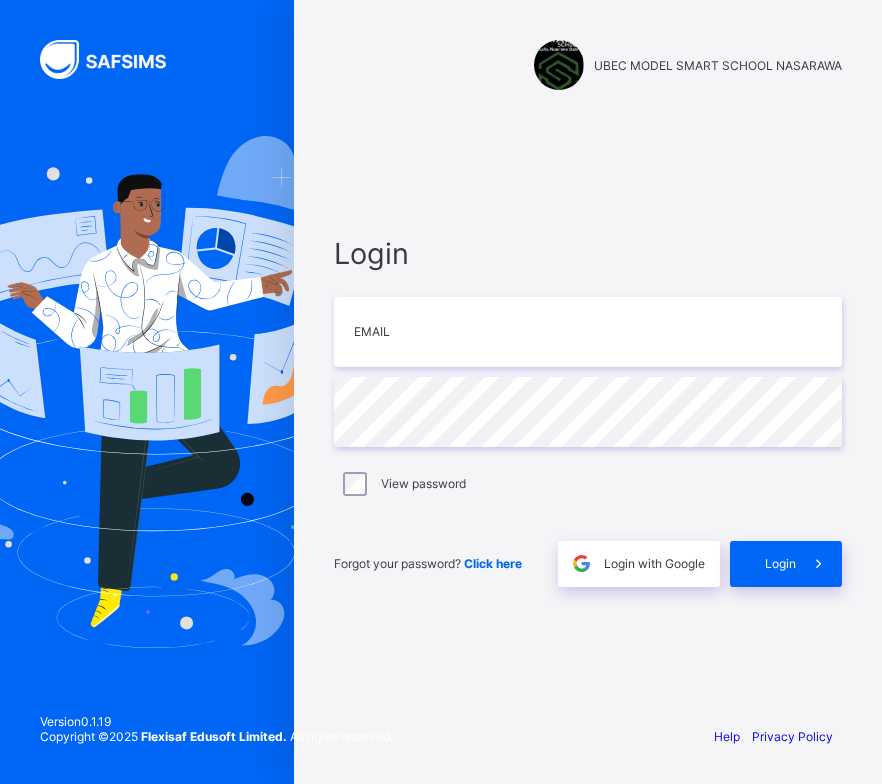 scroll, scrollTop: 0, scrollLeft: 0, axis: both 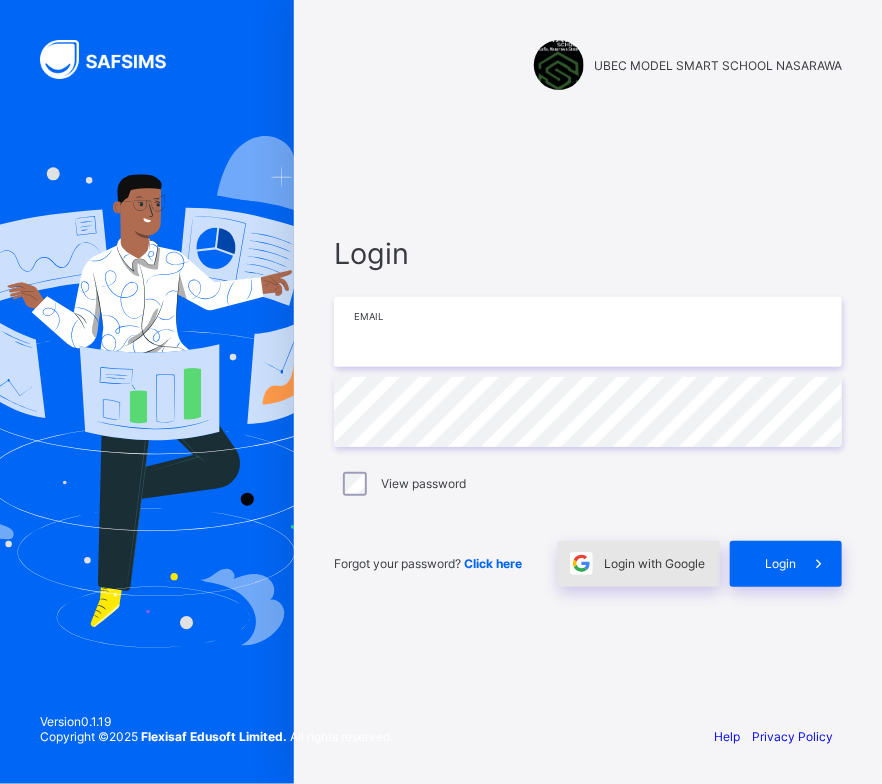 type on "**********" 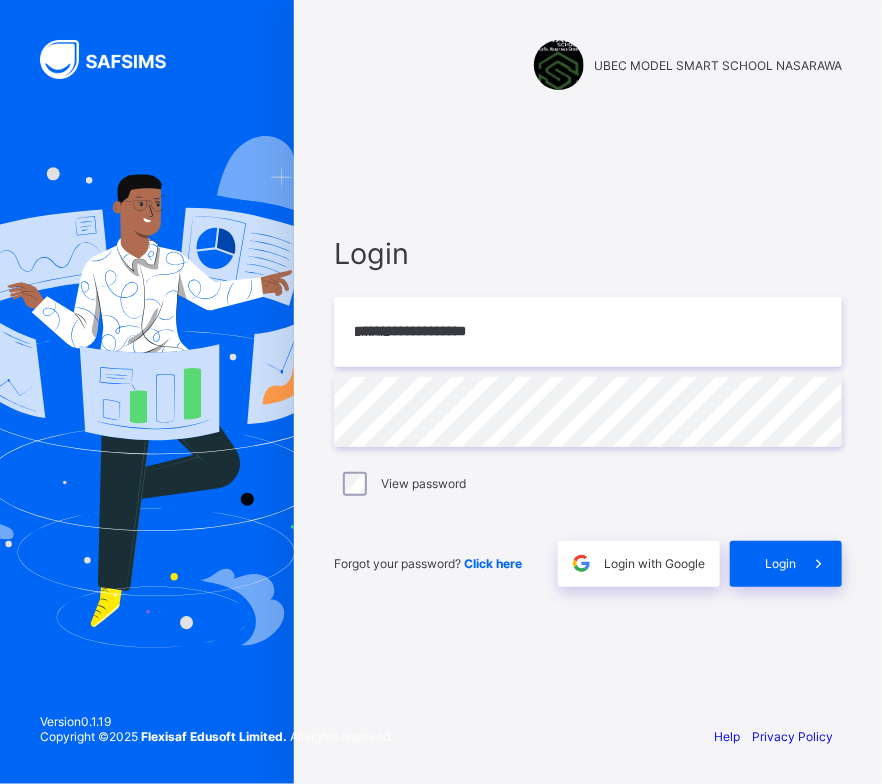 drag, startPoint x: 688, startPoint y: 560, endPoint x: 418, endPoint y: 550, distance: 270.18512 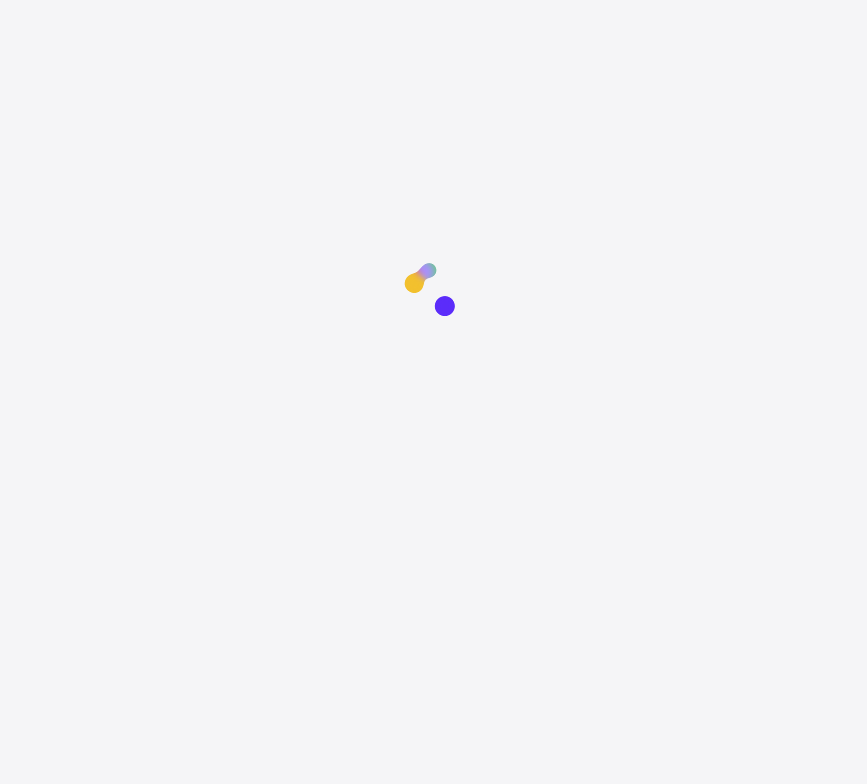 scroll, scrollTop: 0, scrollLeft: 0, axis: both 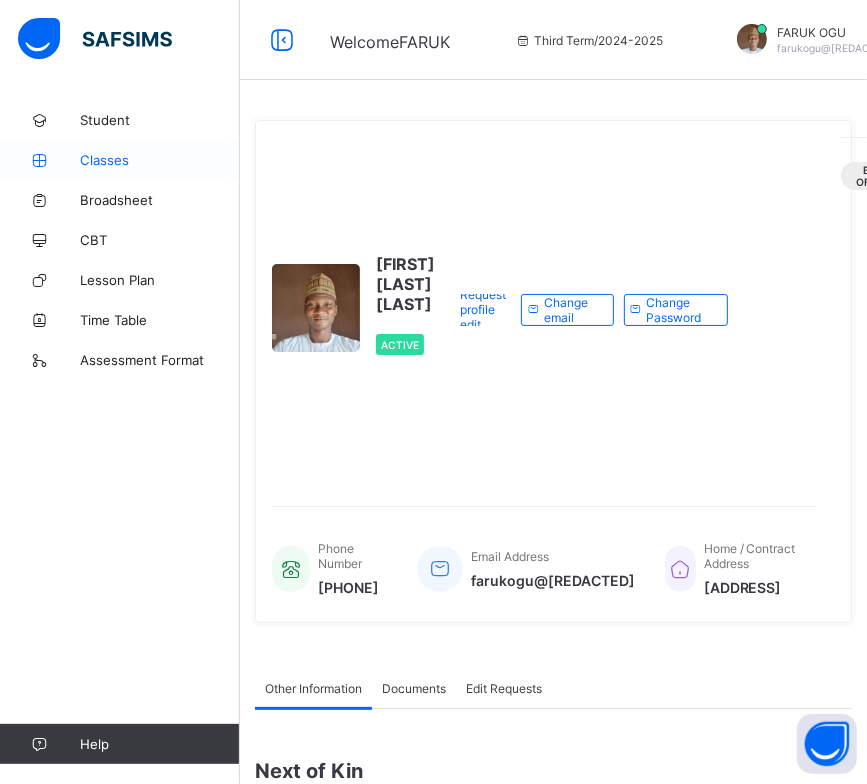 click on "Classes" at bounding box center [160, 160] 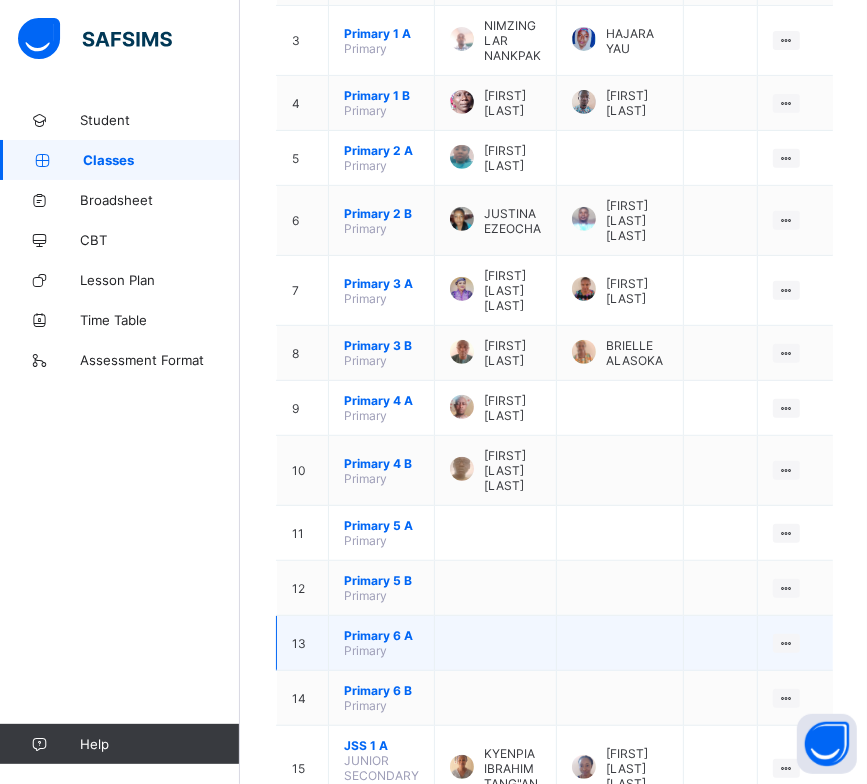 scroll, scrollTop: 400, scrollLeft: 0, axis: vertical 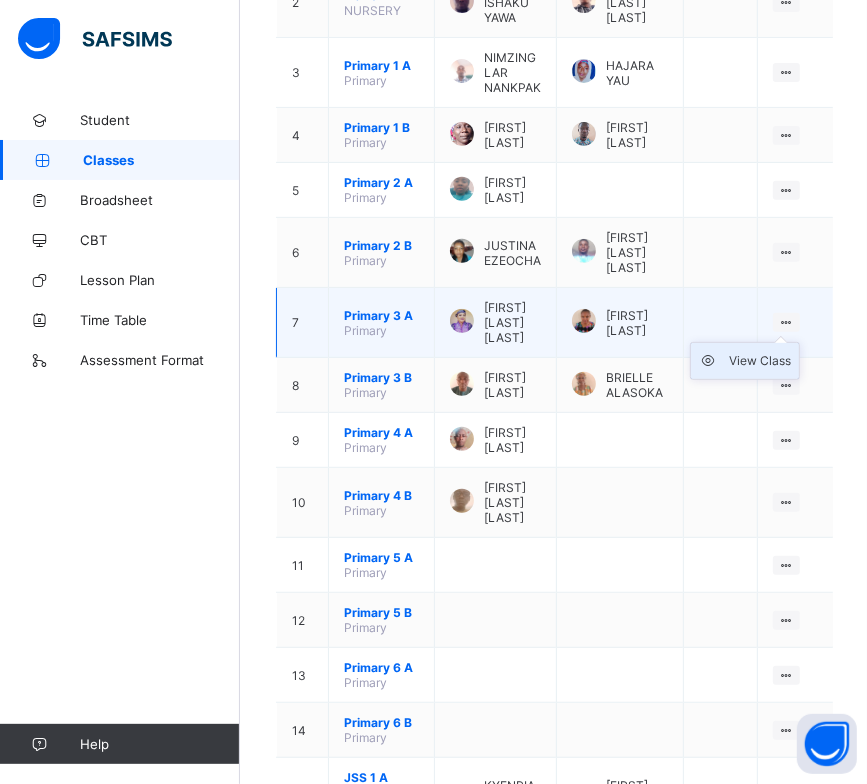 click on "View Class" at bounding box center [760, 361] 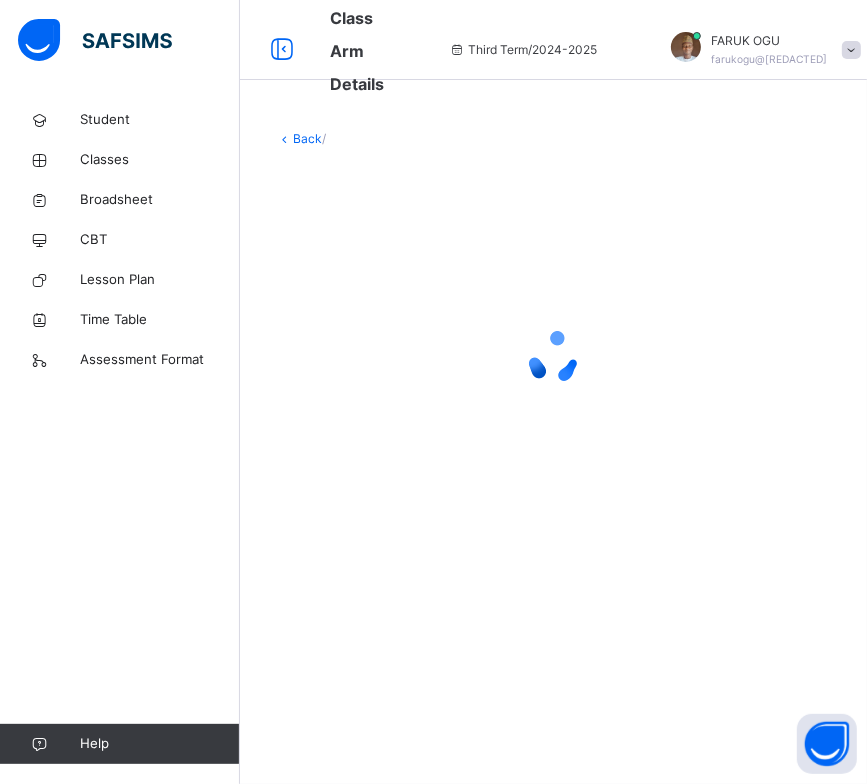 scroll, scrollTop: 0, scrollLeft: 0, axis: both 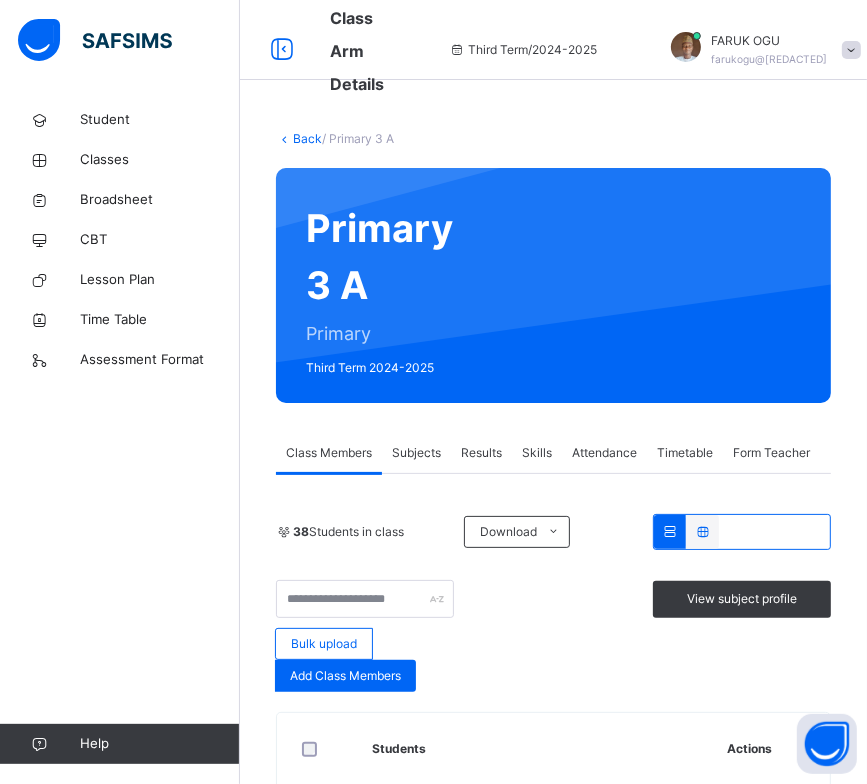 click on "Results" at bounding box center [481, 453] 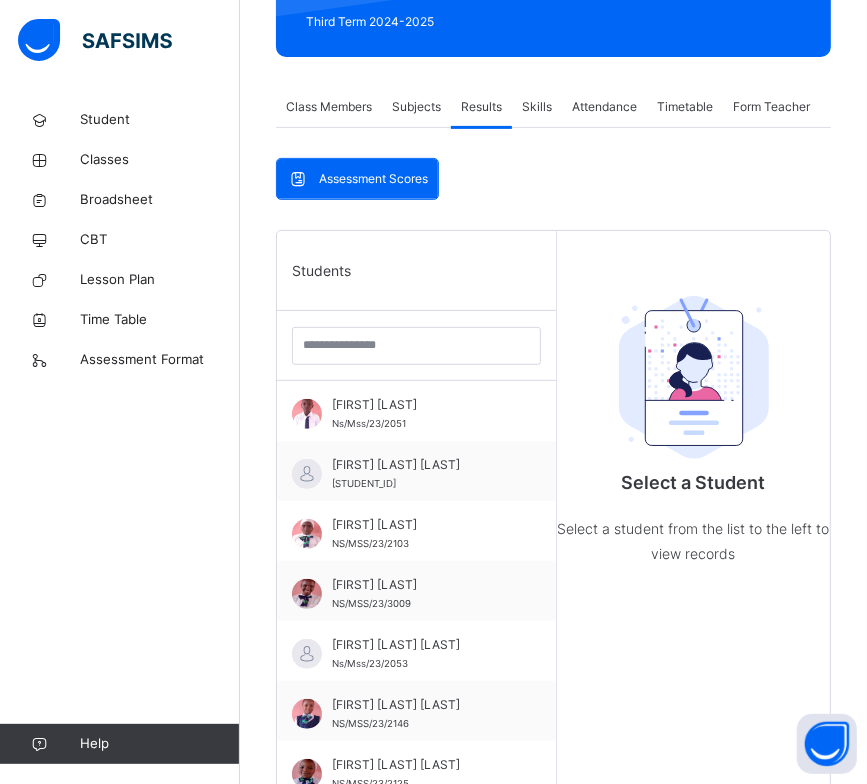 scroll, scrollTop: 300, scrollLeft: 0, axis: vertical 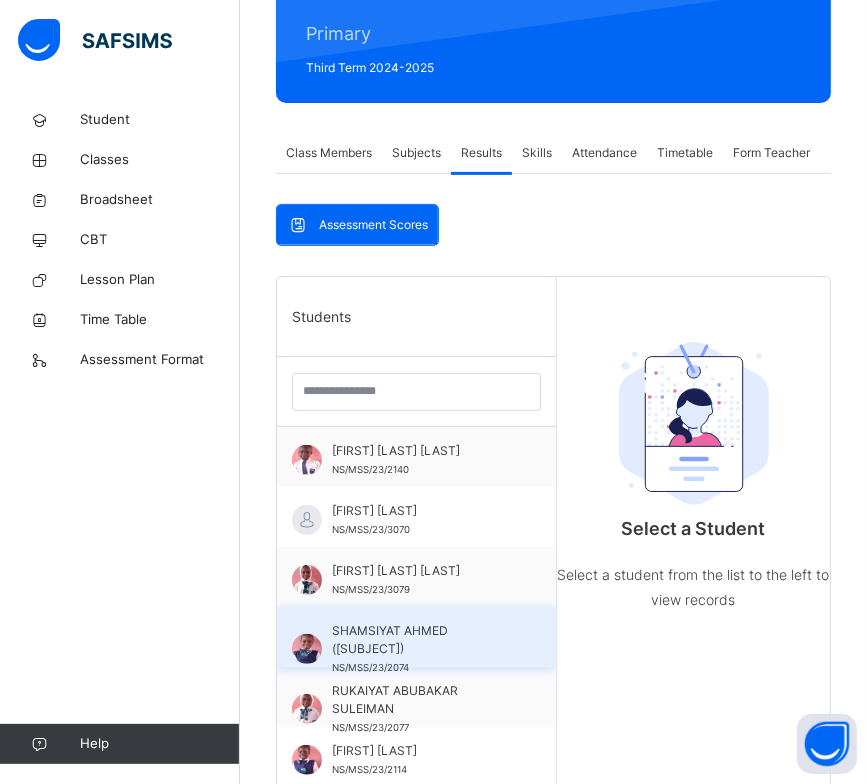 click on "RIZWANA FARUK OGU" at bounding box center [421, 640] 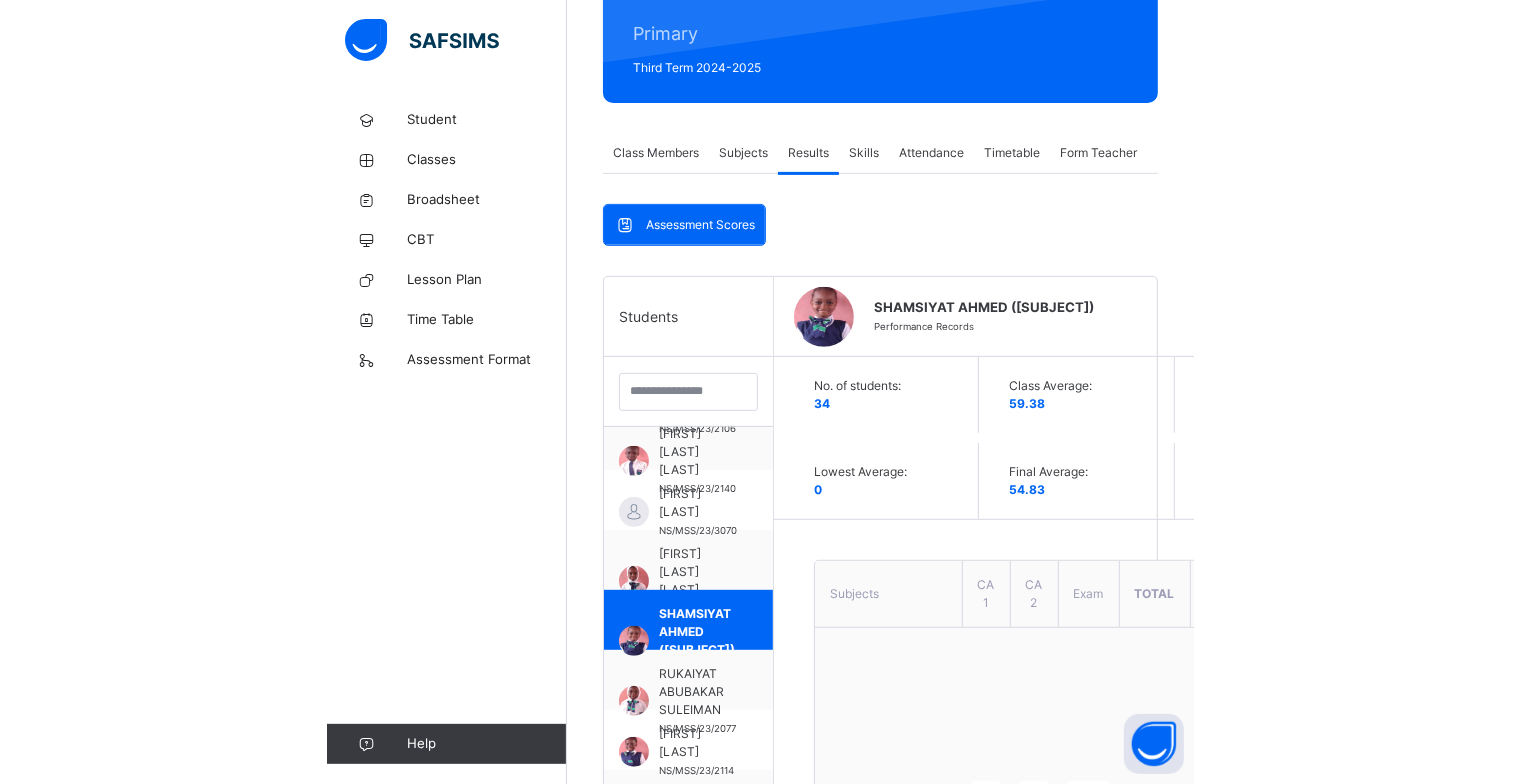 scroll, scrollTop: 1500, scrollLeft: 0, axis: vertical 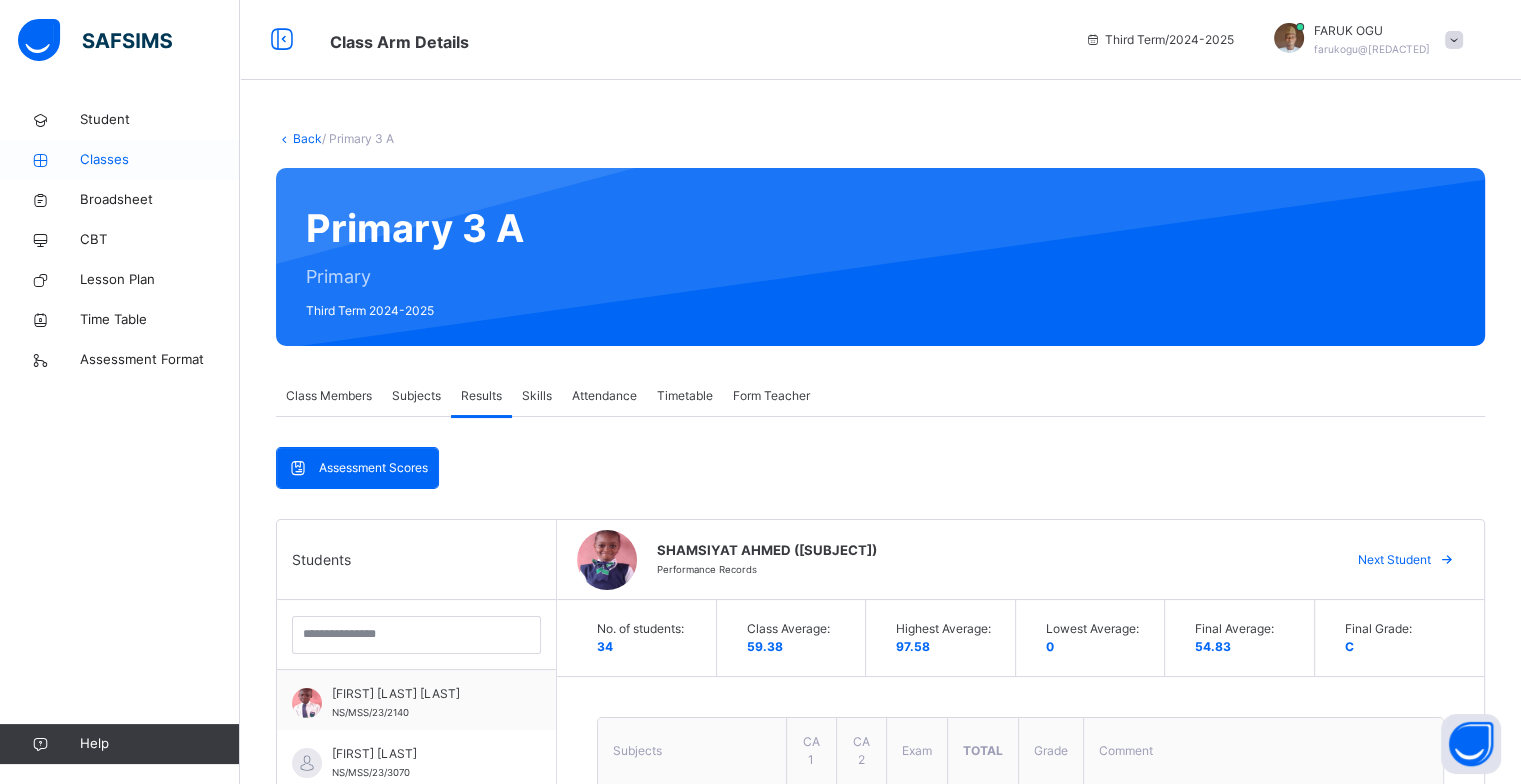 click on "Classes" at bounding box center (160, 160) 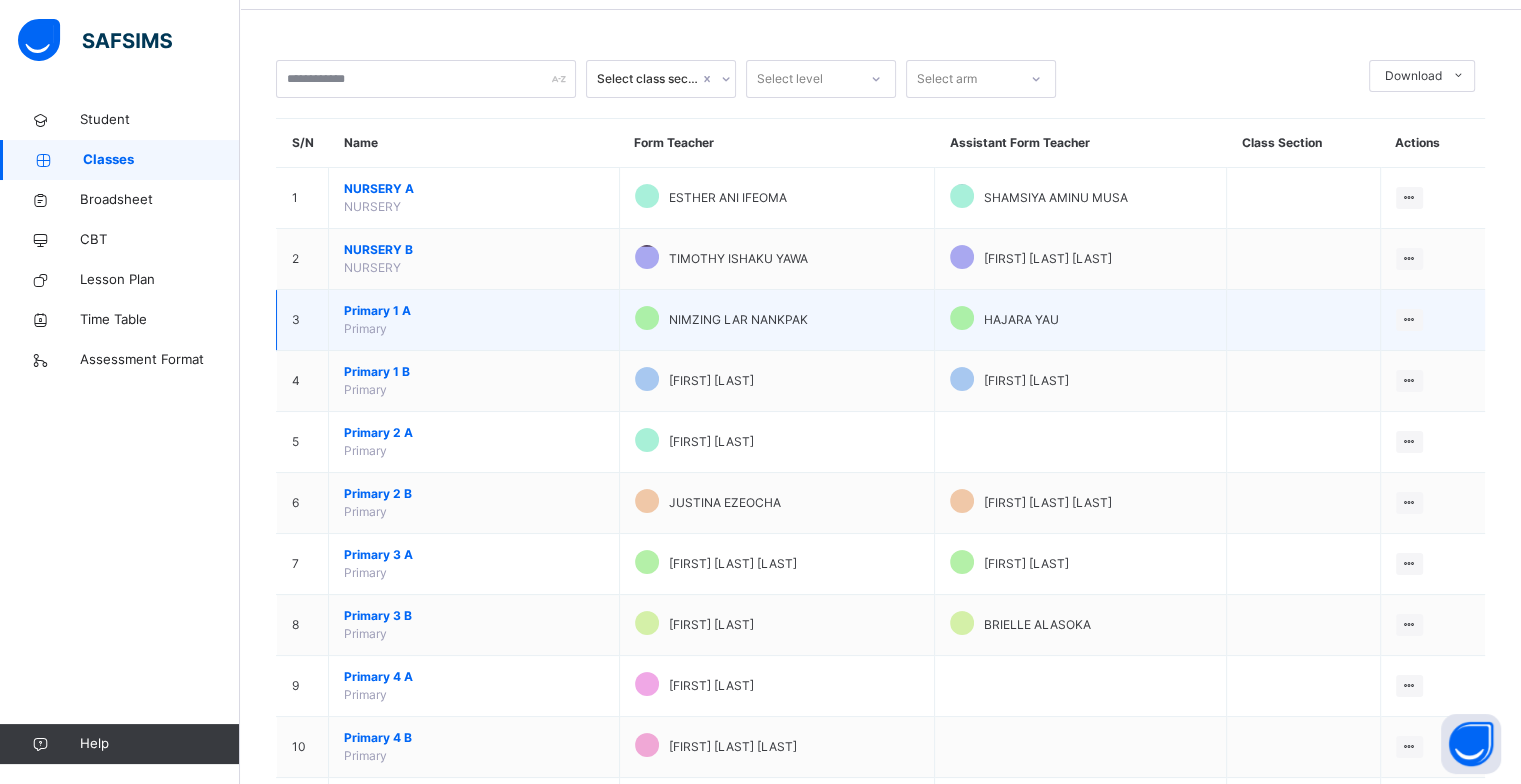 scroll, scrollTop: 100, scrollLeft: 0, axis: vertical 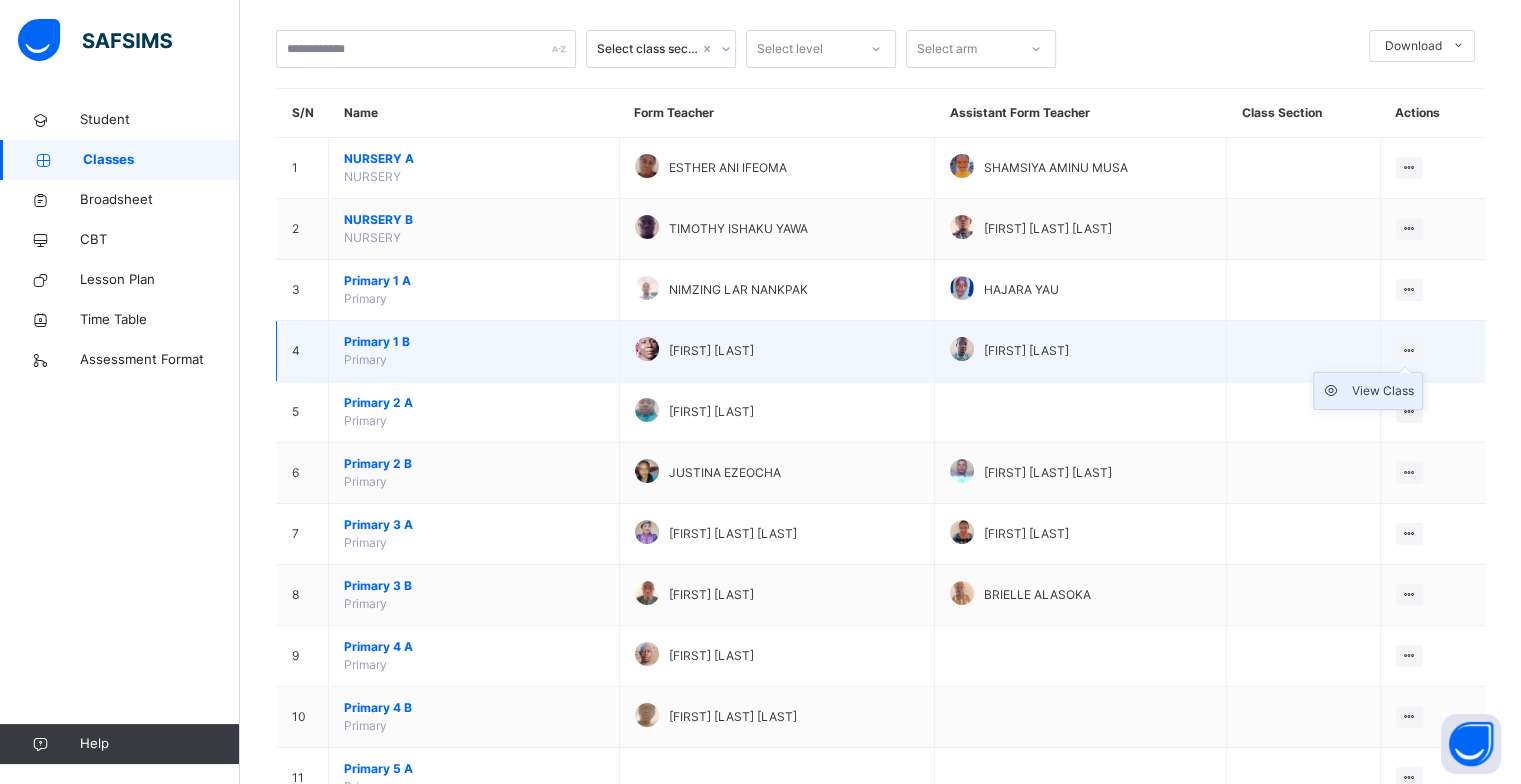 click on "View Class" at bounding box center (1383, 391) 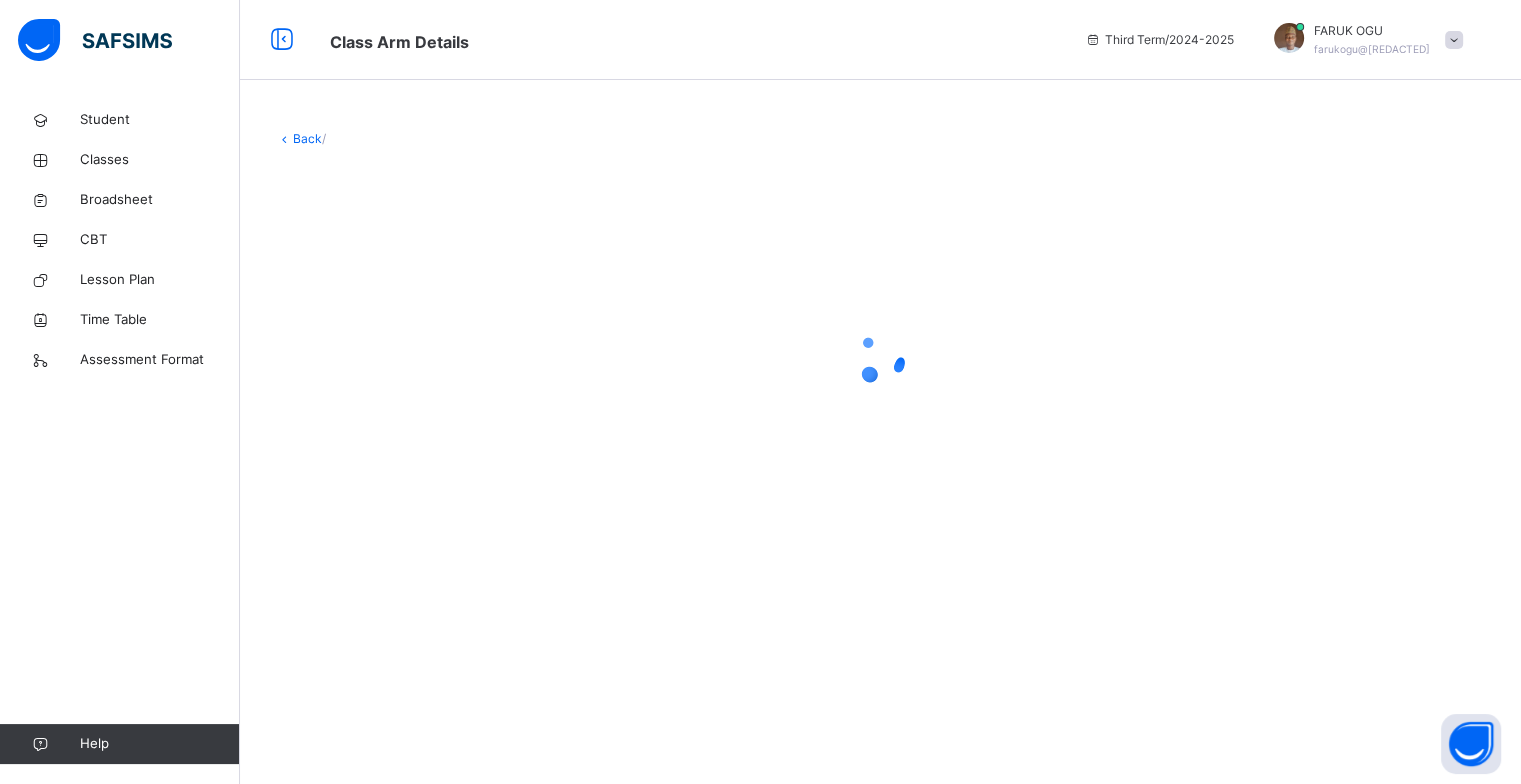 scroll, scrollTop: 0, scrollLeft: 0, axis: both 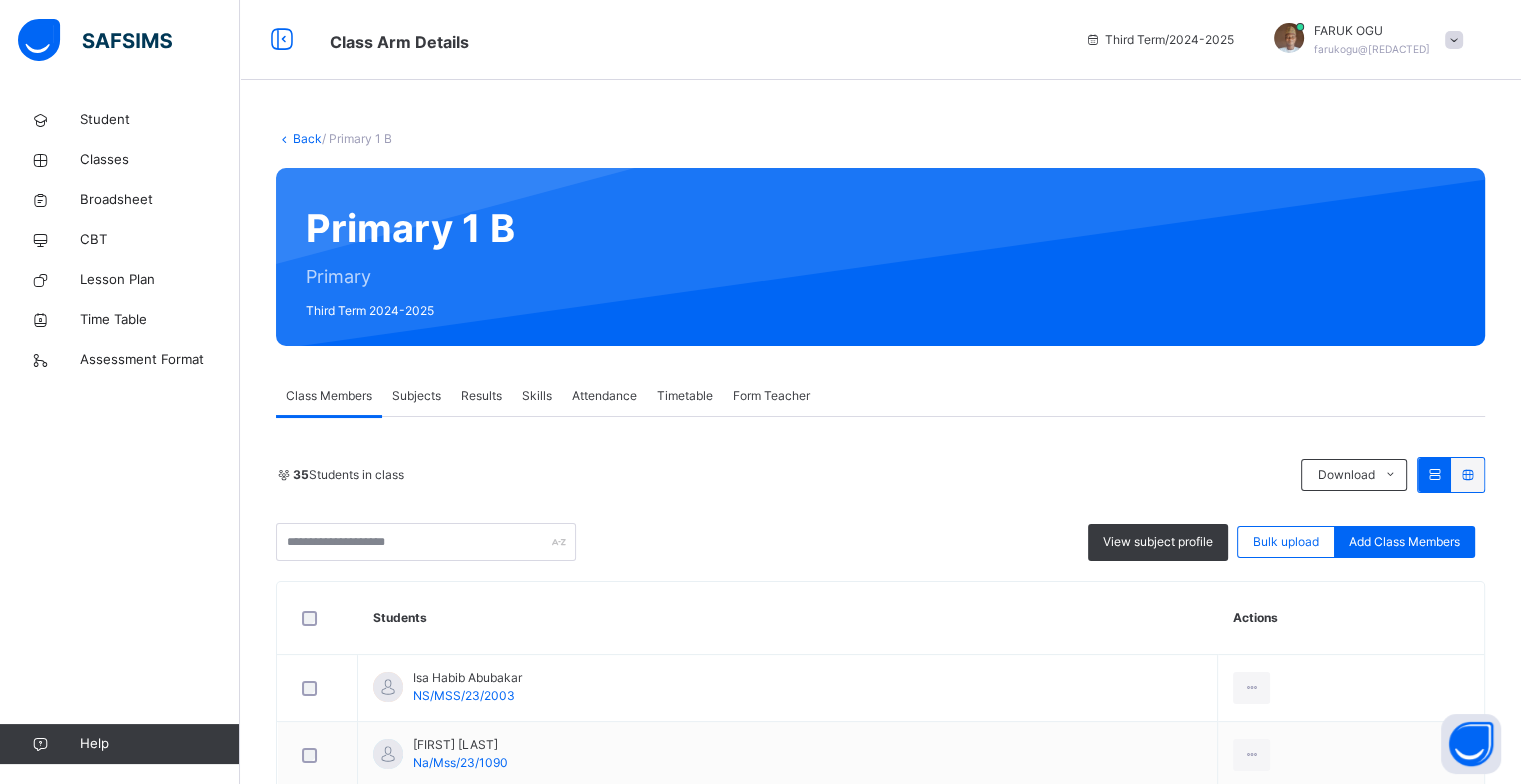 click on "Results" at bounding box center (481, 396) 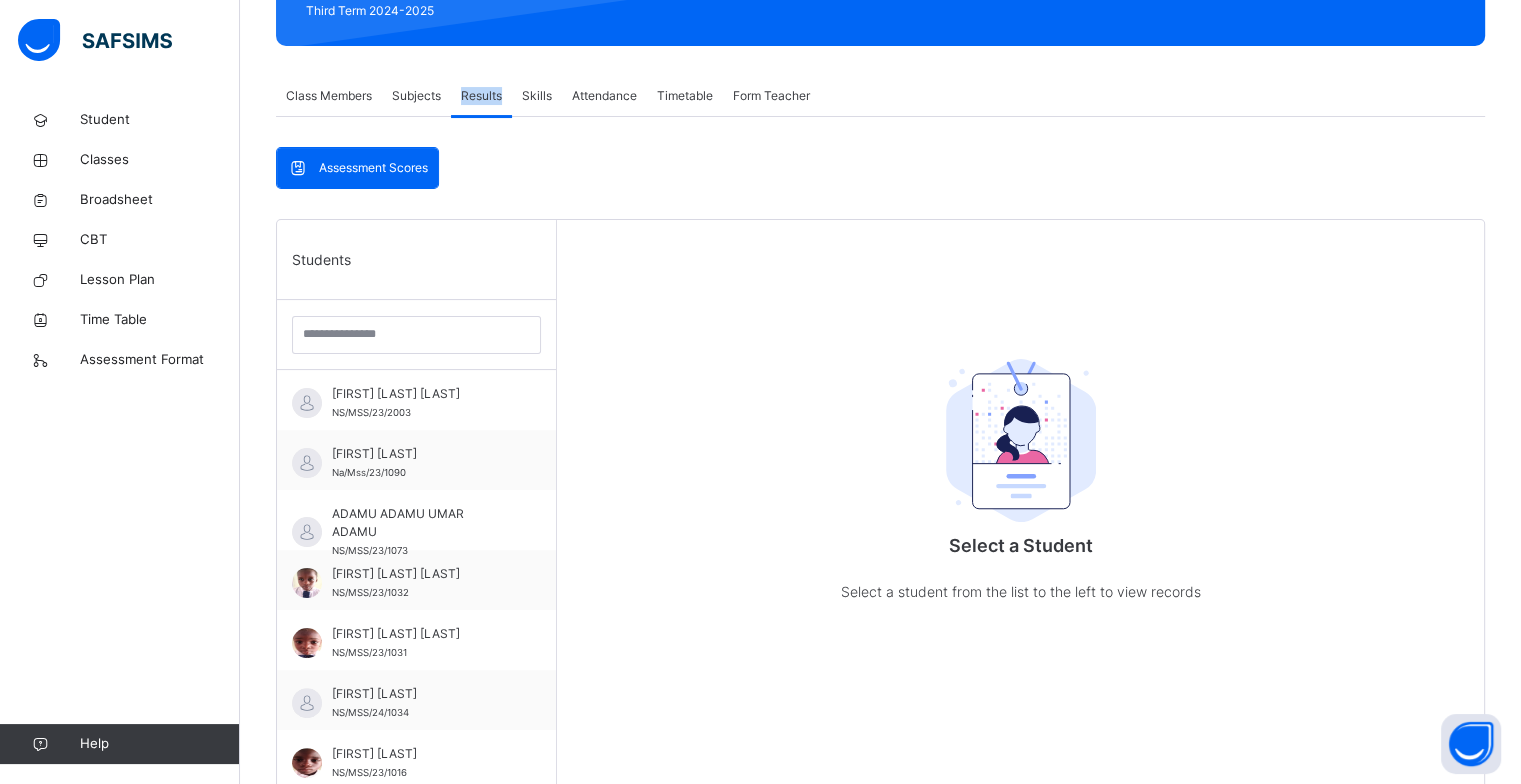 scroll, scrollTop: 400, scrollLeft: 0, axis: vertical 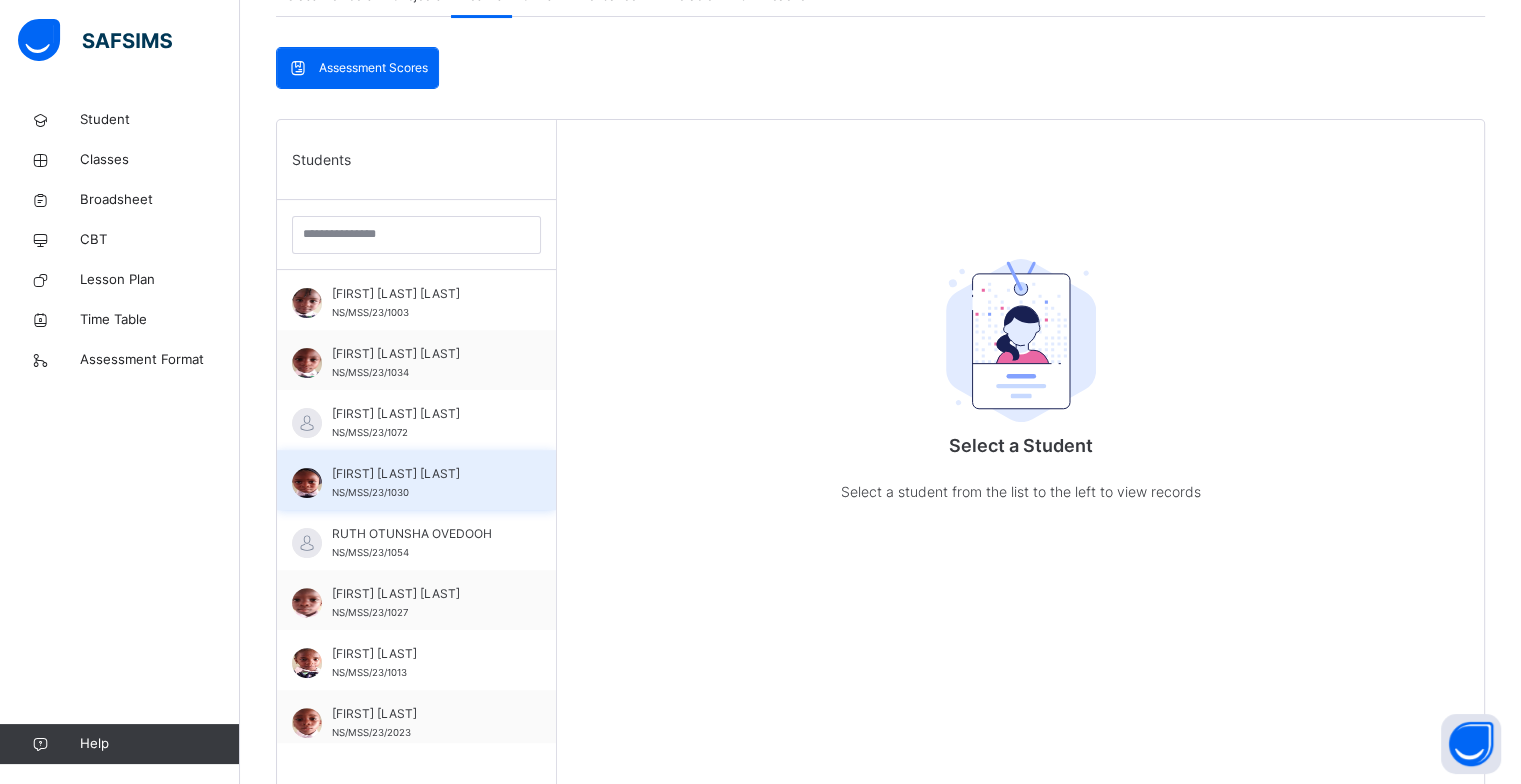 click on "RUKSANA OGU FARUK" at bounding box center (421, 474) 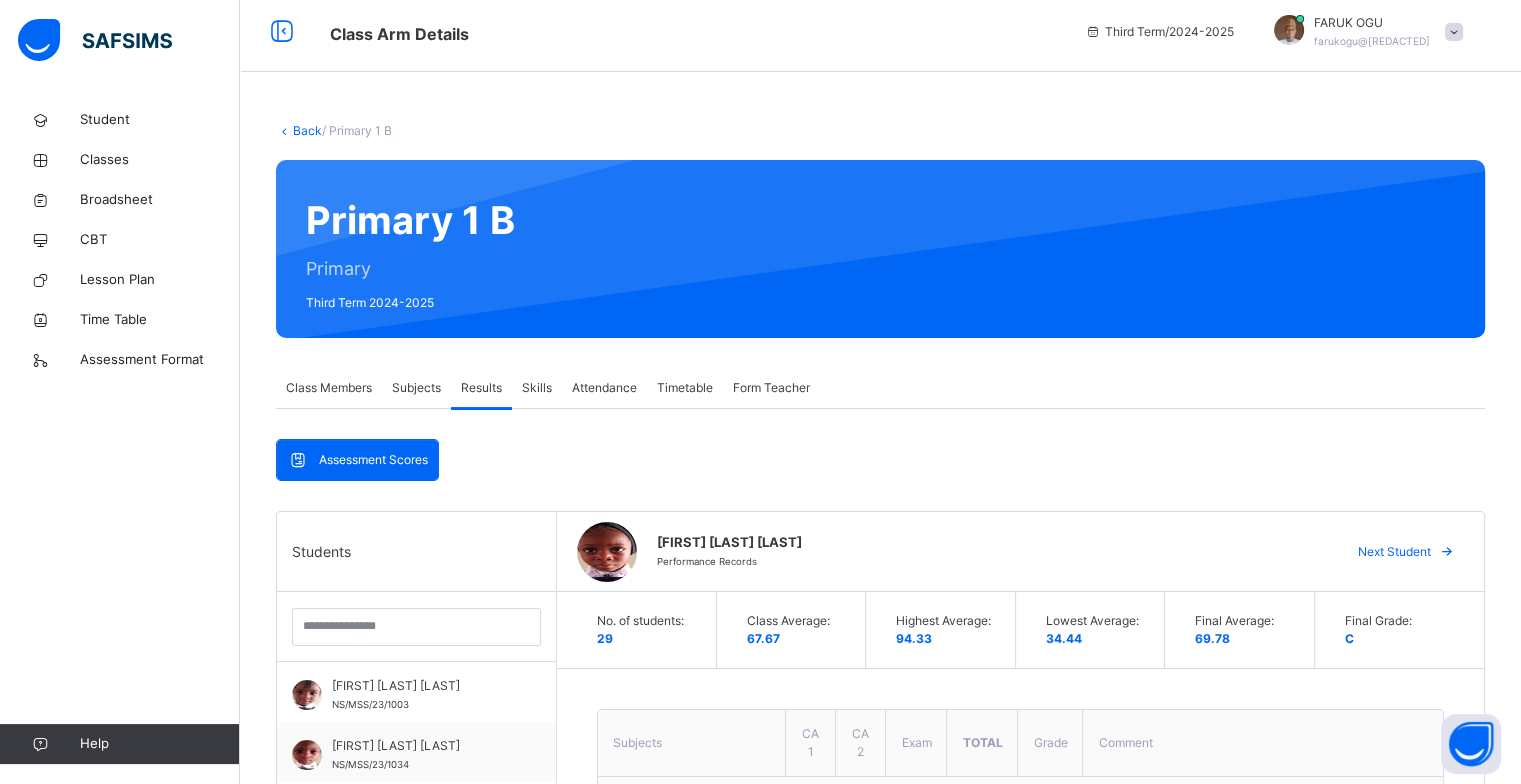 scroll, scrollTop: 0, scrollLeft: 0, axis: both 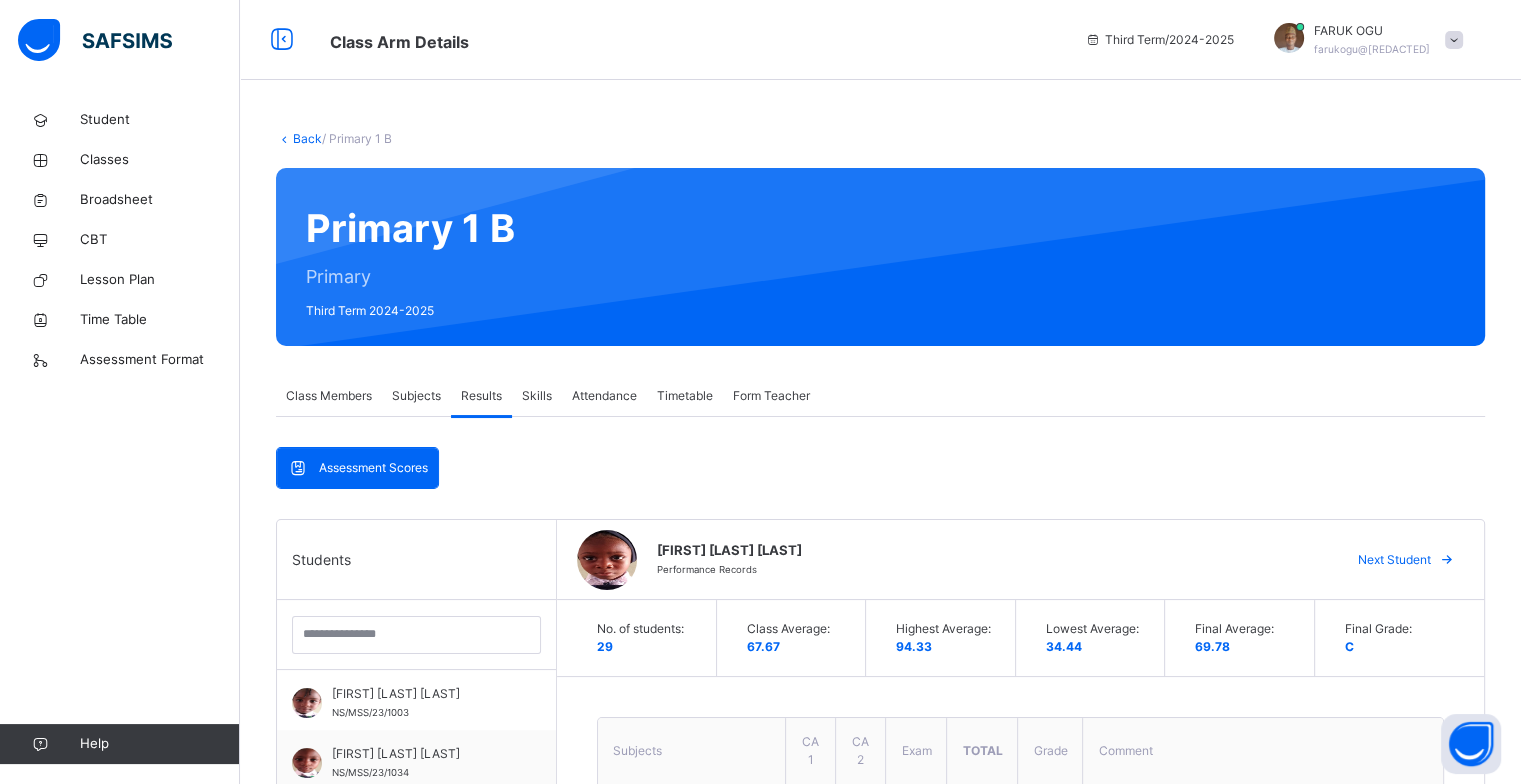 click at bounding box center [1454, 40] 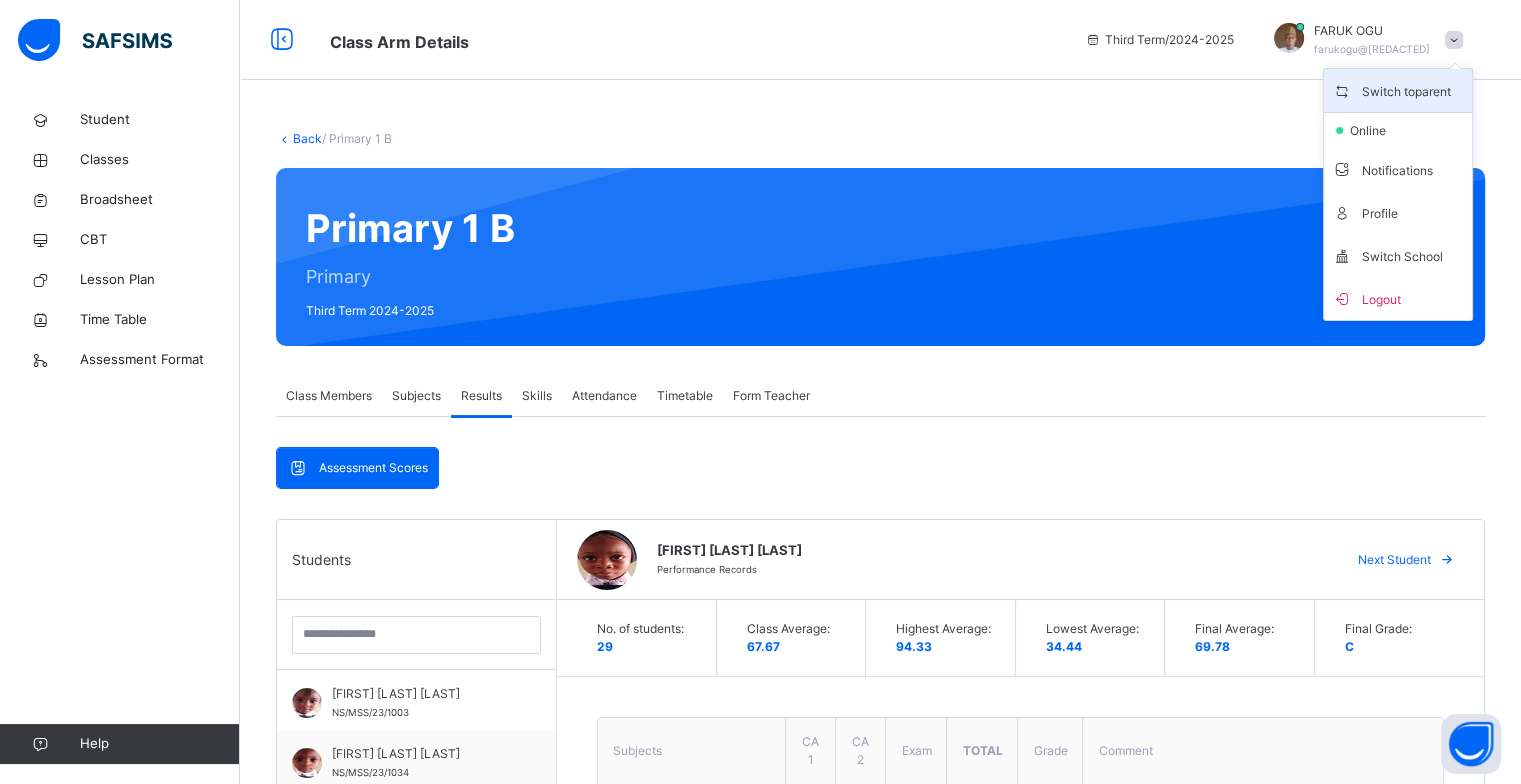 click on "Switch to  parent" at bounding box center [1398, 90] 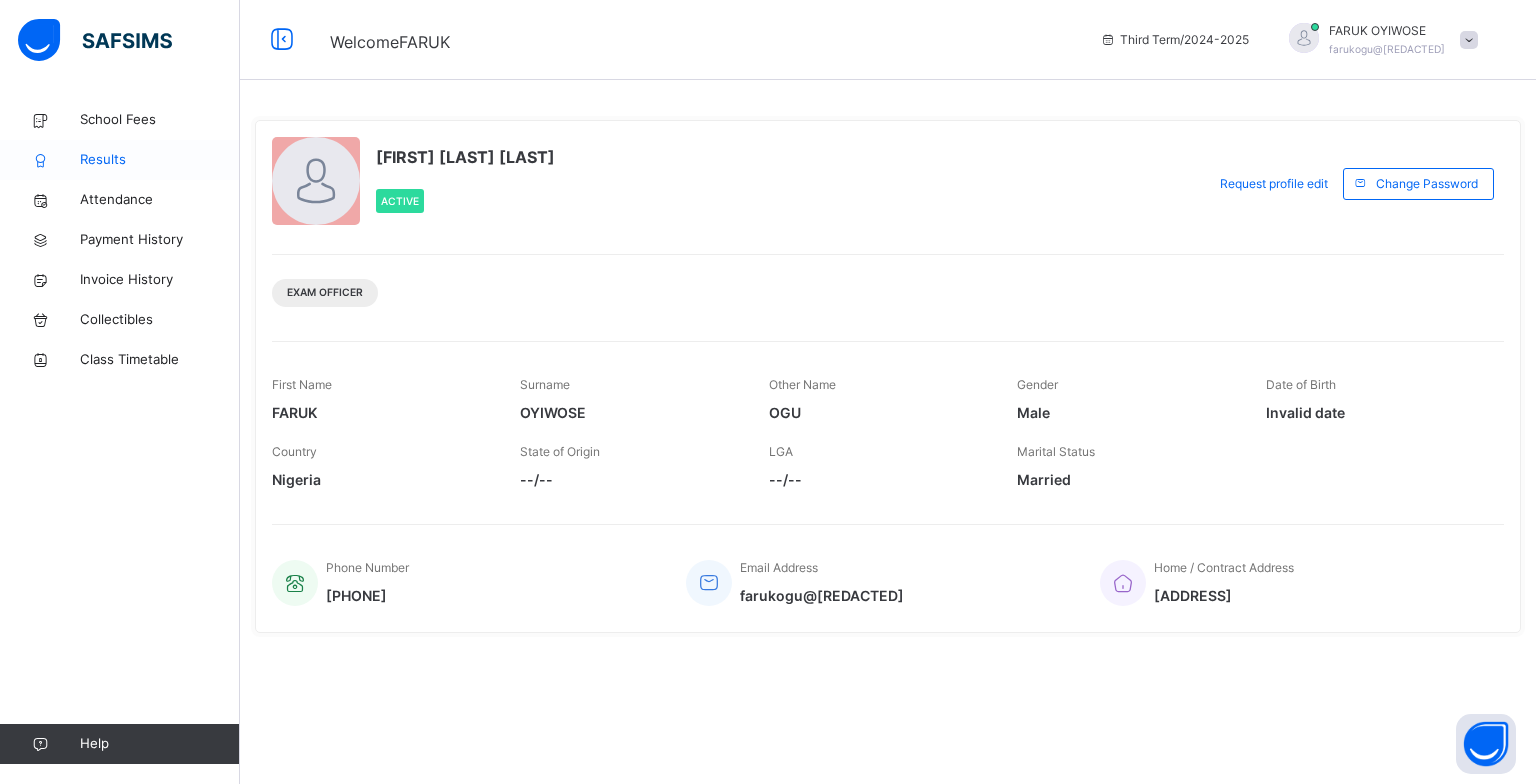 click on "Results" at bounding box center [160, 160] 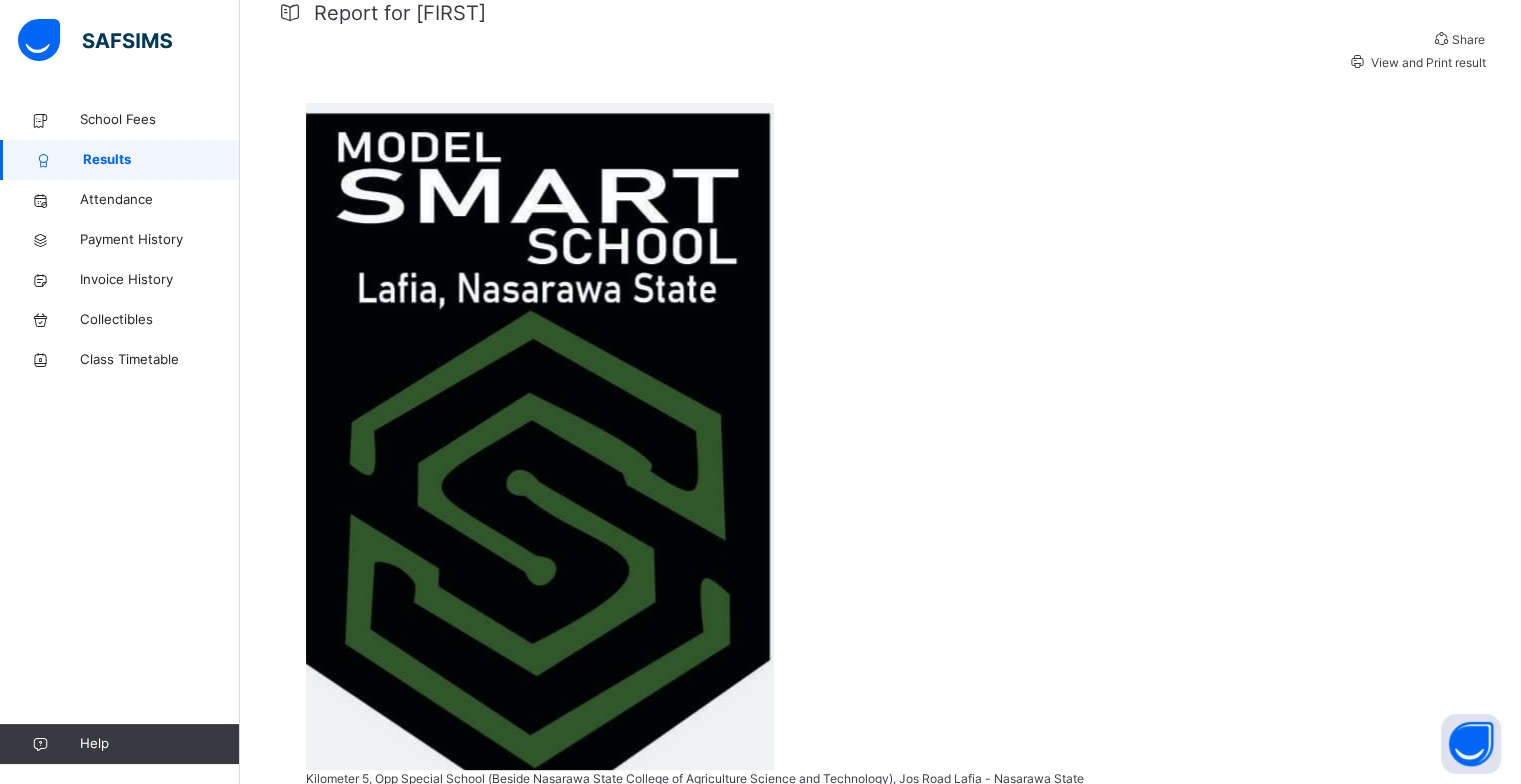 scroll, scrollTop: 300, scrollLeft: 0, axis: vertical 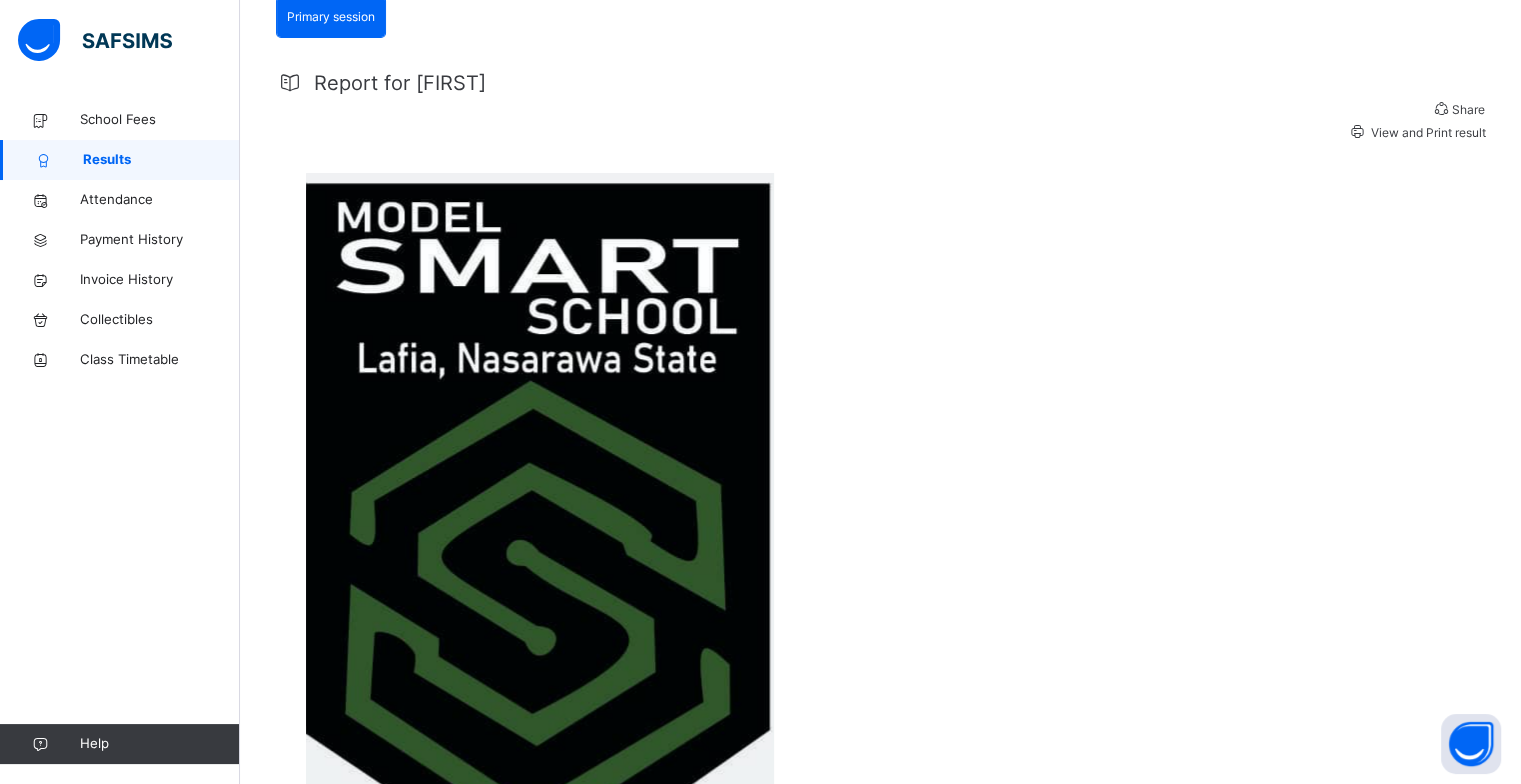click on "View and Print result" at bounding box center (1427, 132) 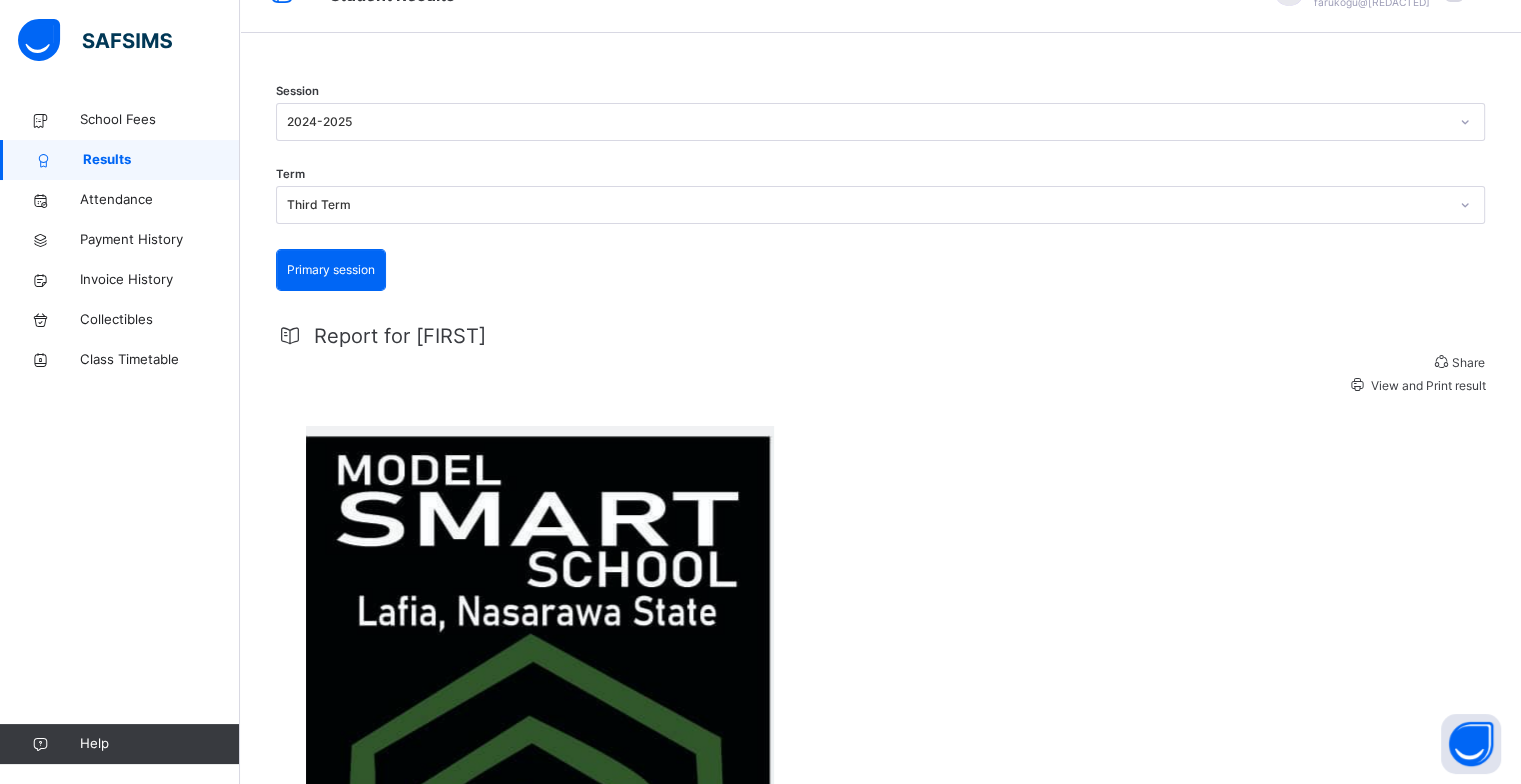 scroll, scrollTop: 0, scrollLeft: 0, axis: both 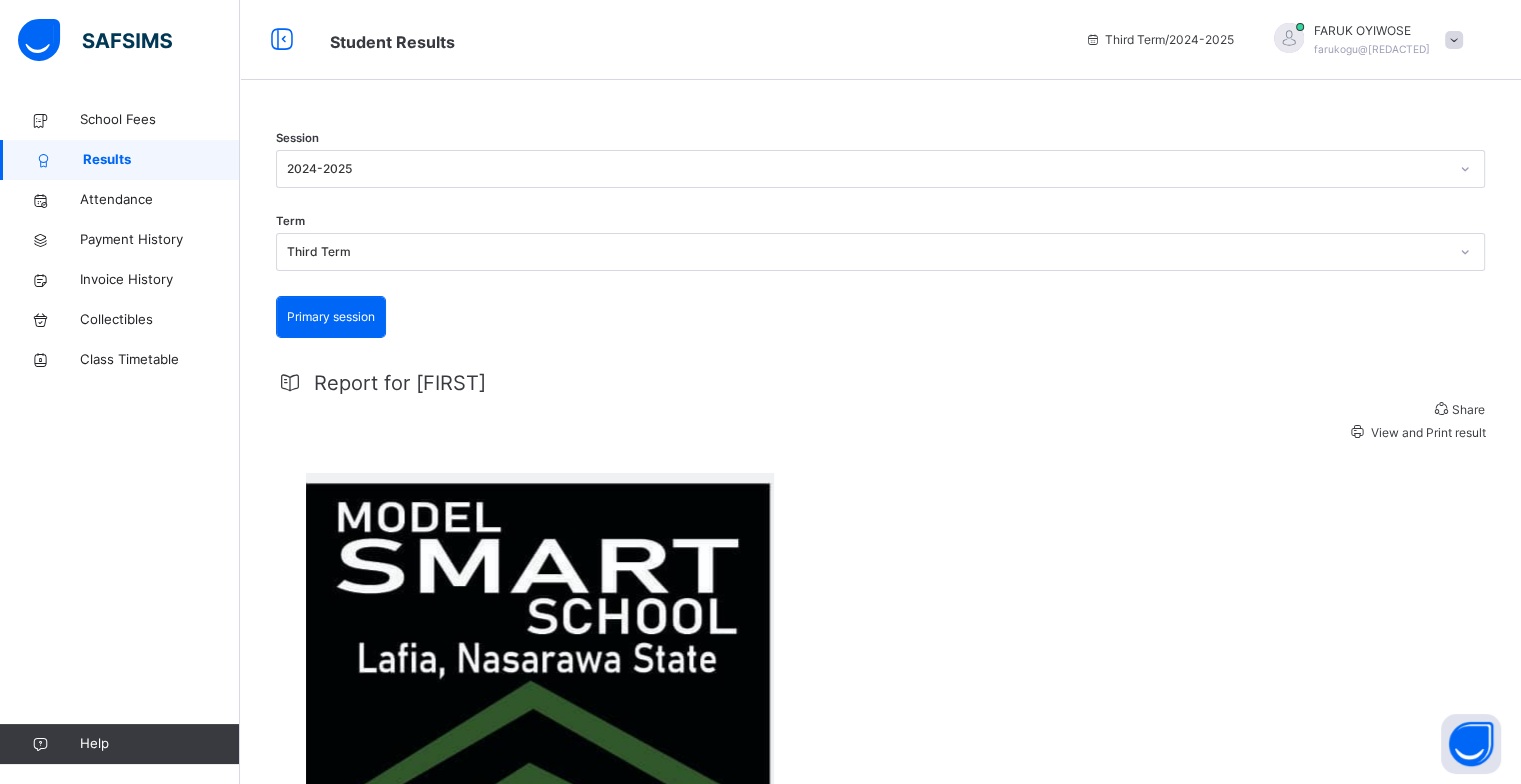 click at bounding box center [880, 130] 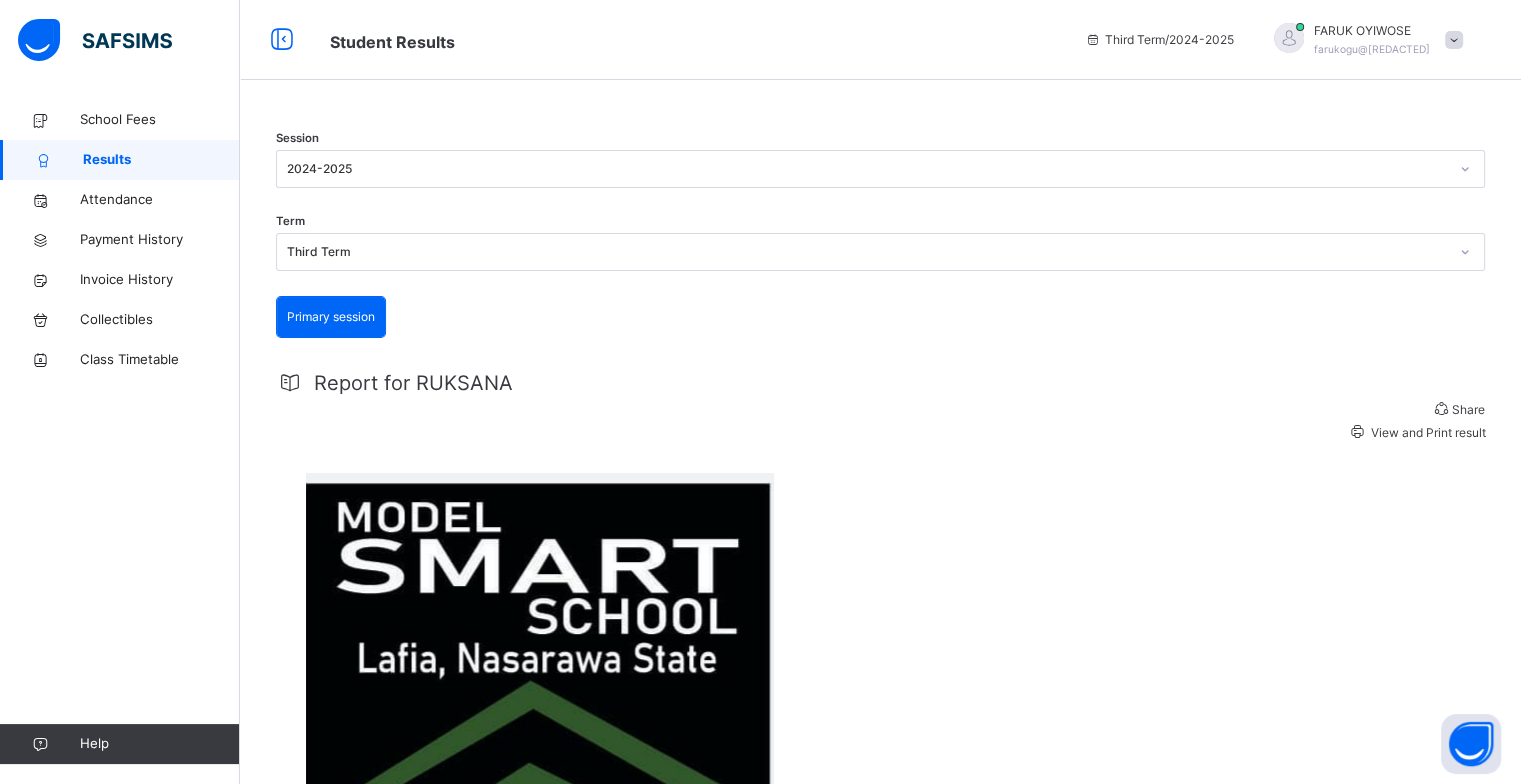 click on "View and Print result" at bounding box center [1427, 432] 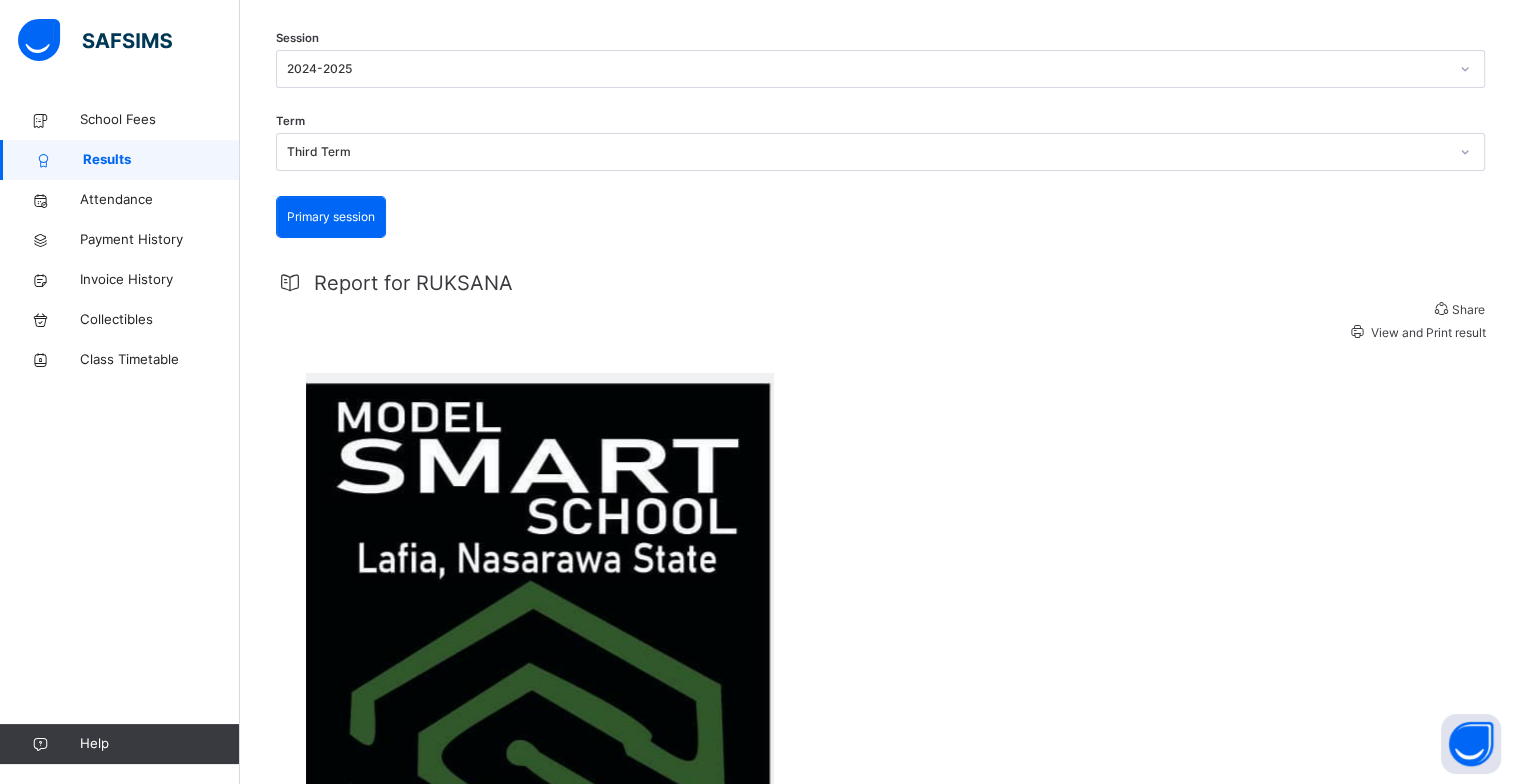 scroll, scrollTop: 0, scrollLeft: 0, axis: both 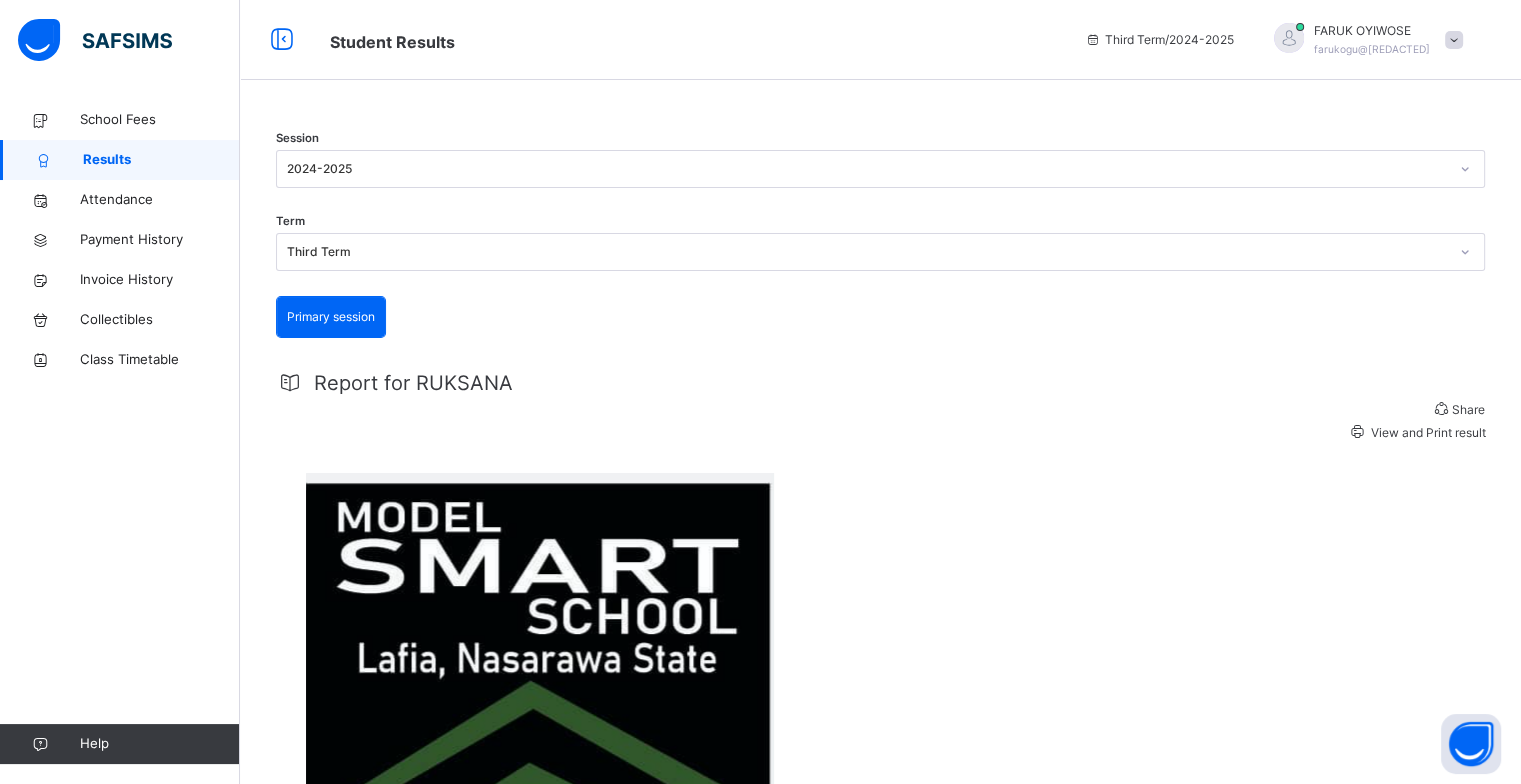 click at bounding box center [1454, 40] 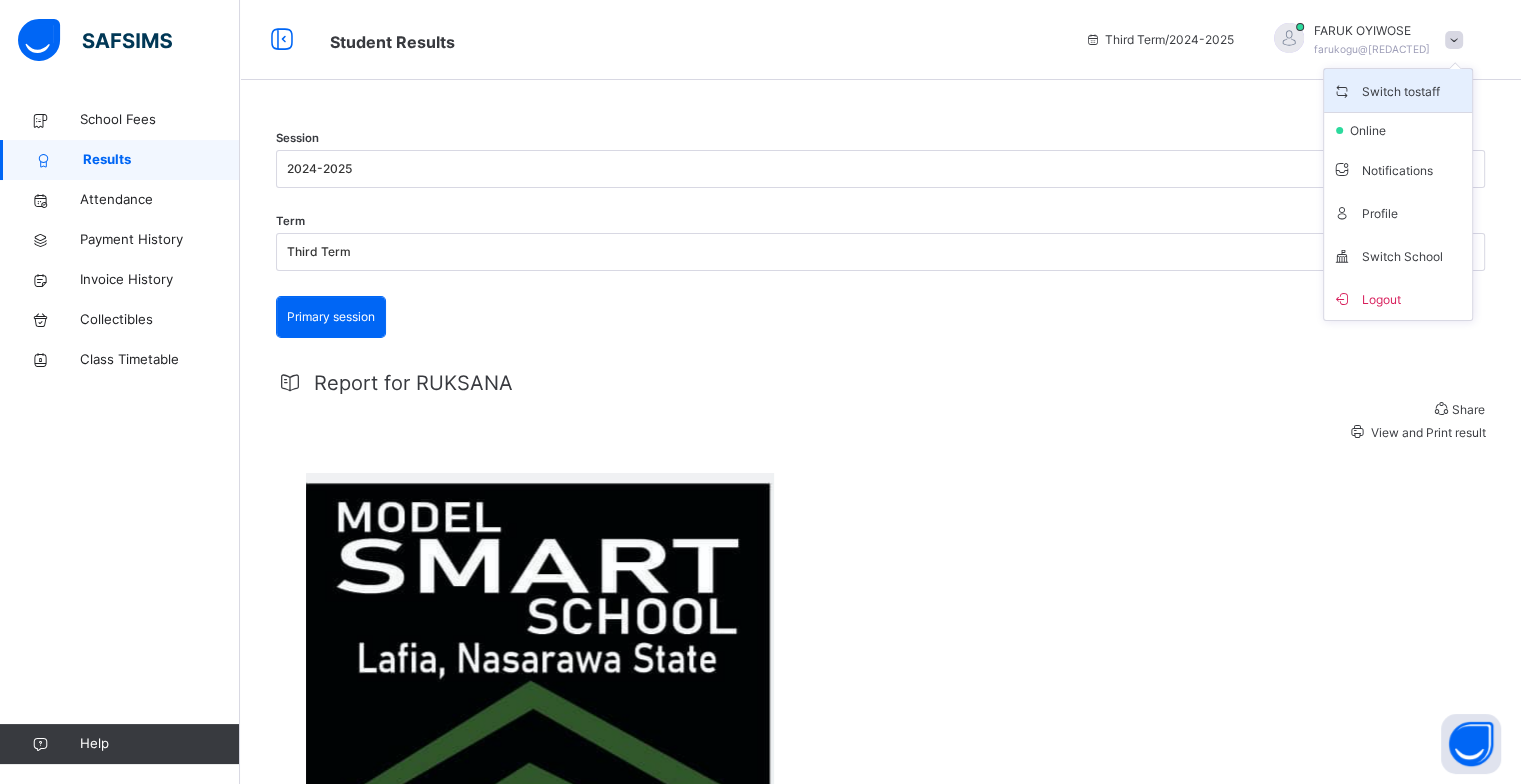 click on "Switch to  staff" at bounding box center (1398, 90) 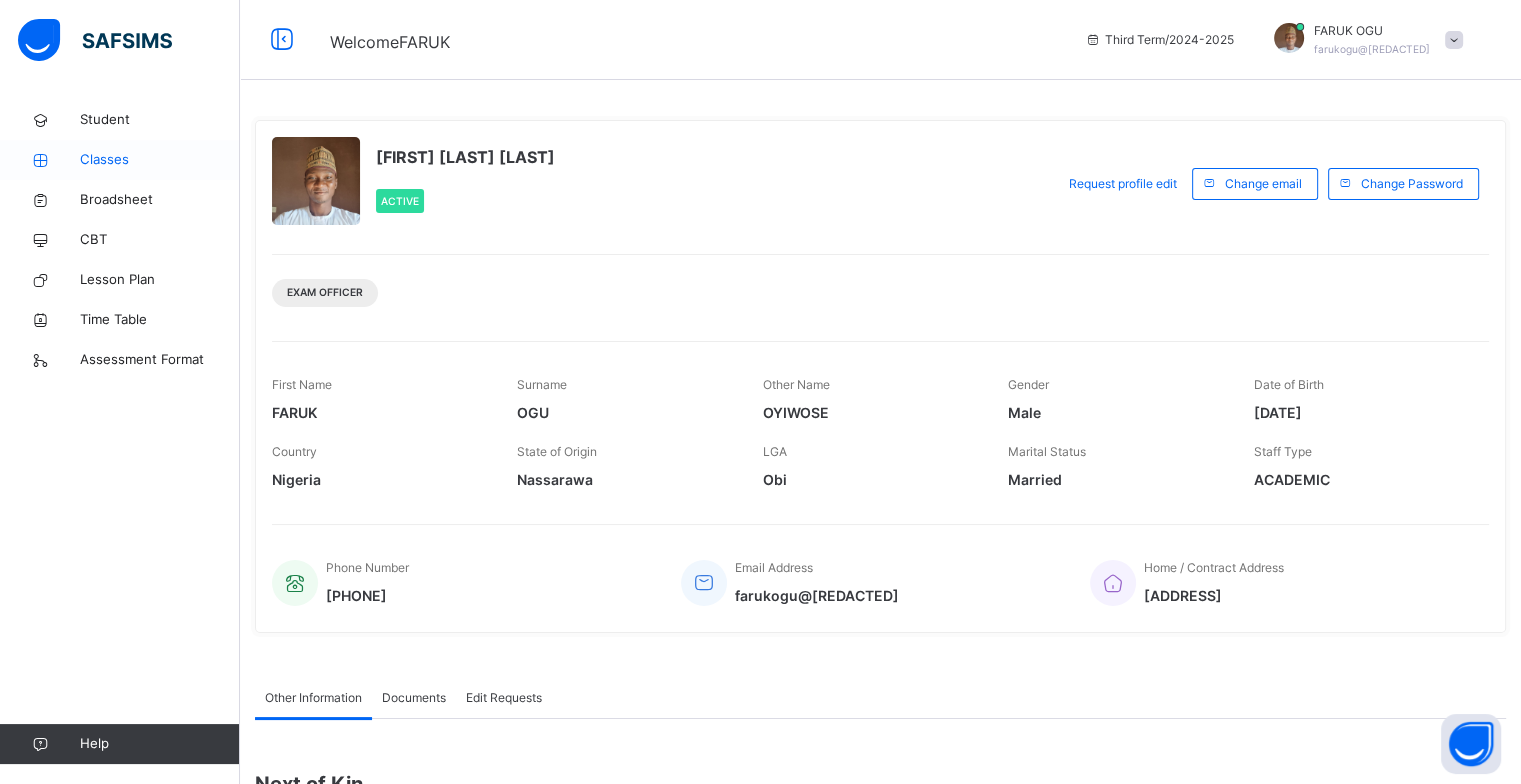 click on "Classes" at bounding box center [160, 160] 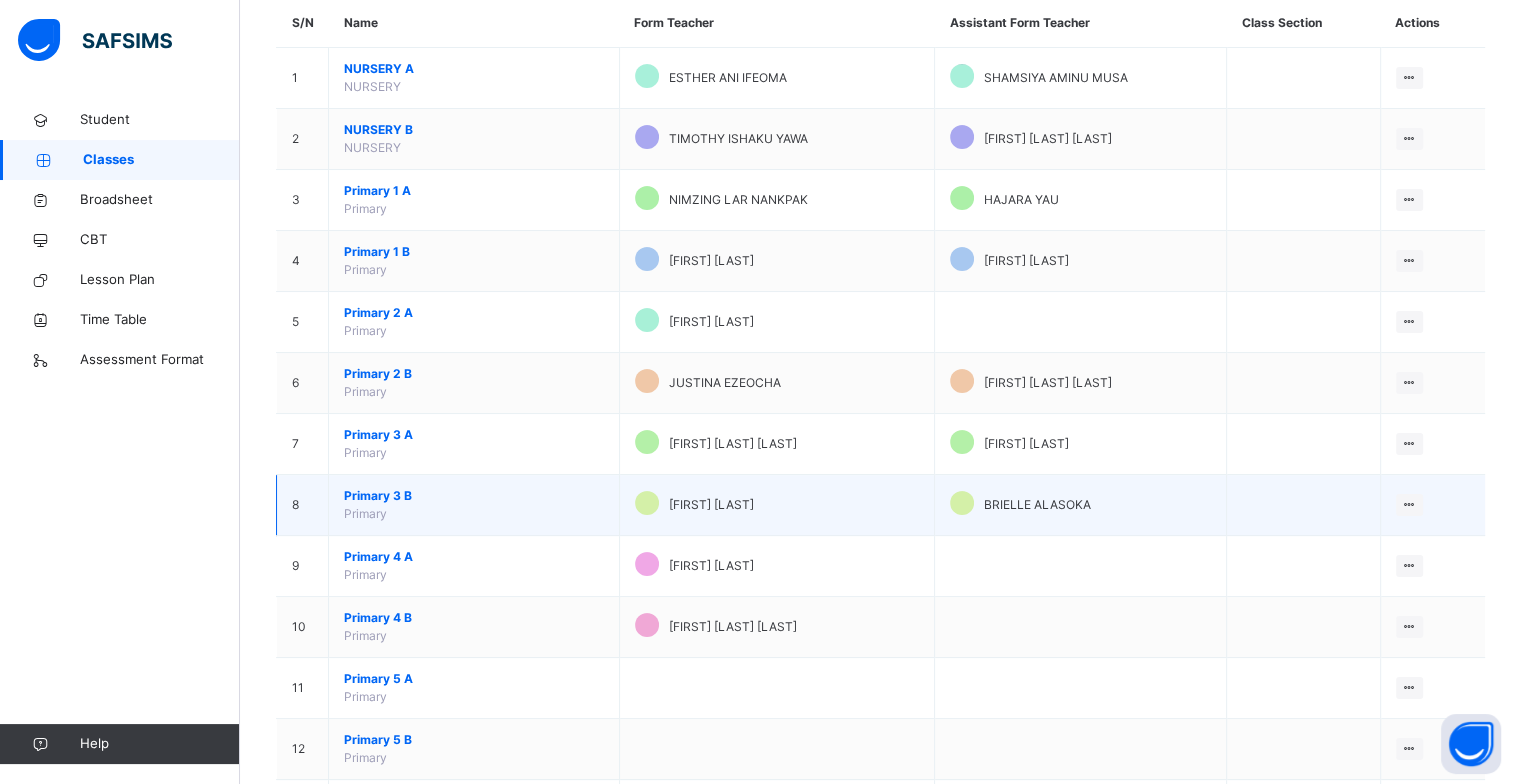 scroll, scrollTop: 0, scrollLeft: 0, axis: both 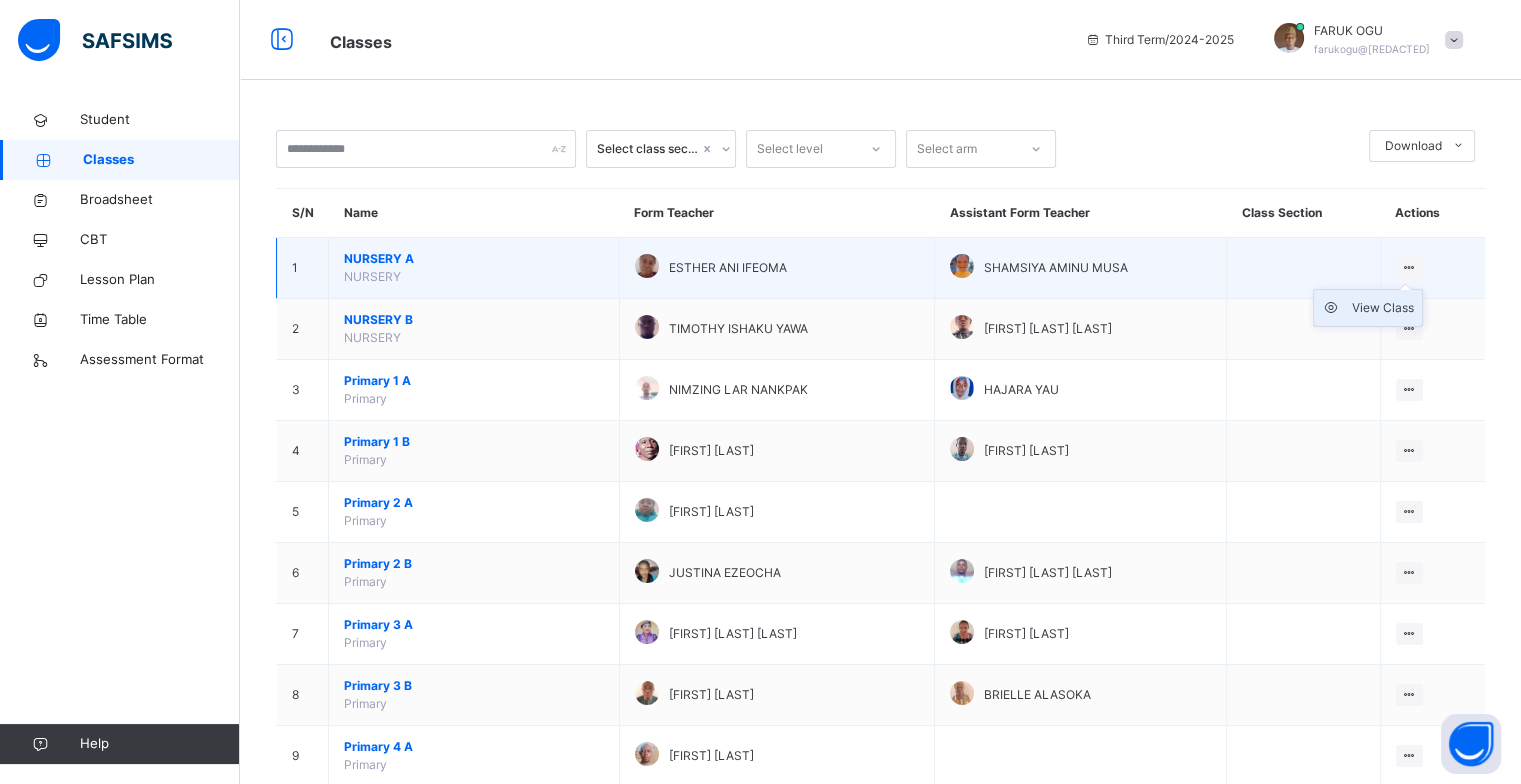 click on "View Class" at bounding box center (1383, 308) 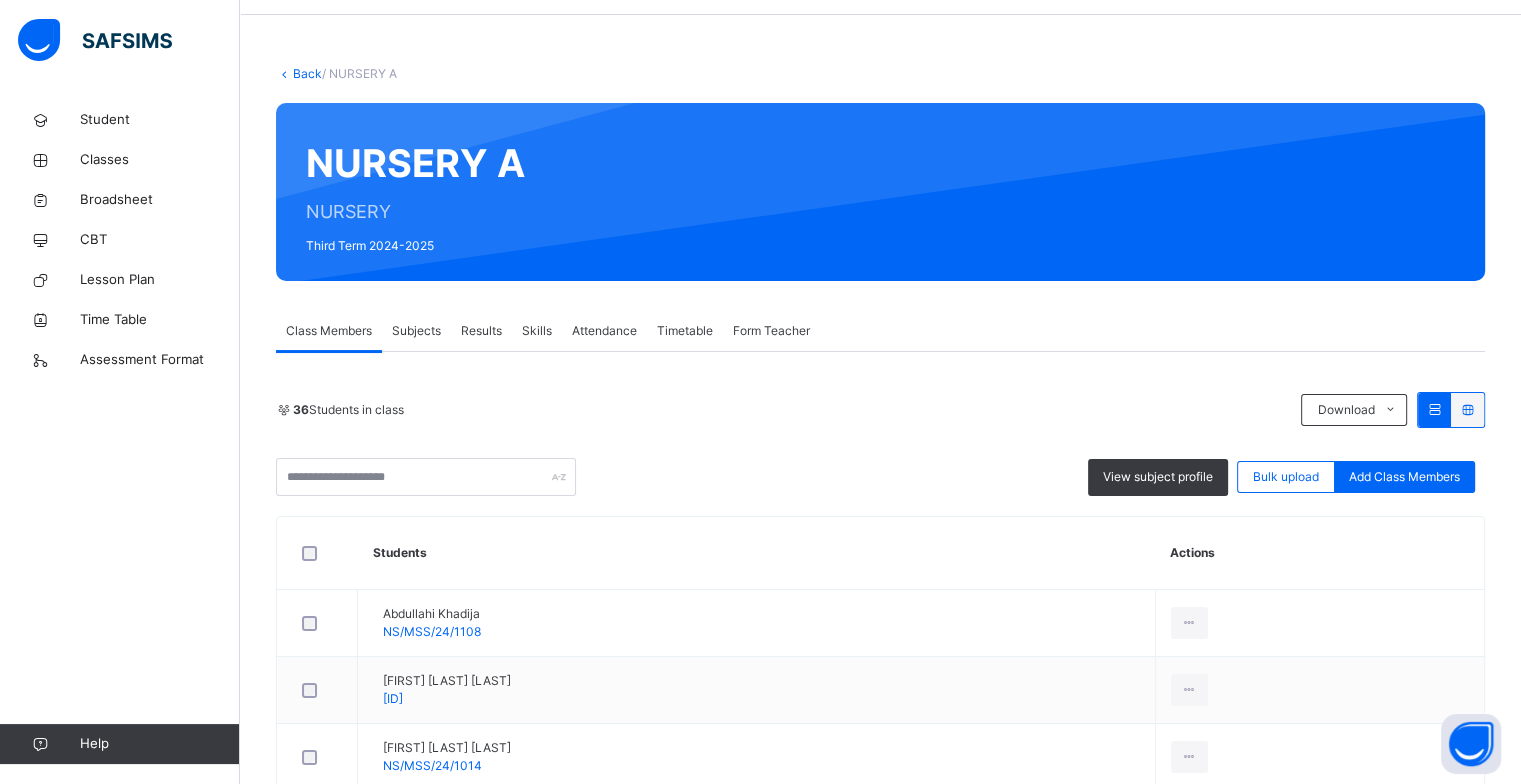 scroll, scrollTop: 0, scrollLeft: 0, axis: both 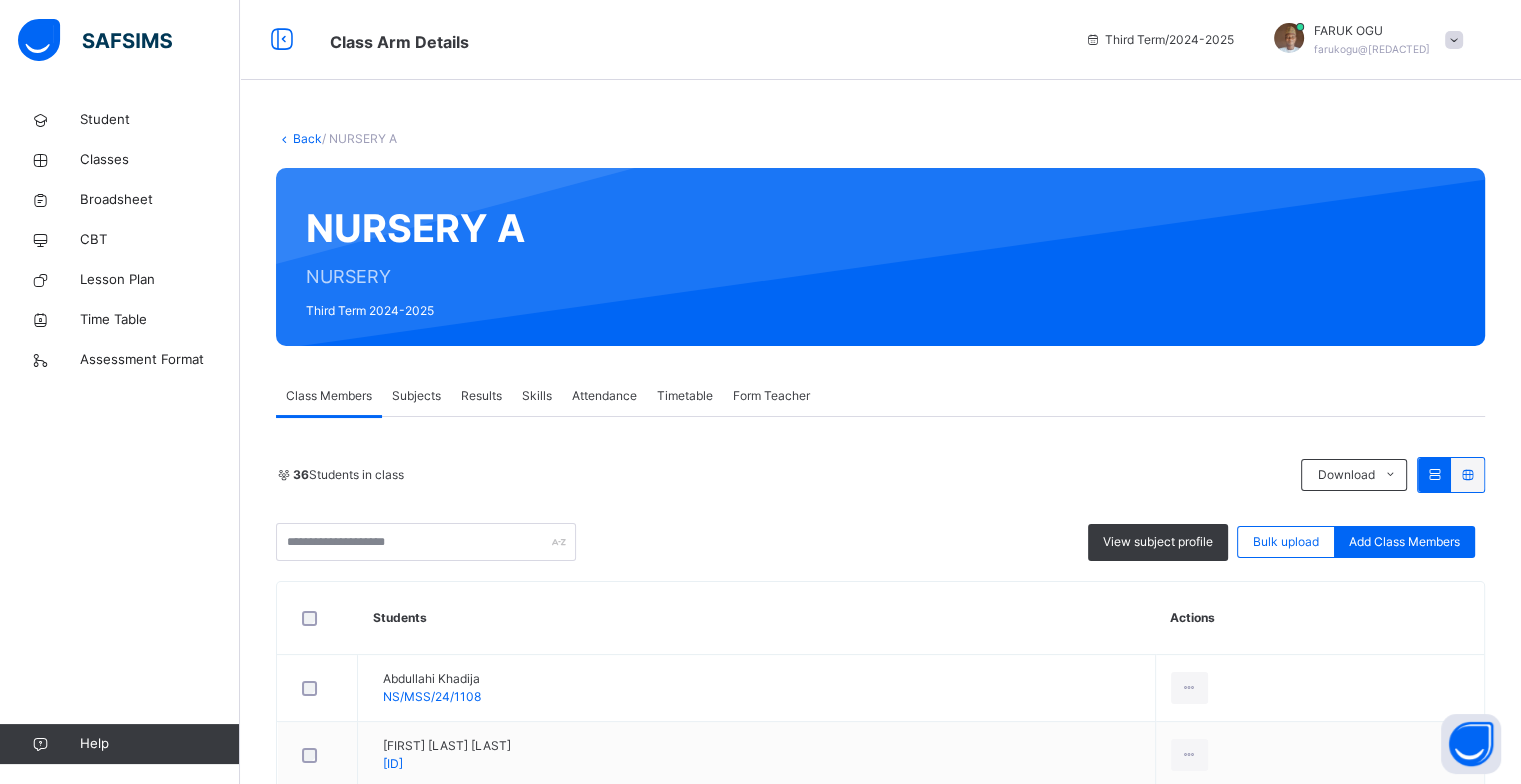 click on "Results" at bounding box center (481, 396) 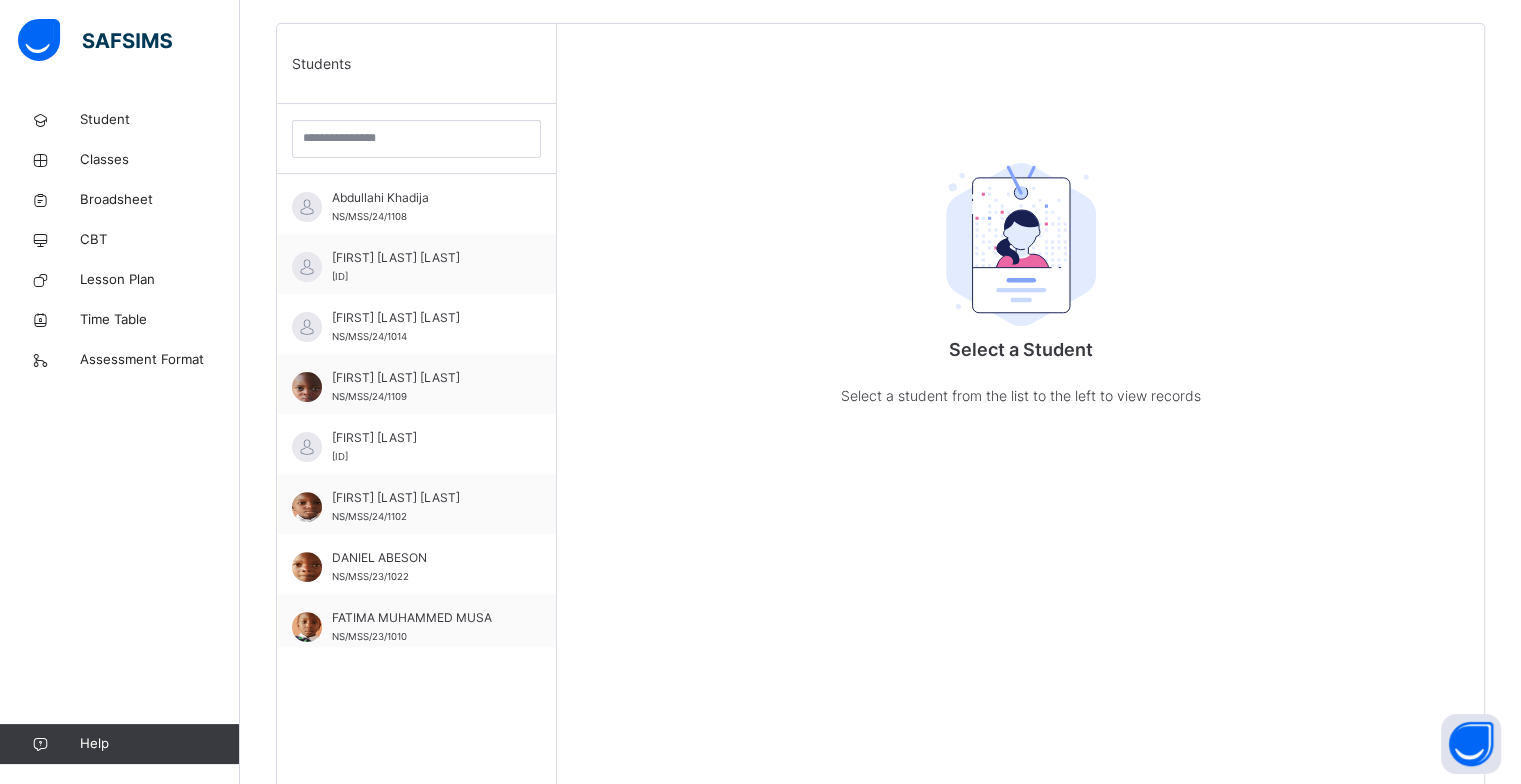 scroll, scrollTop: 500, scrollLeft: 0, axis: vertical 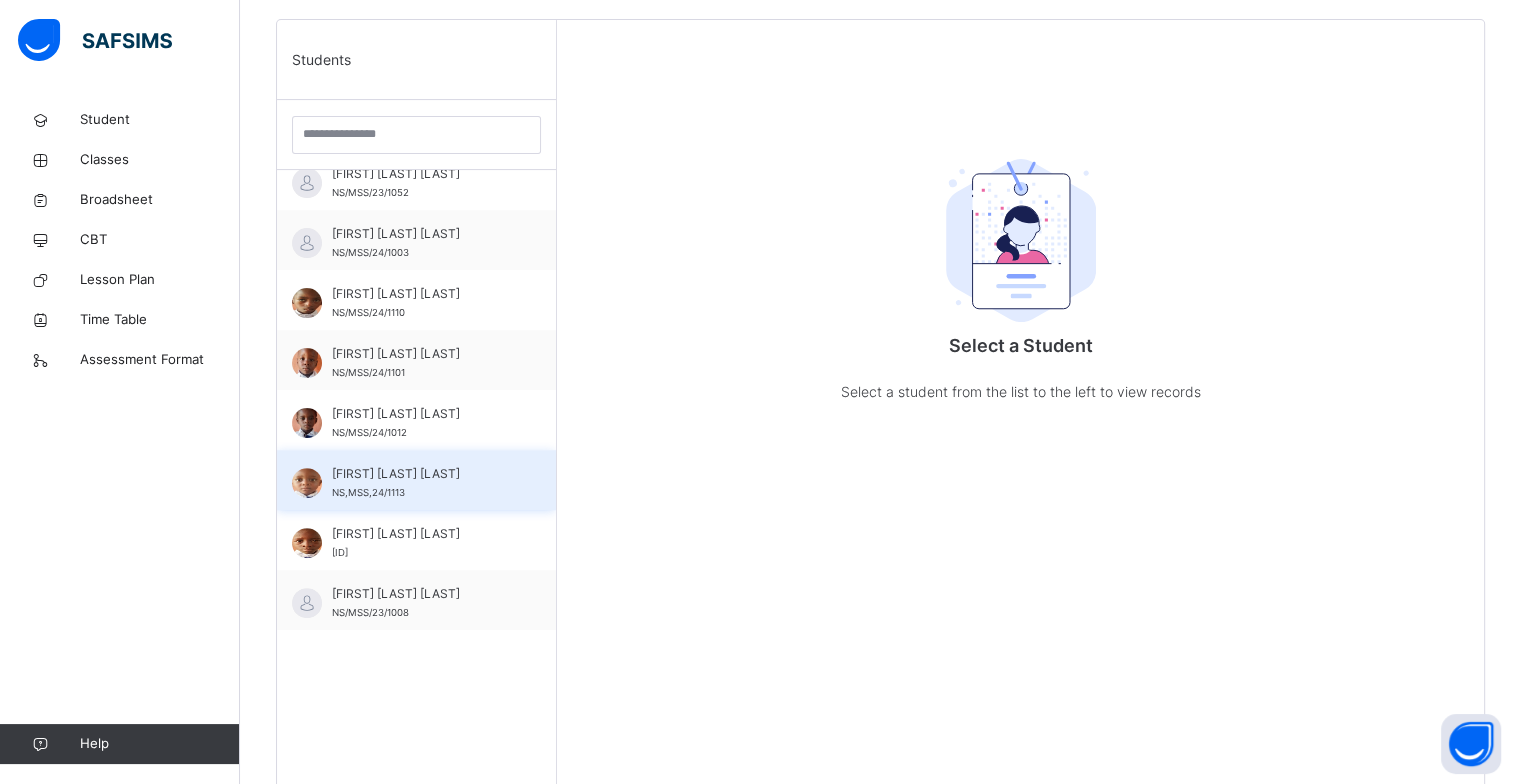 click on "MOHAMMED Ogu Faruk" at bounding box center (421, 474) 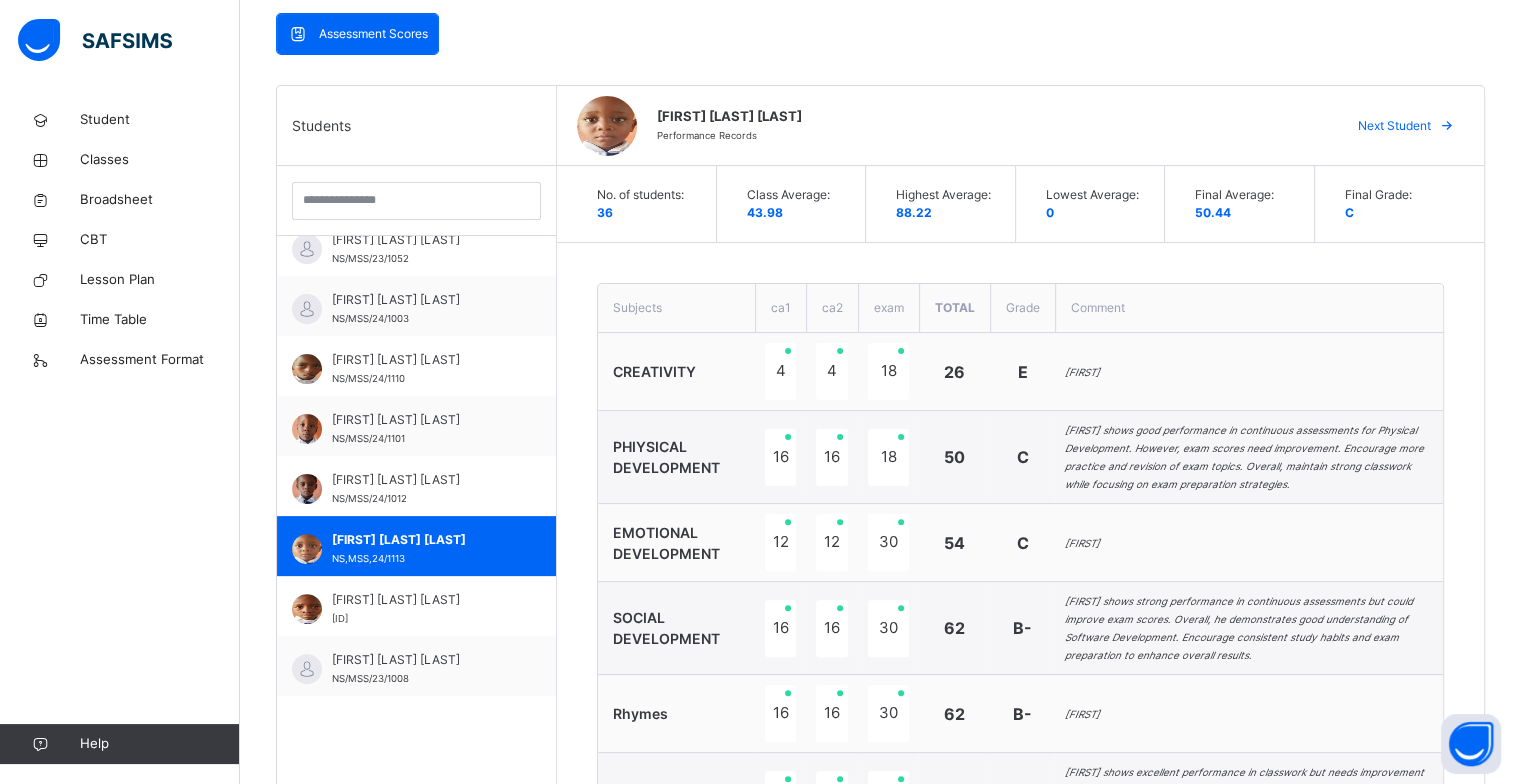 scroll, scrollTop: 400, scrollLeft: 0, axis: vertical 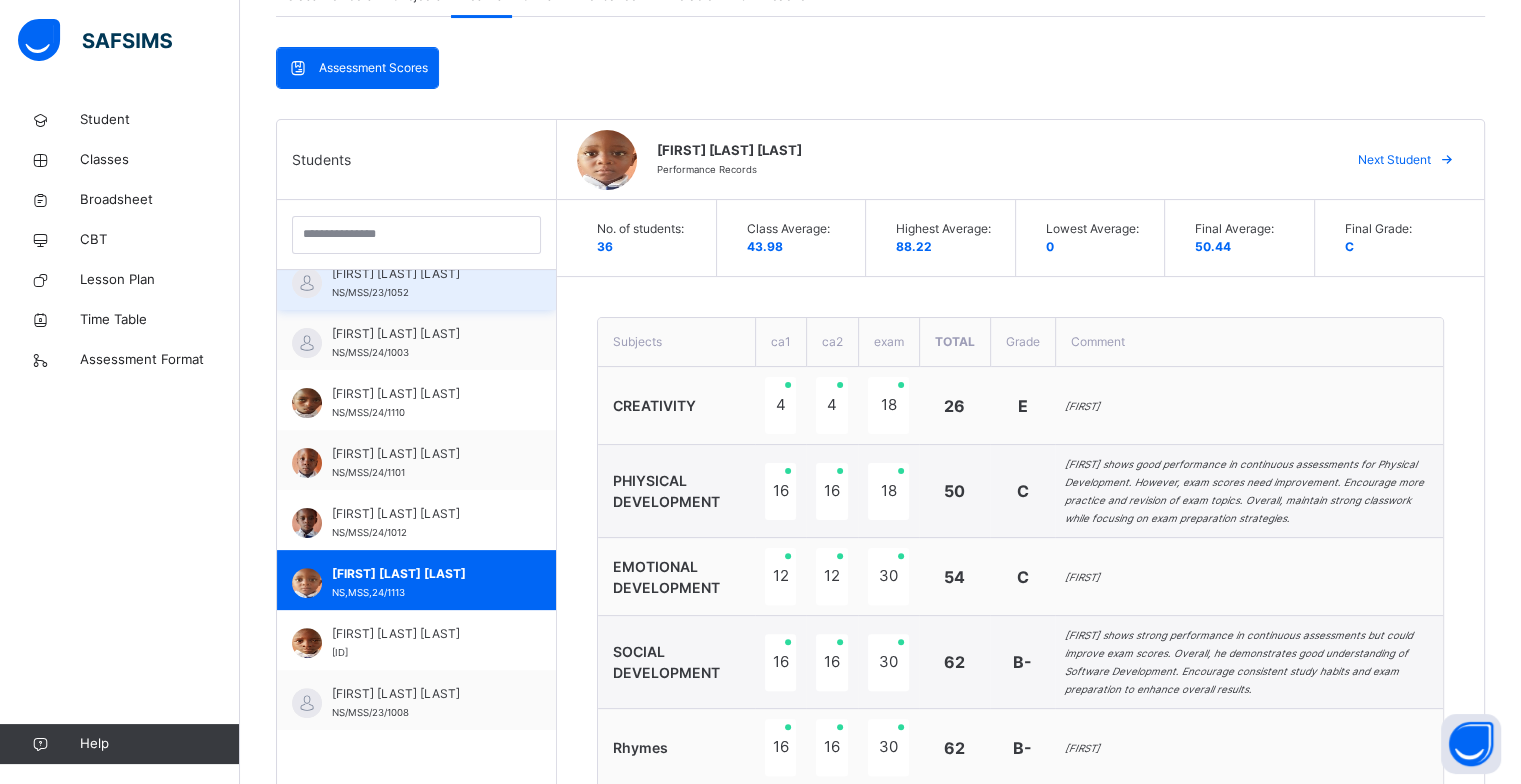 click on "JAAFAR AUWAL MUHAMMED" at bounding box center [421, 274] 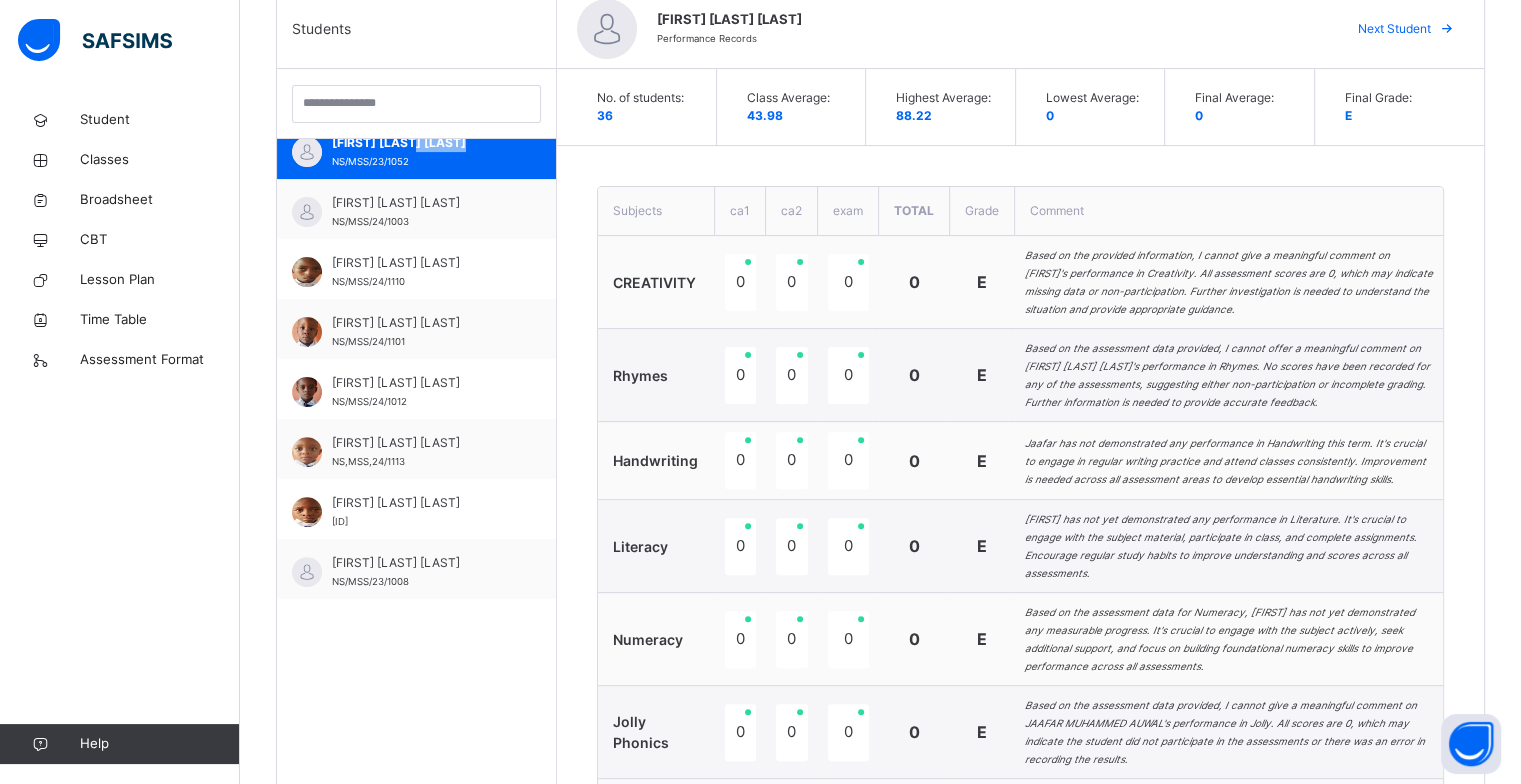 scroll, scrollTop: 550, scrollLeft: 0, axis: vertical 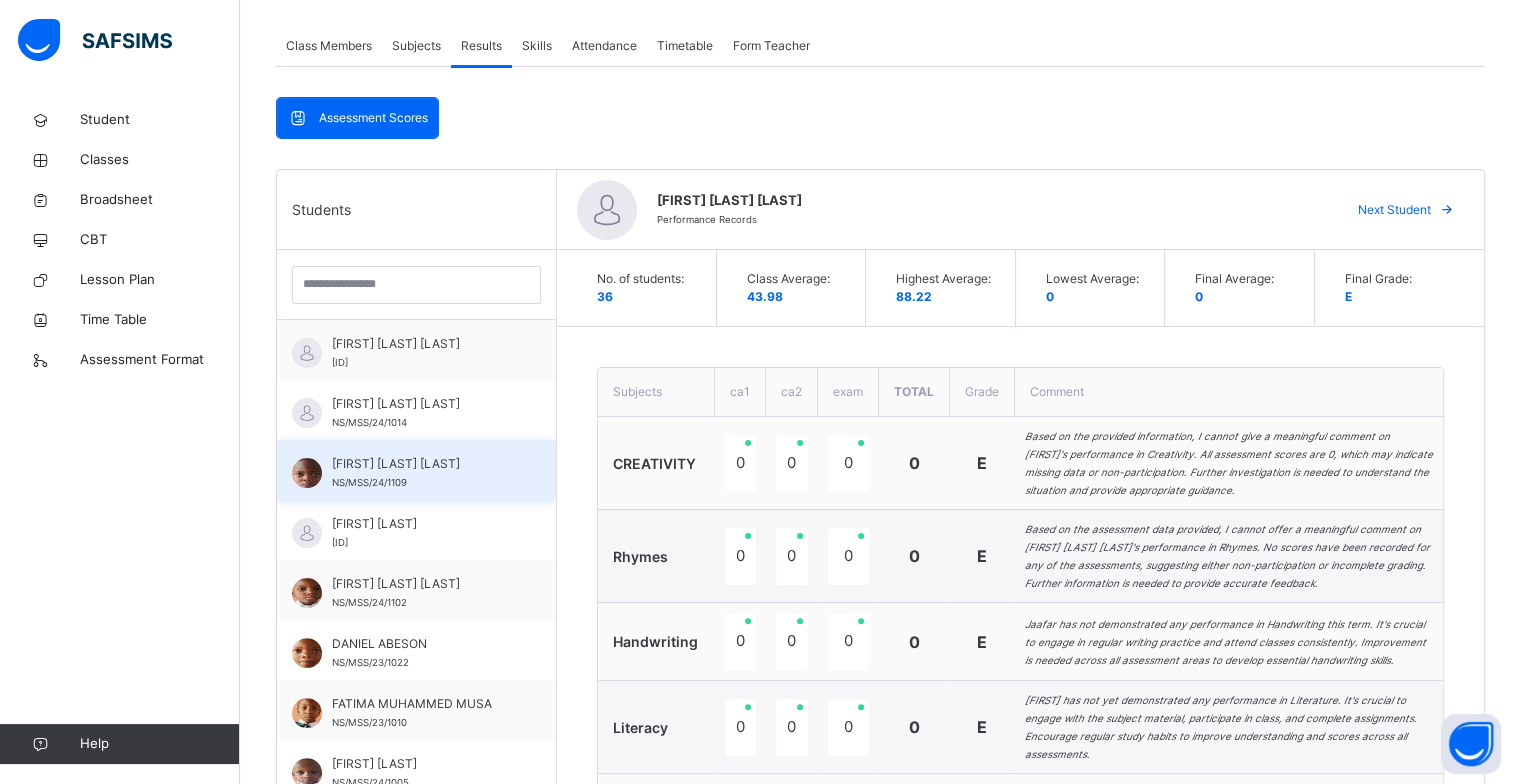 click on "Ahmad Bashir Ahmed" at bounding box center [421, 464] 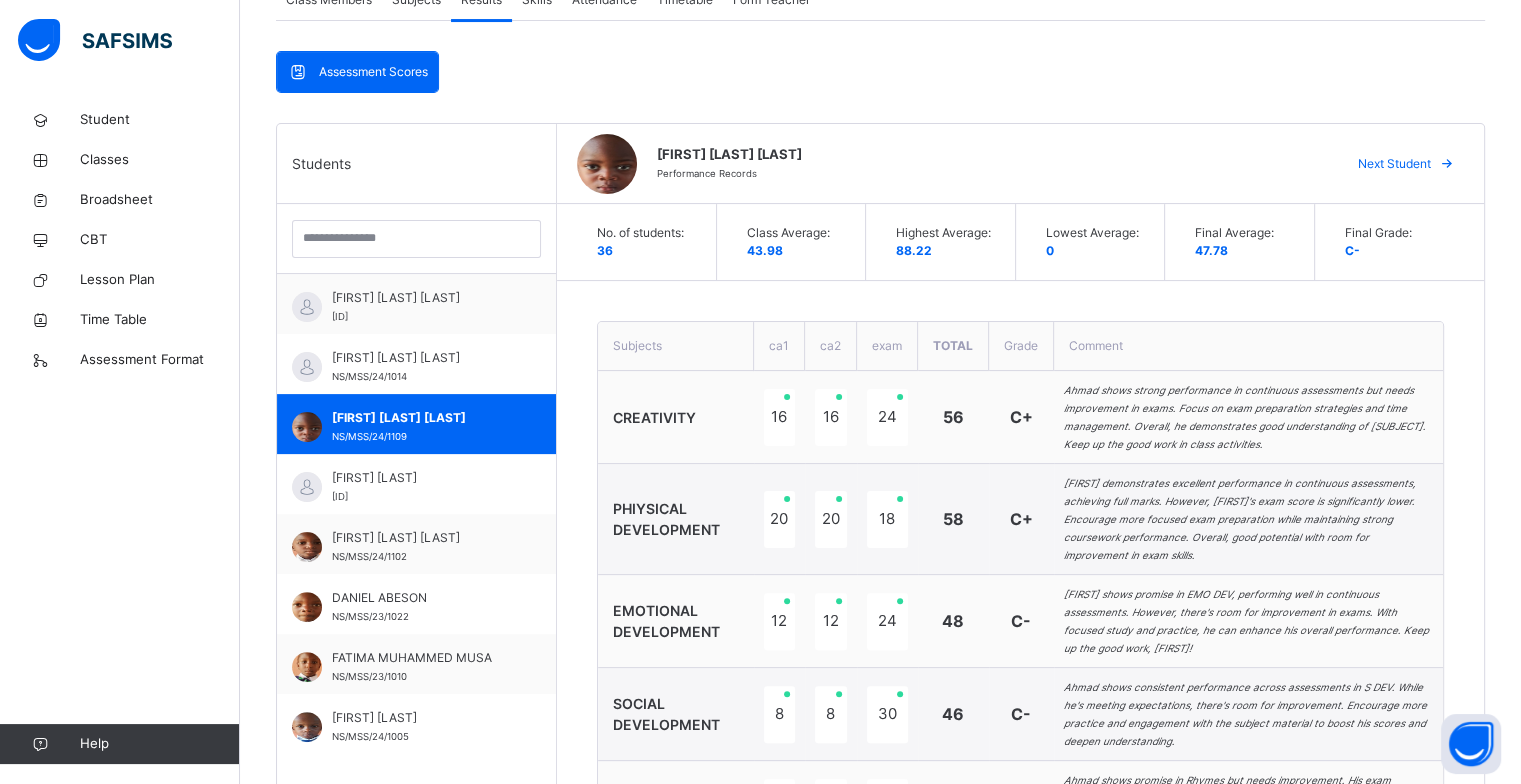scroll, scrollTop: 350, scrollLeft: 0, axis: vertical 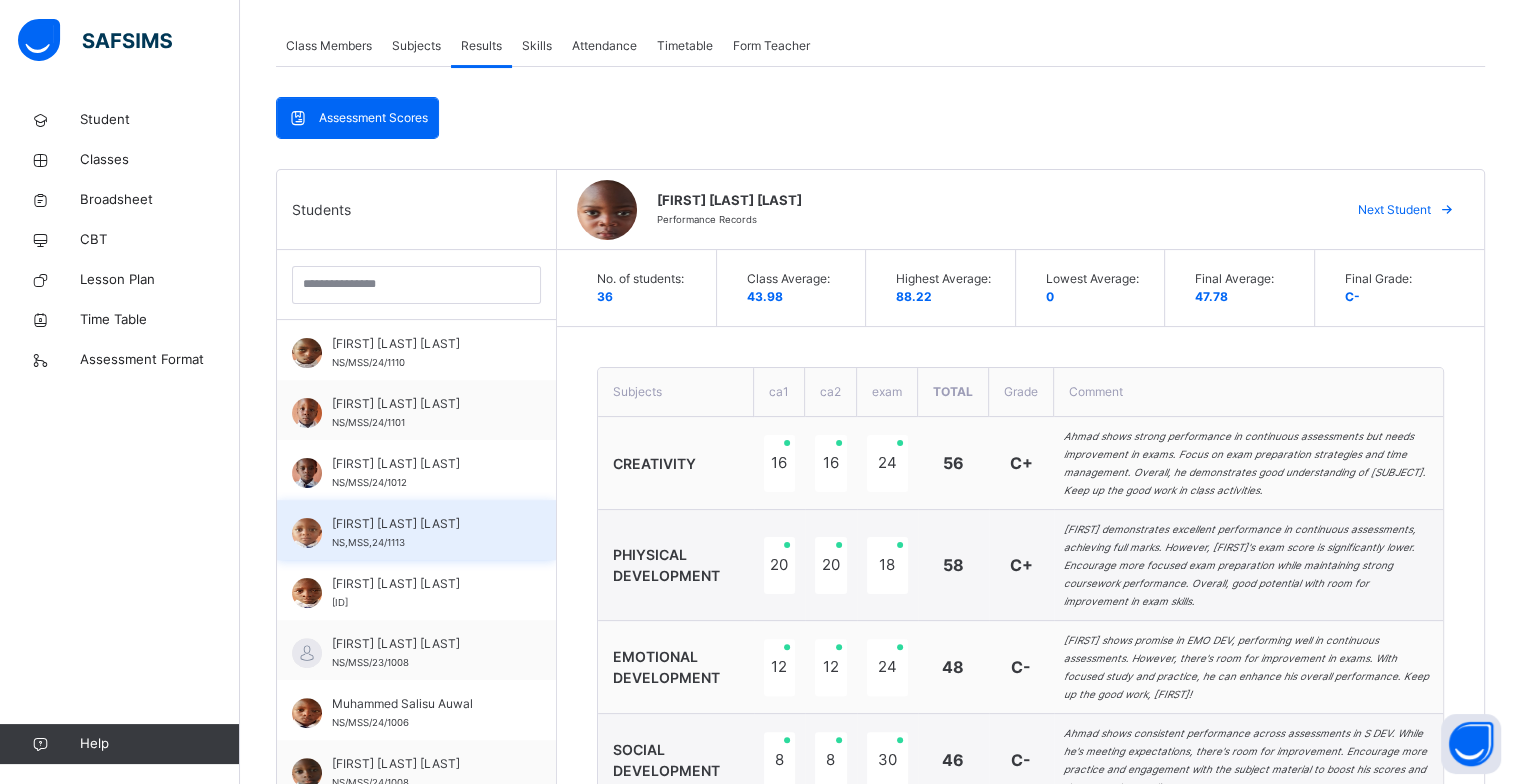 click on "MOHAMMED Ogu Faruk" at bounding box center (421, 524) 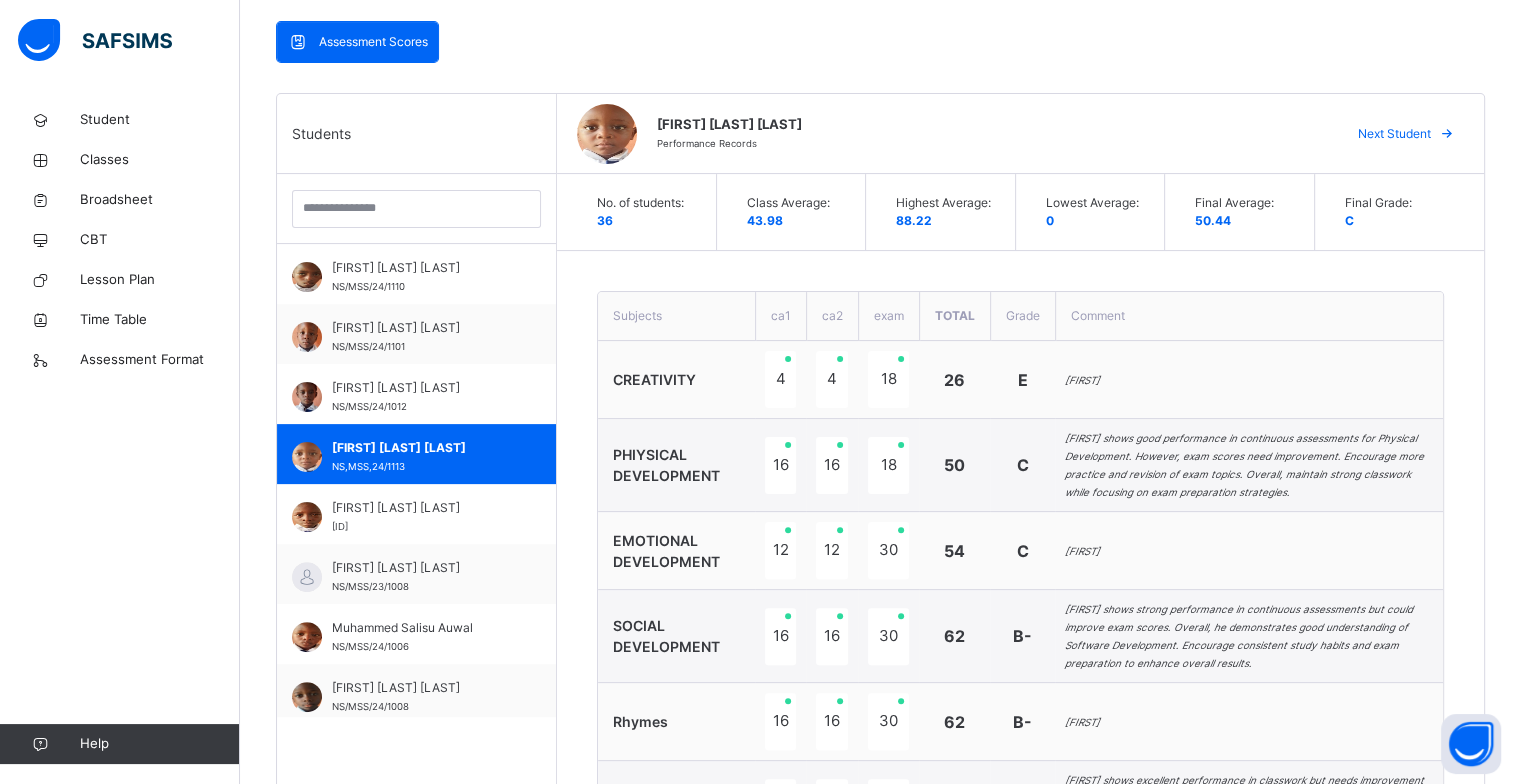 scroll, scrollTop: 500, scrollLeft: 0, axis: vertical 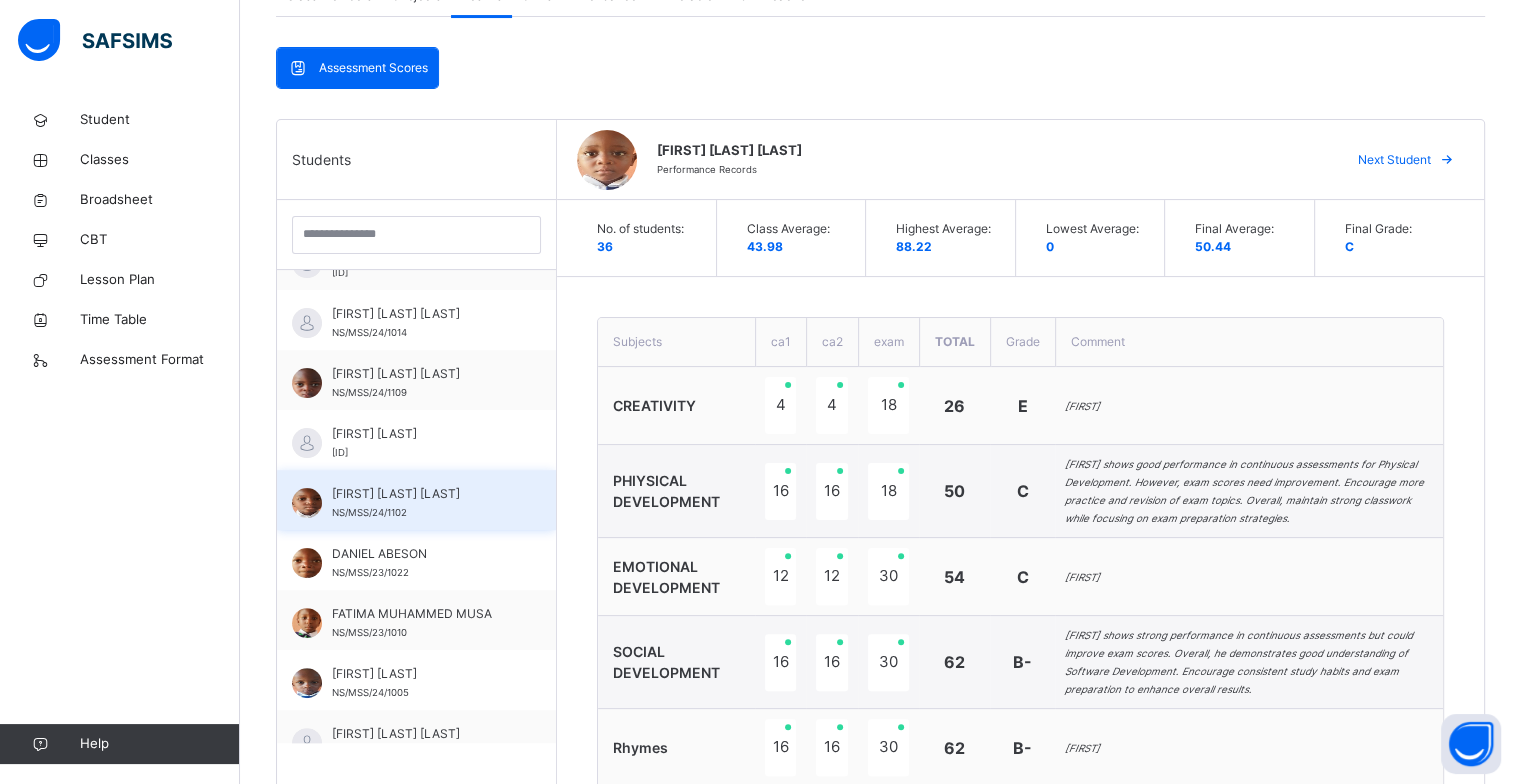 click on "Best Kure Jimba" at bounding box center (421, 494) 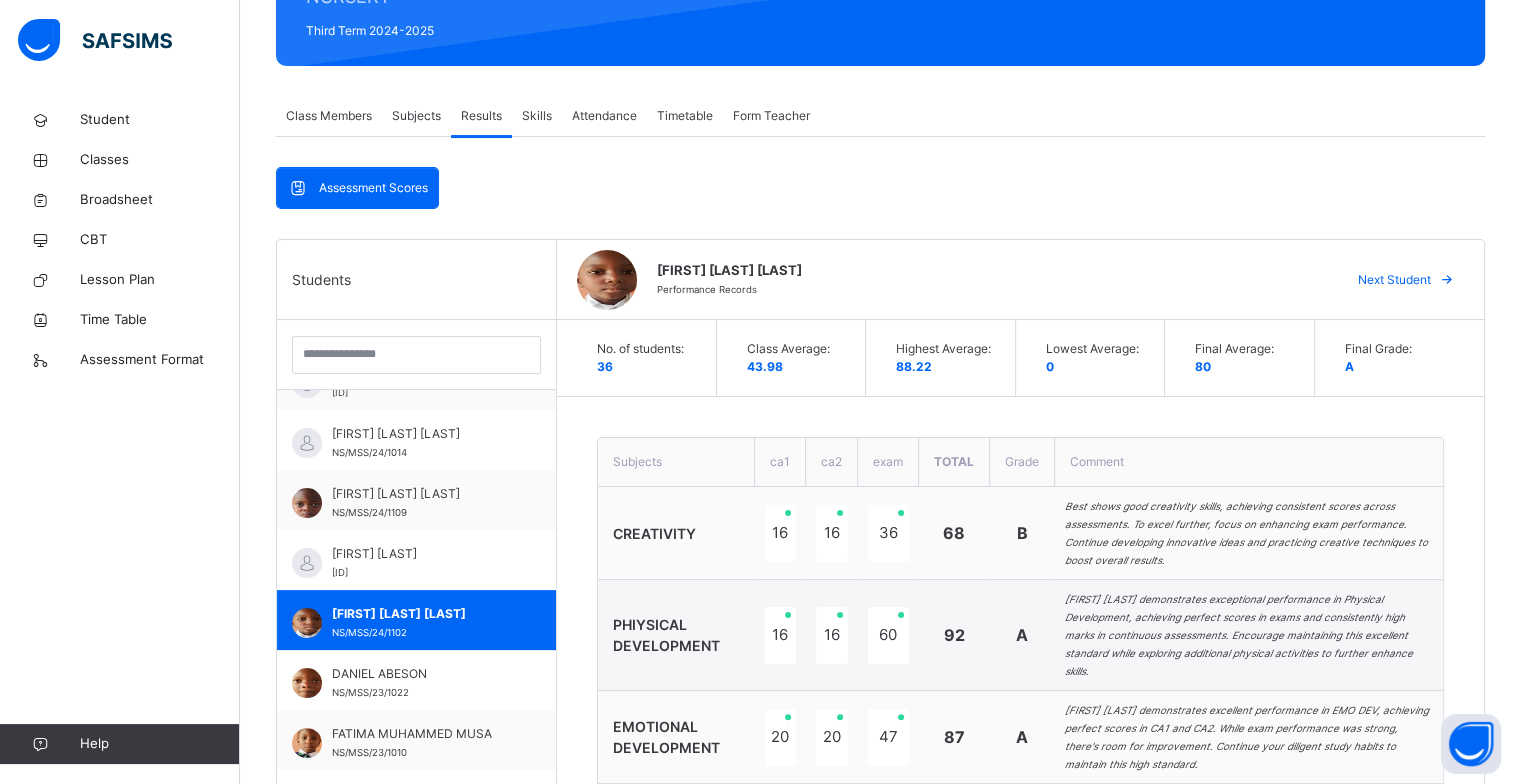 scroll, scrollTop: 343, scrollLeft: 0, axis: vertical 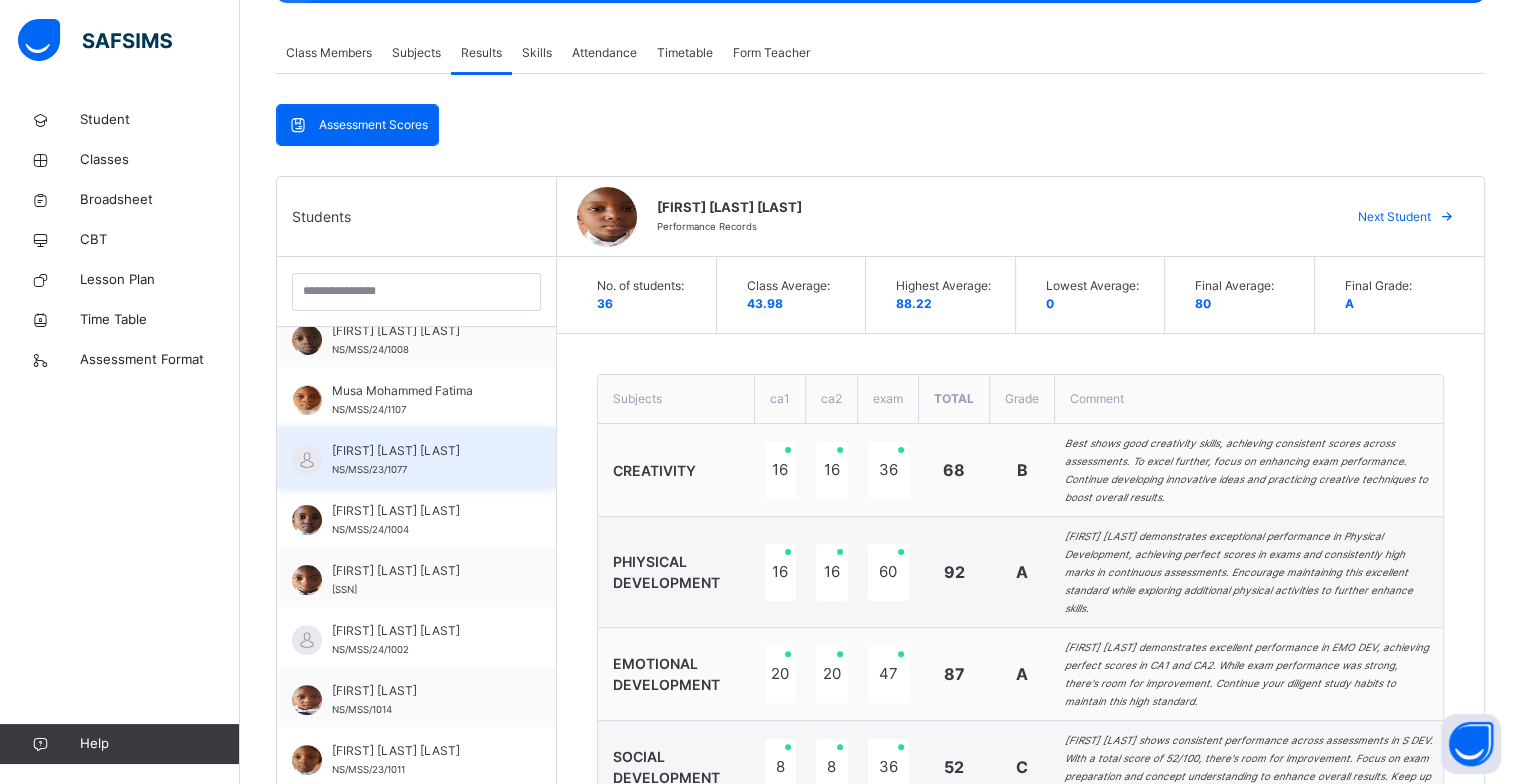 click on "OBANDE JIBRIN CIROMA NS/MSS/23/1077" at bounding box center [421, 460] 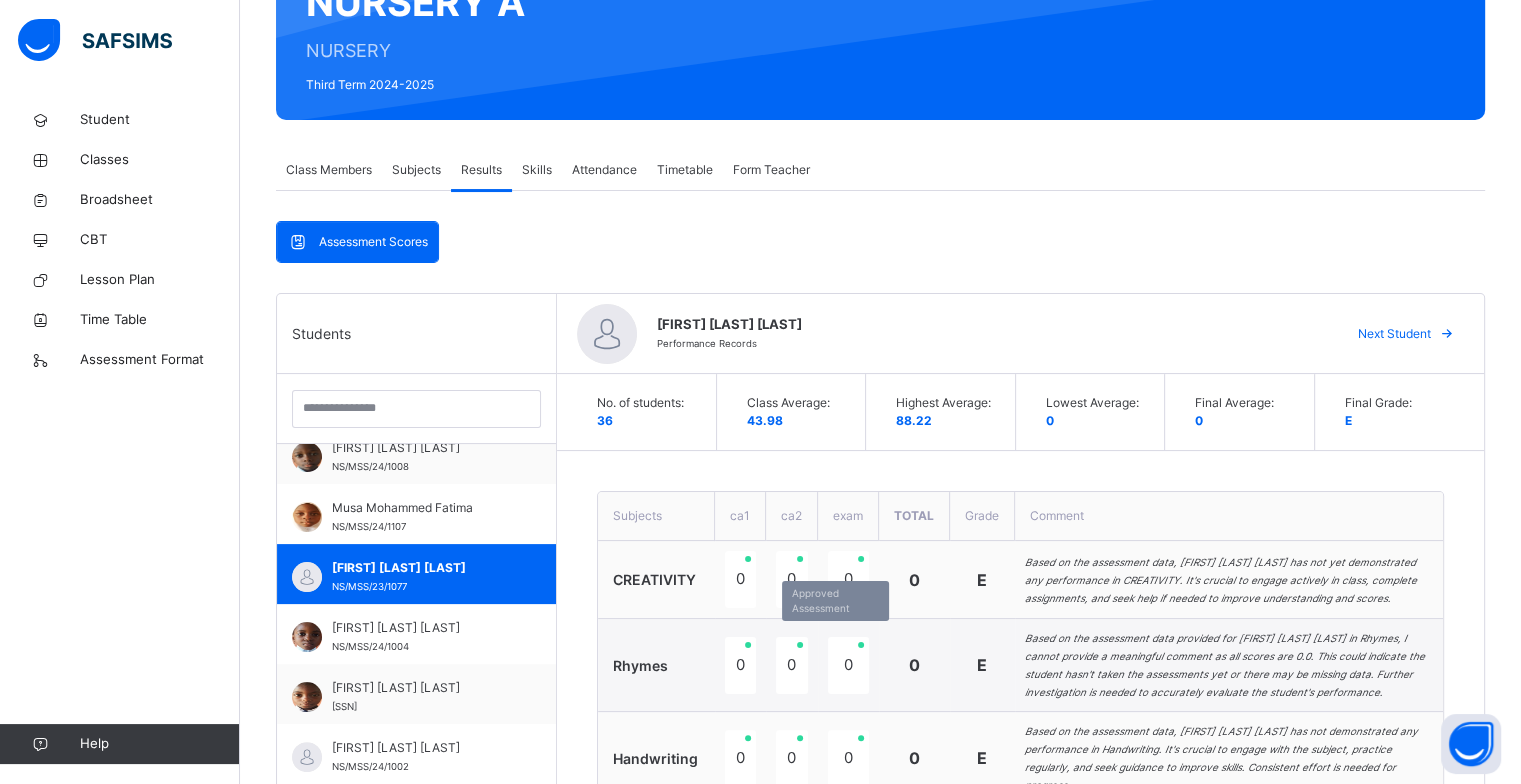 scroll, scrollTop: 204, scrollLeft: 0, axis: vertical 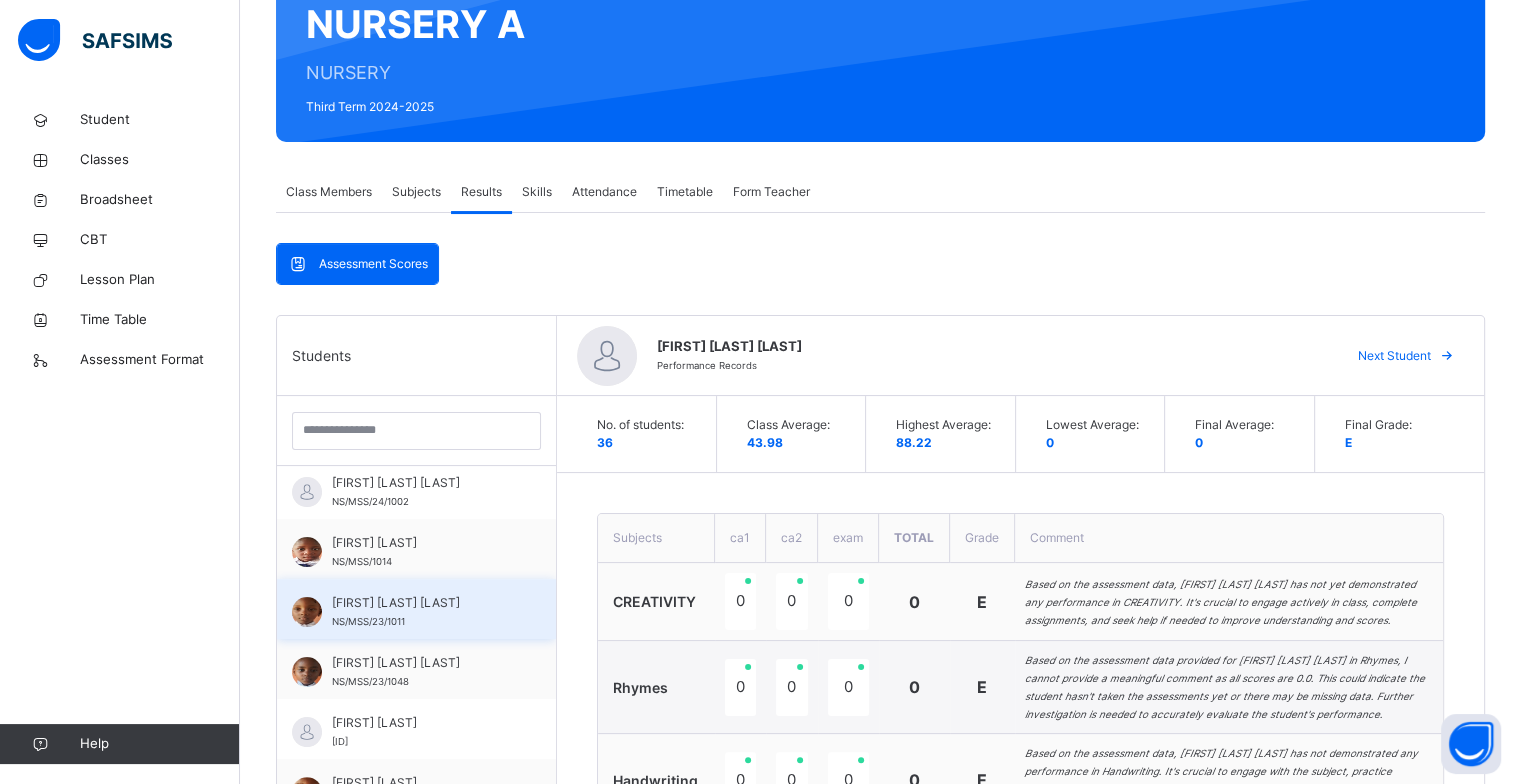 click on "SERAH VIYA PHILIP" at bounding box center [421, 603] 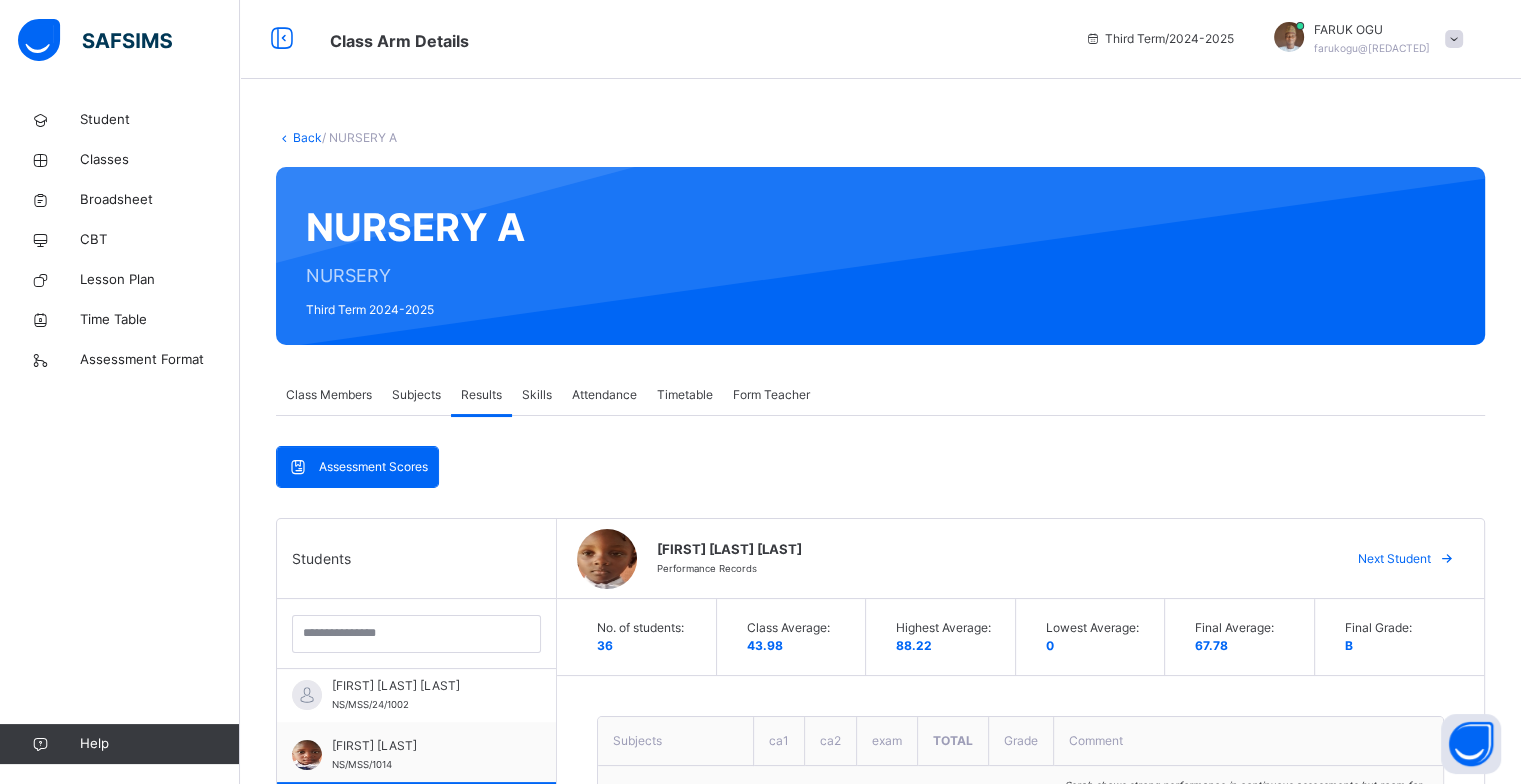 scroll, scrollTop: 0, scrollLeft: 0, axis: both 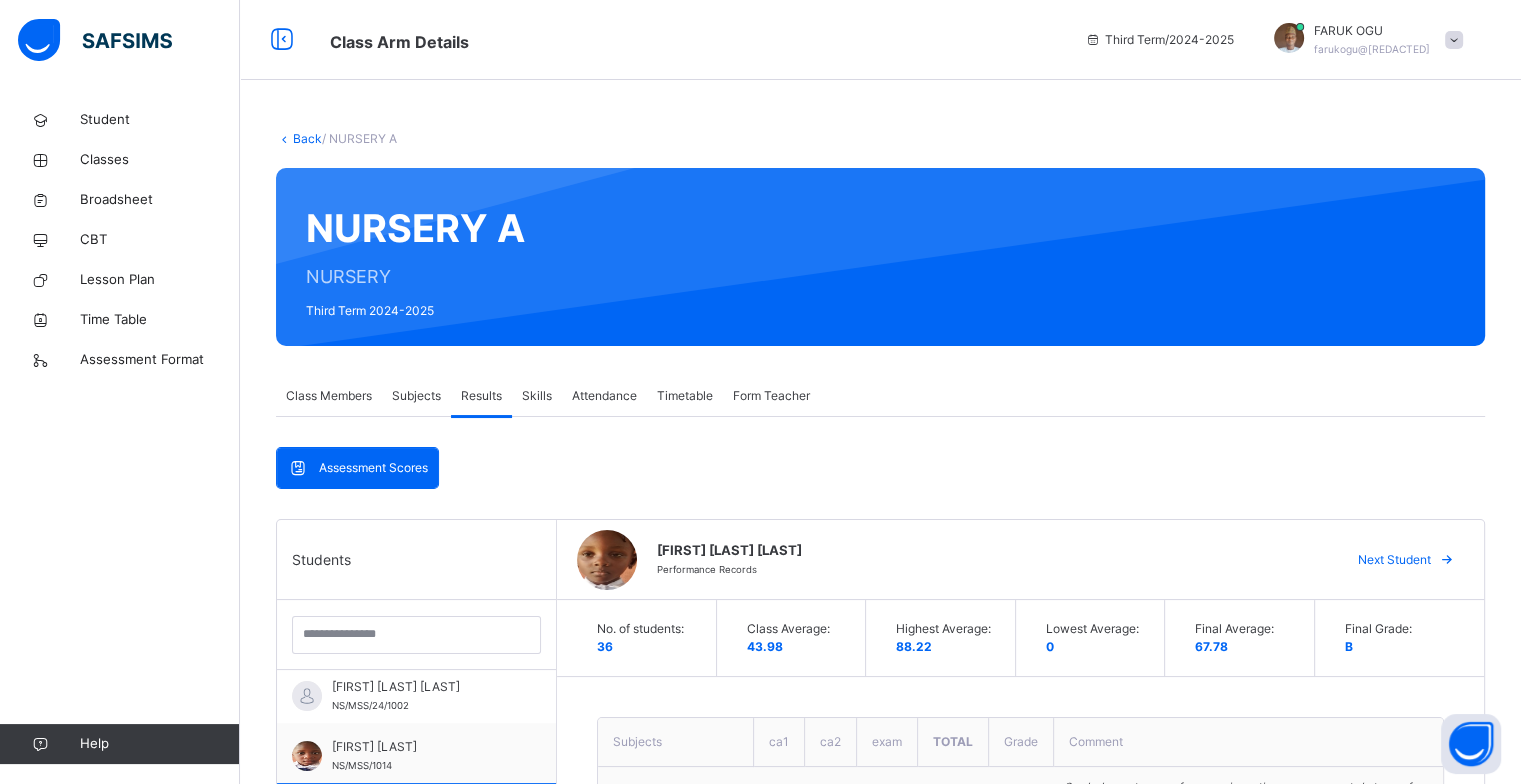 click at bounding box center [1454, 40] 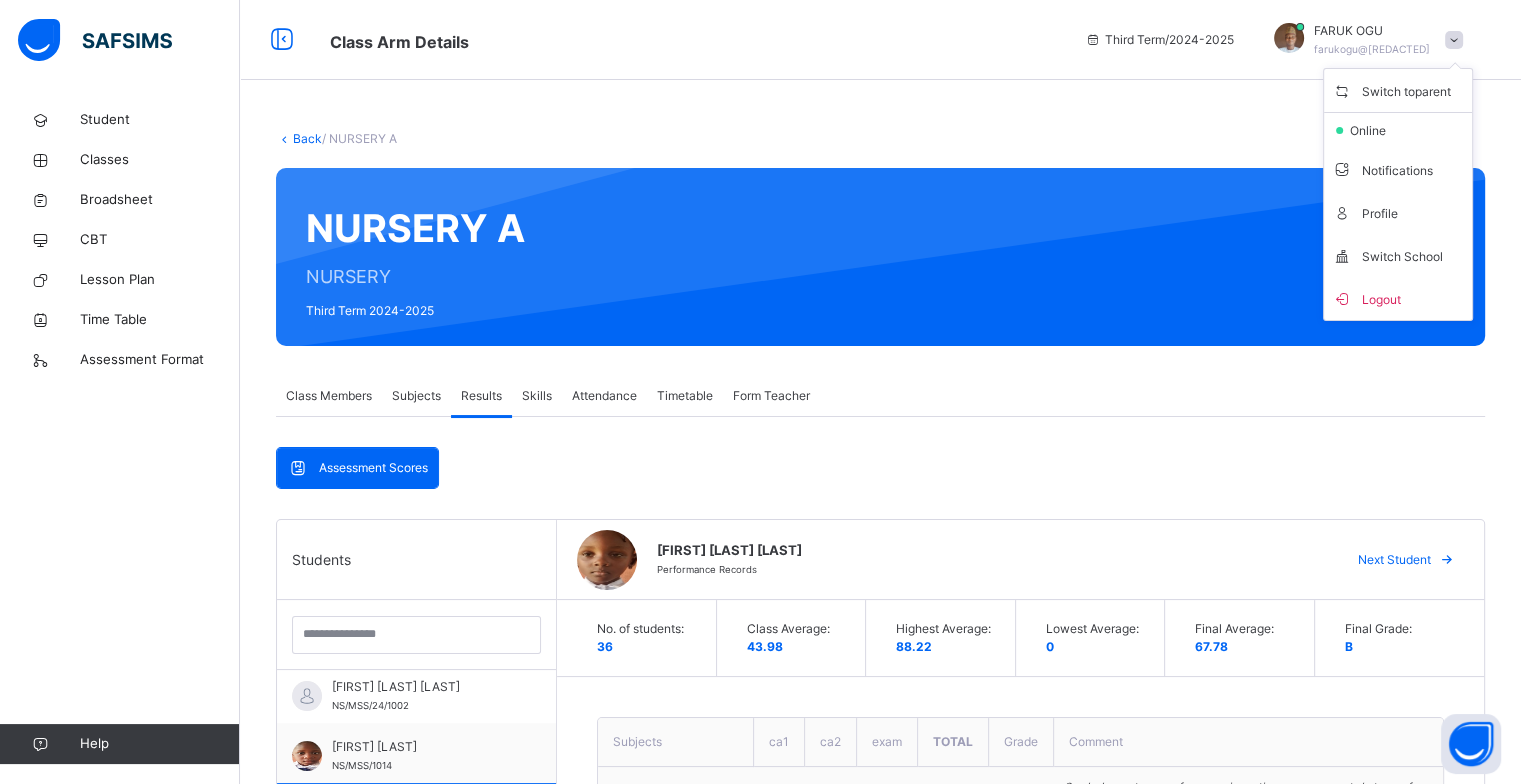 click at bounding box center [1005, 257] 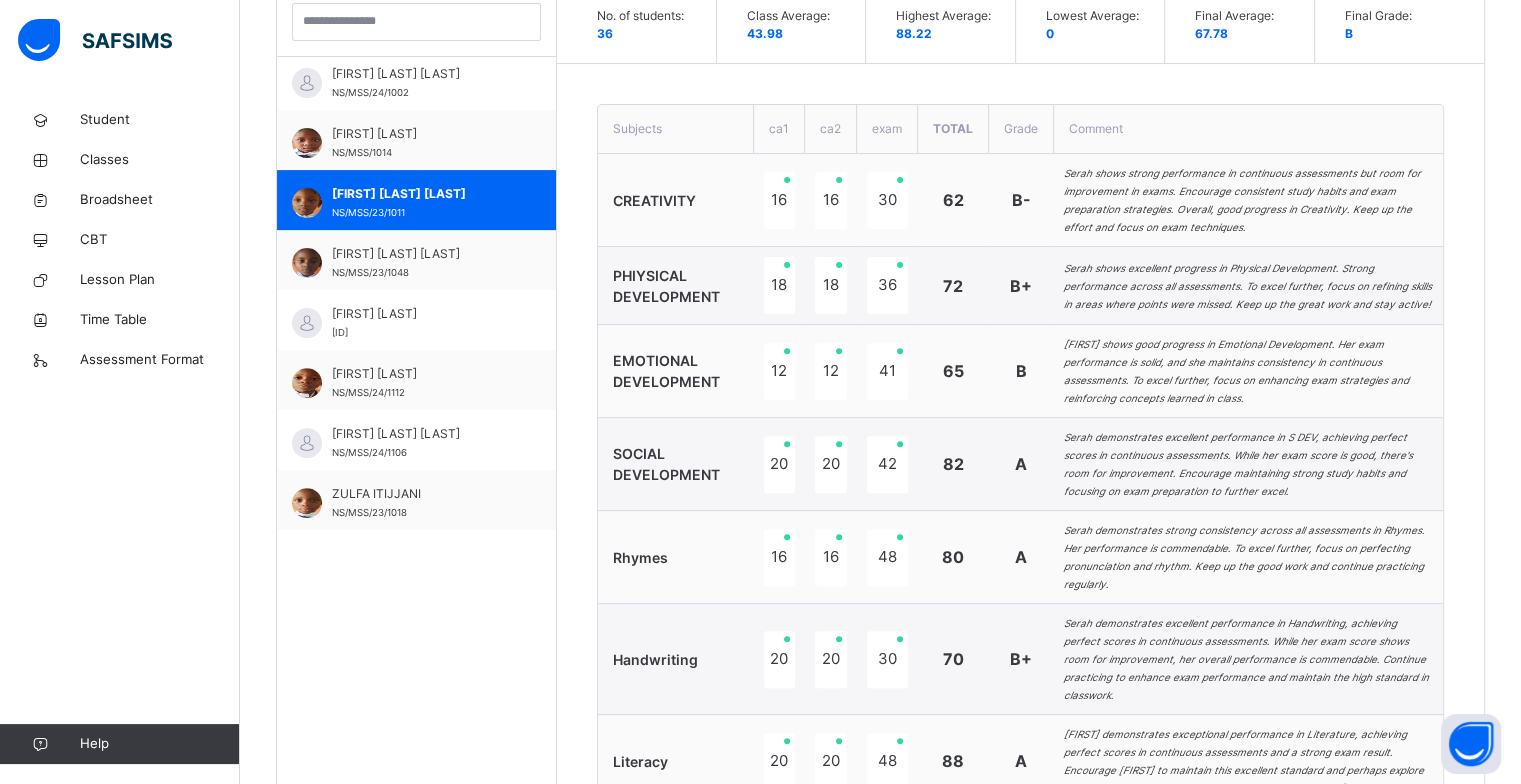 scroll, scrollTop: 513, scrollLeft: 0, axis: vertical 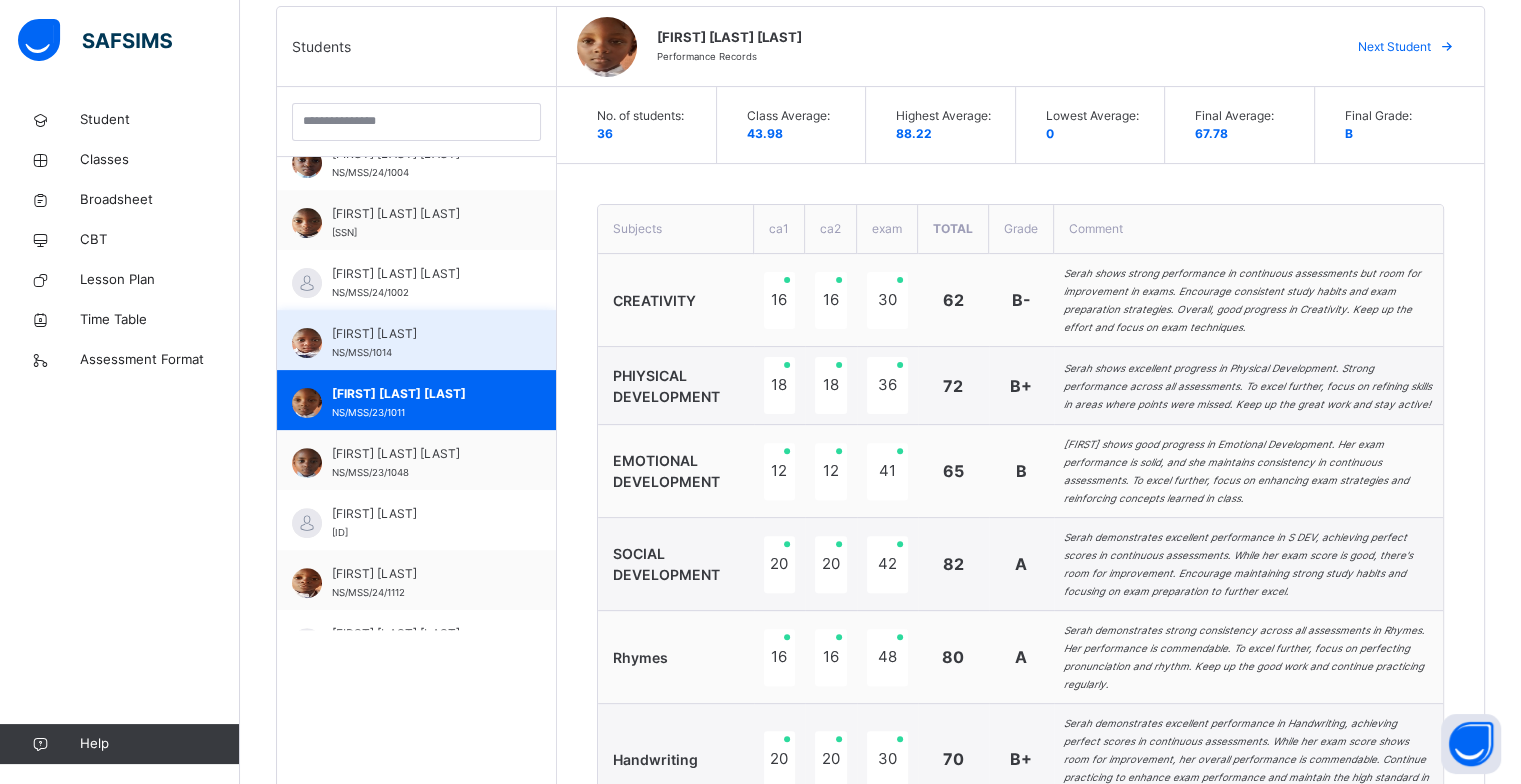 click on "Sarah  Sunday" at bounding box center [421, 334] 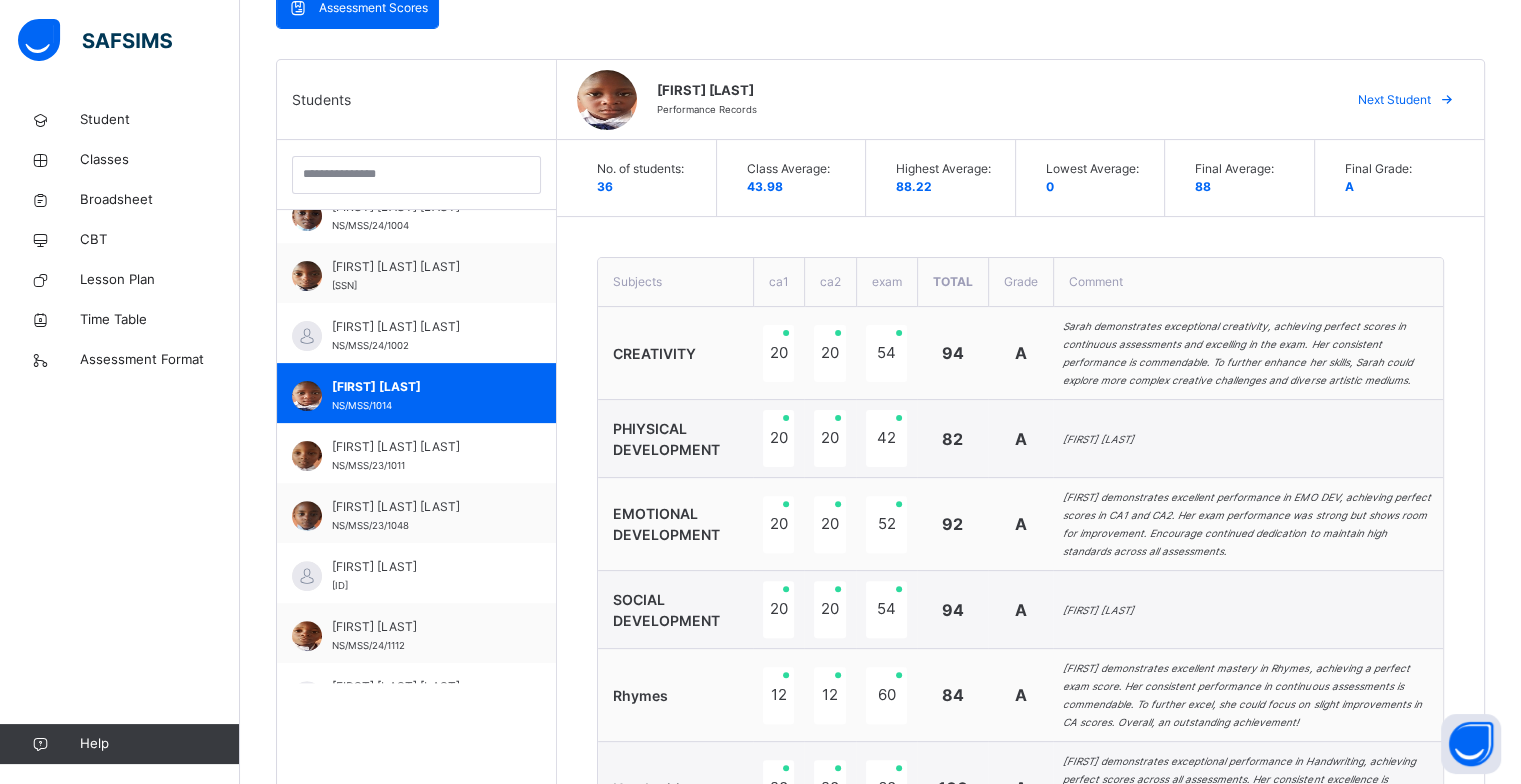 scroll, scrollTop: 358, scrollLeft: 0, axis: vertical 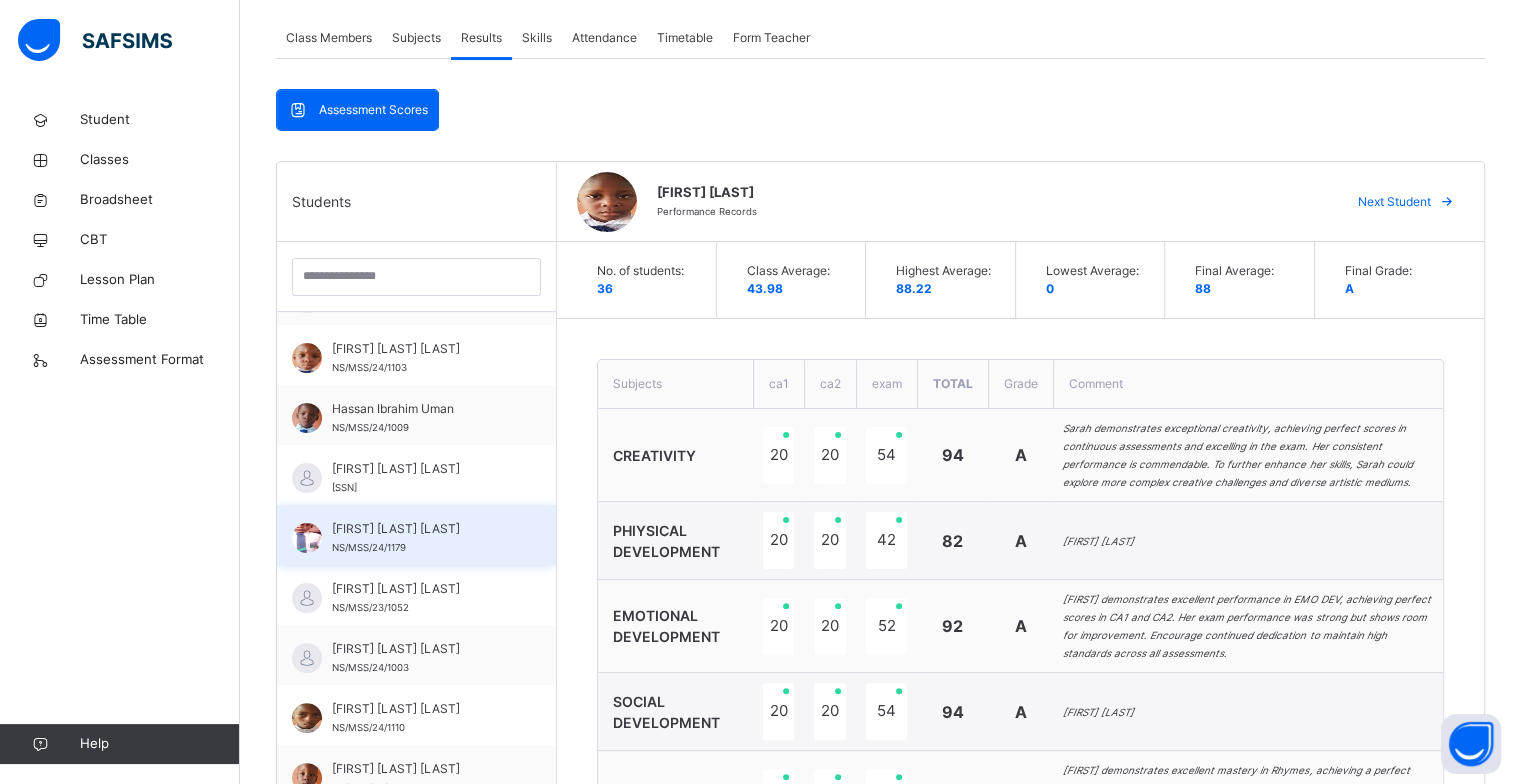 click on "ISA IBRAHIM OROSHA NS/MSS/24/1179" at bounding box center [421, 538] 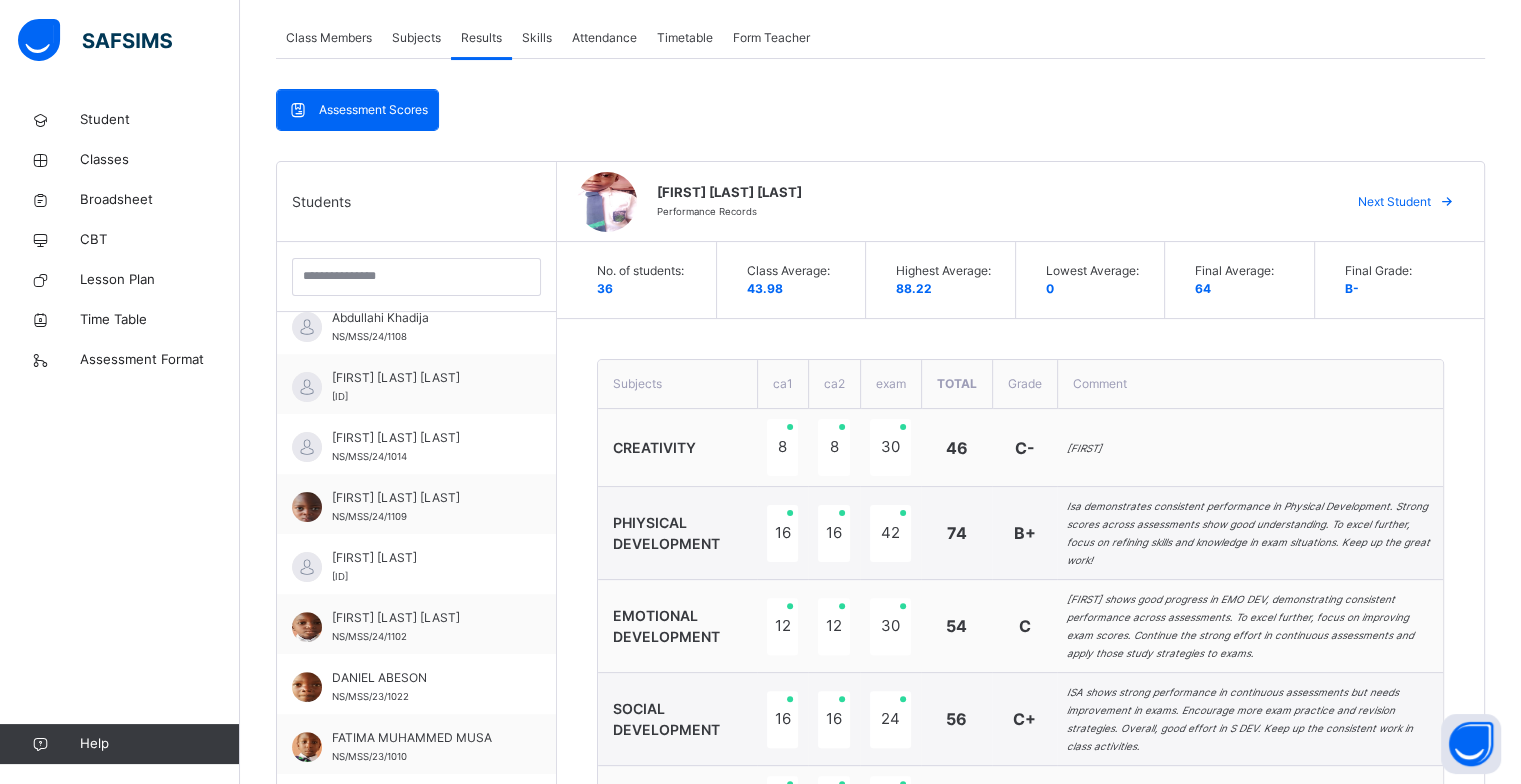 scroll, scrollTop: 0, scrollLeft: 0, axis: both 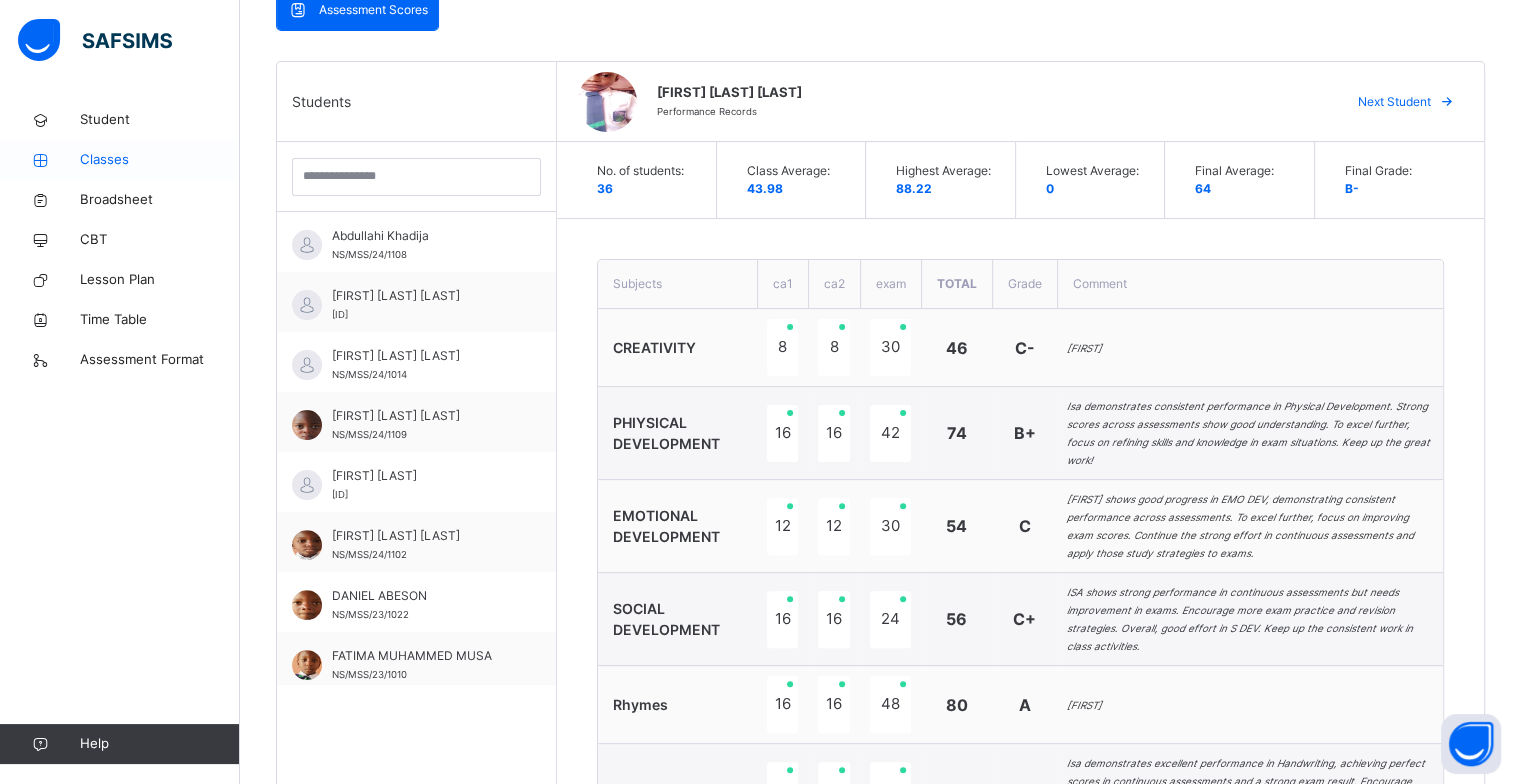 click on "Classes" at bounding box center (160, 160) 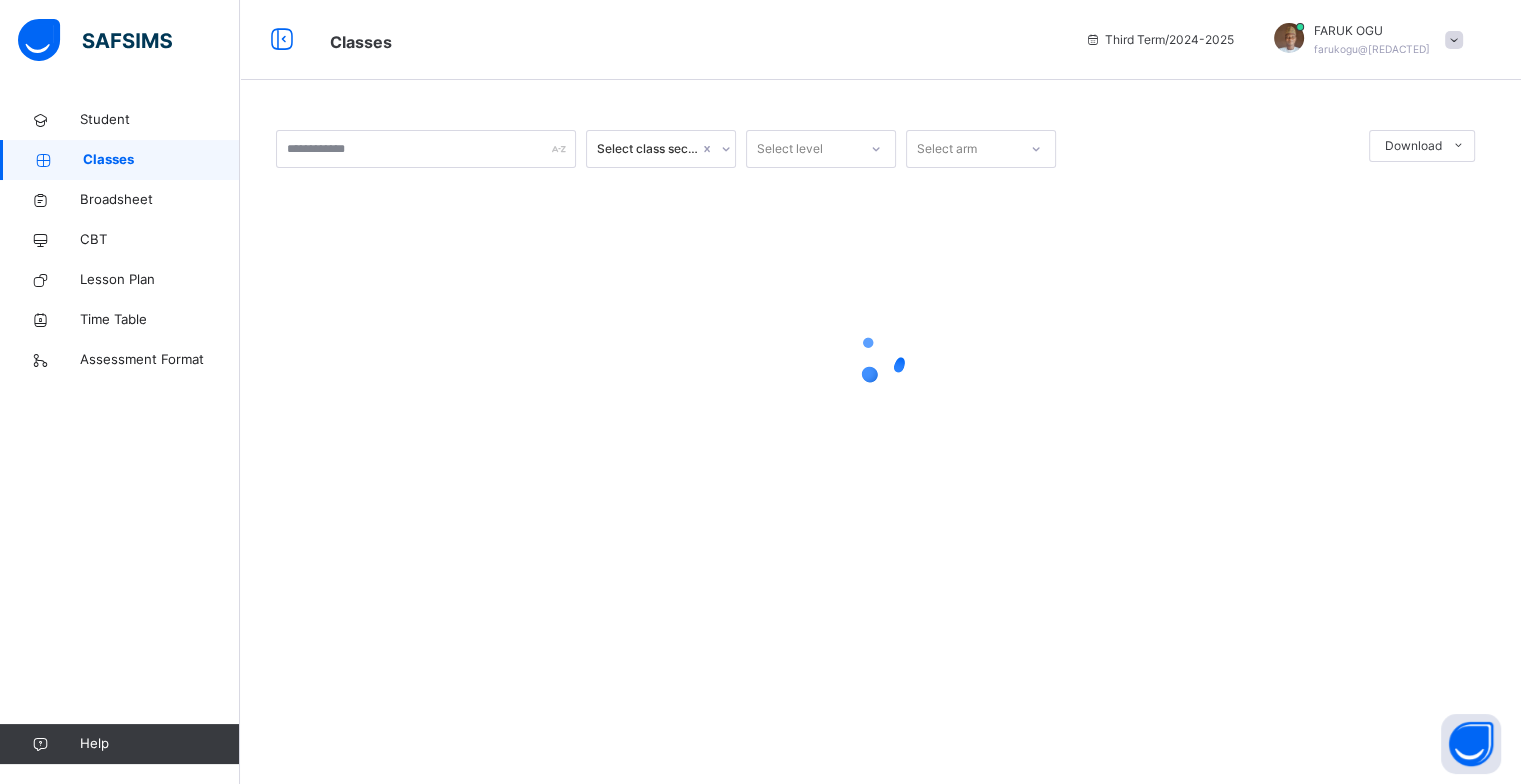 scroll, scrollTop: 0, scrollLeft: 0, axis: both 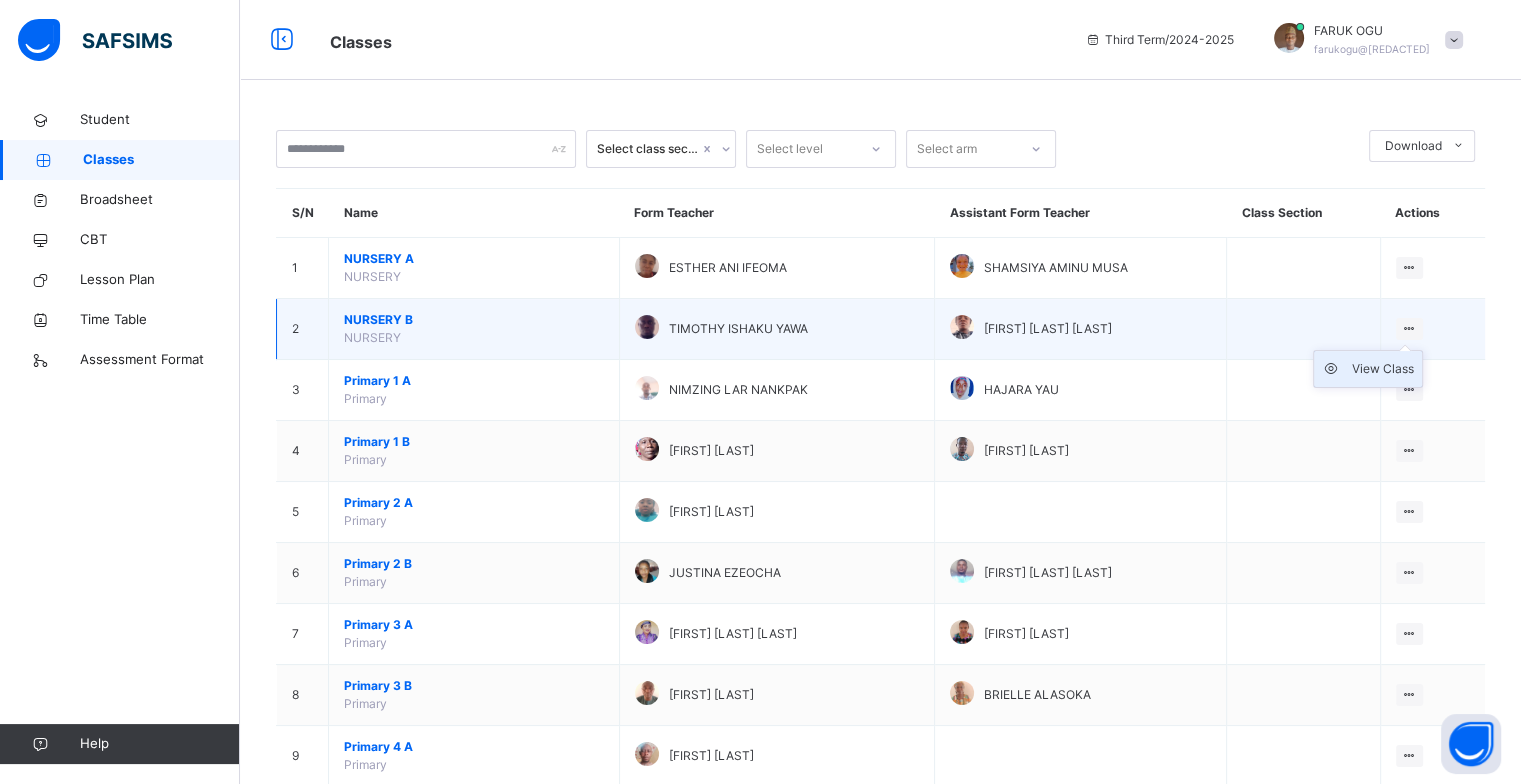 click on "View Class" at bounding box center [1383, 369] 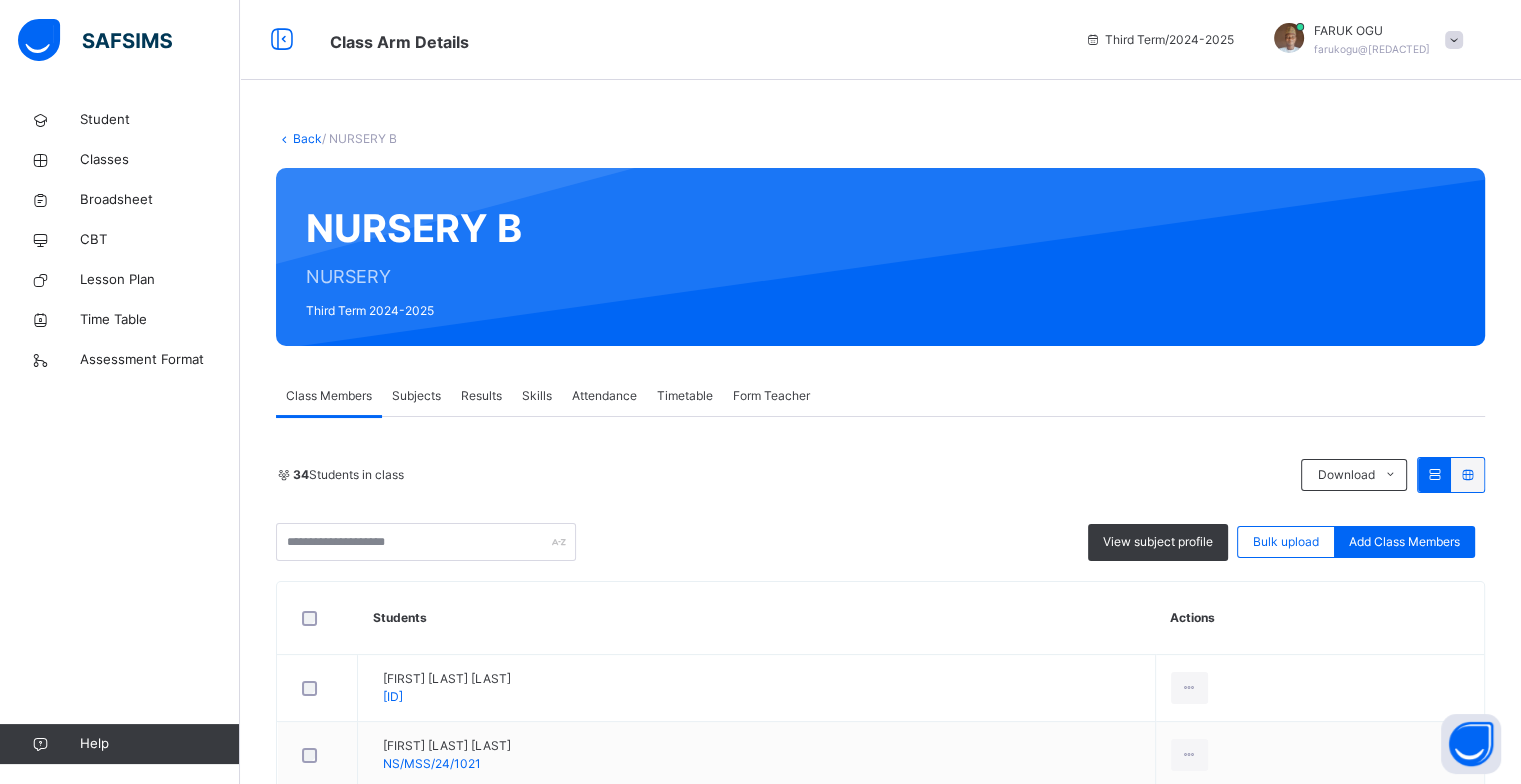 click on "Results" at bounding box center (481, 396) 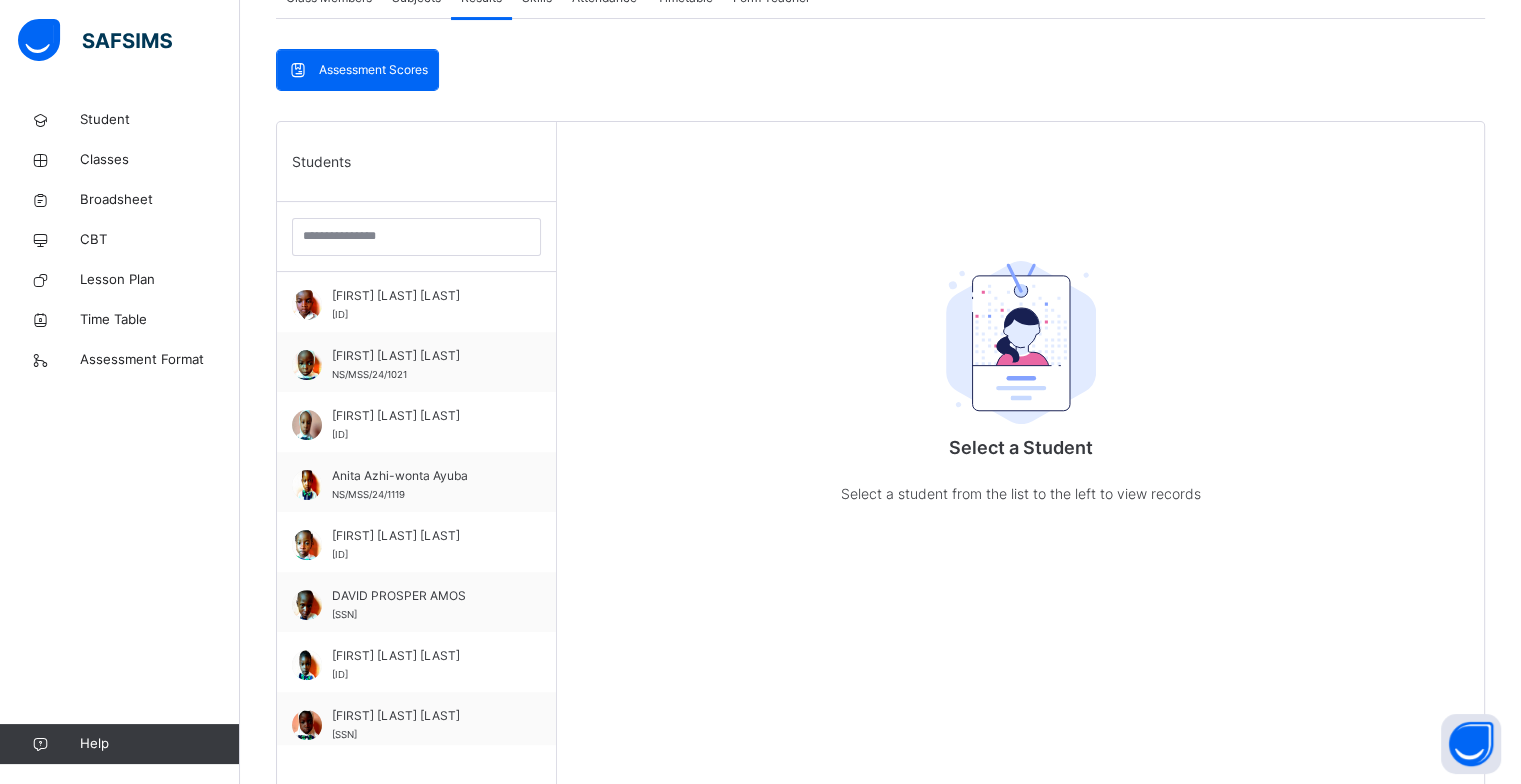 scroll, scrollTop: 400, scrollLeft: 0, axis: vertical 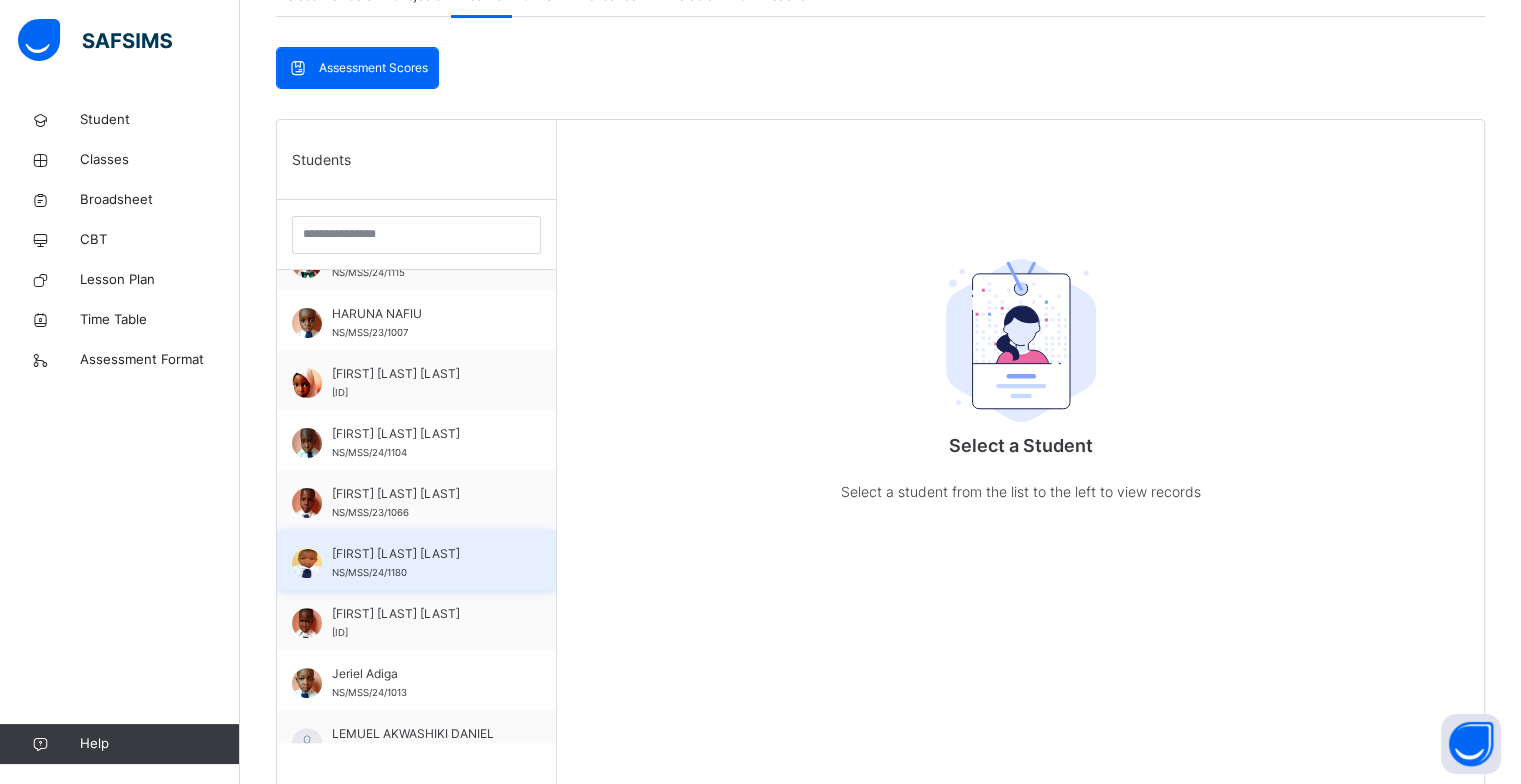 click on "IHSAN  MUHAMMAD JA'AFAR NS/MSS/24/1180" at bounding box center [421, 563] 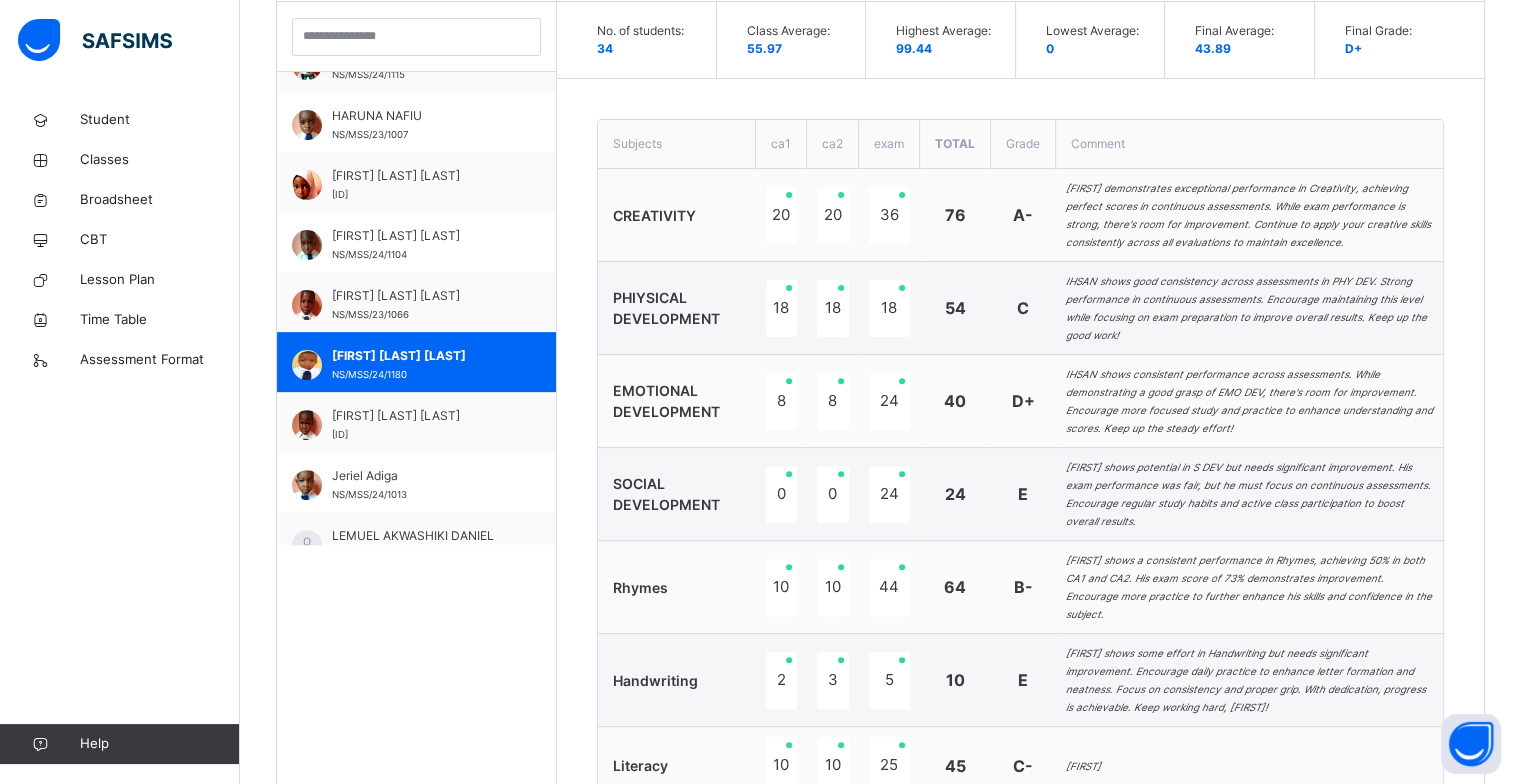 scroll, scrollTop: 498, scrollLeft: 0, axis: vertical 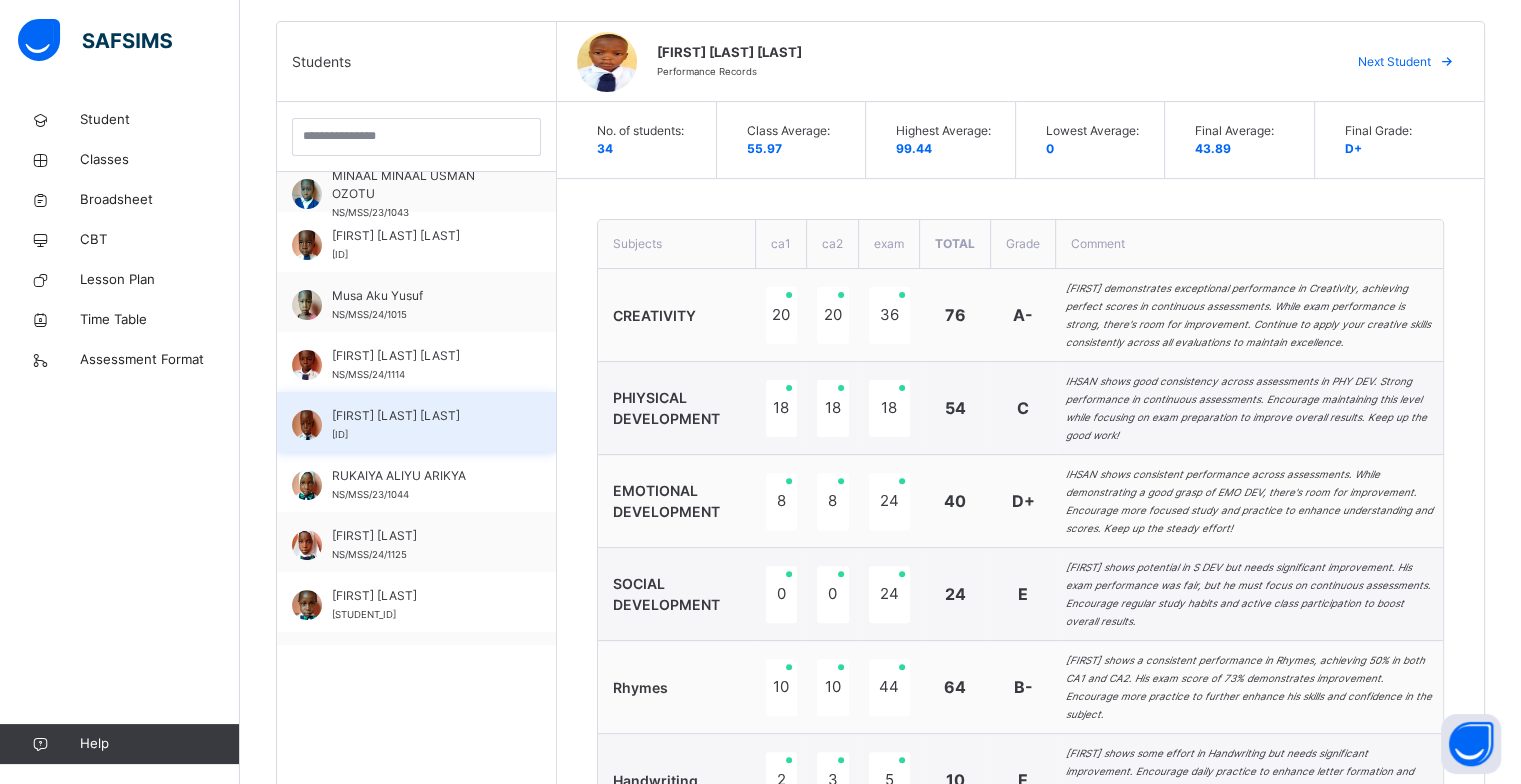 click on "OTHMAN JA"AFAR MUSA" at bounding box center [421, 416] 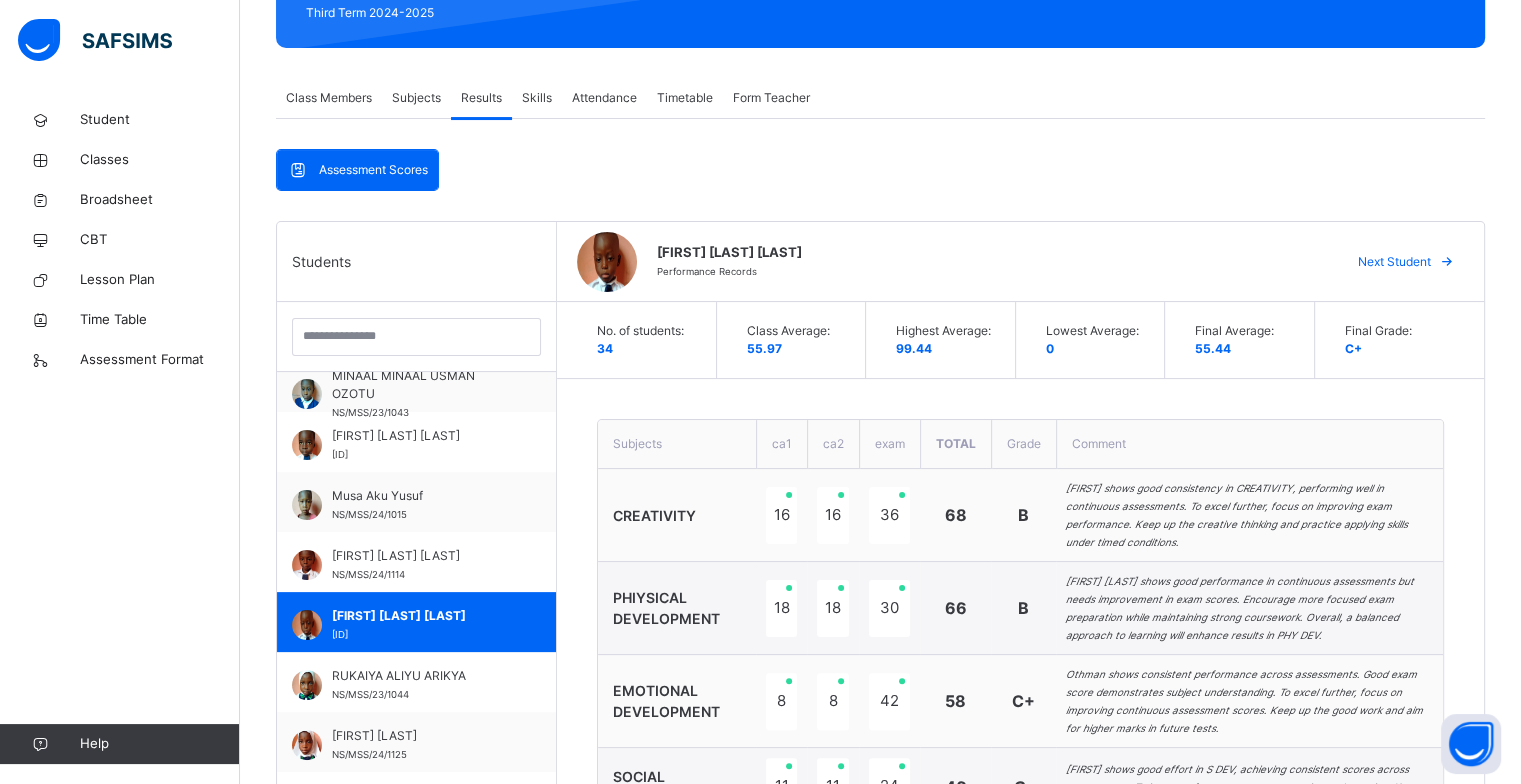 scroll, scrollTop: 198, scrollLeft: 0, axis: vertical 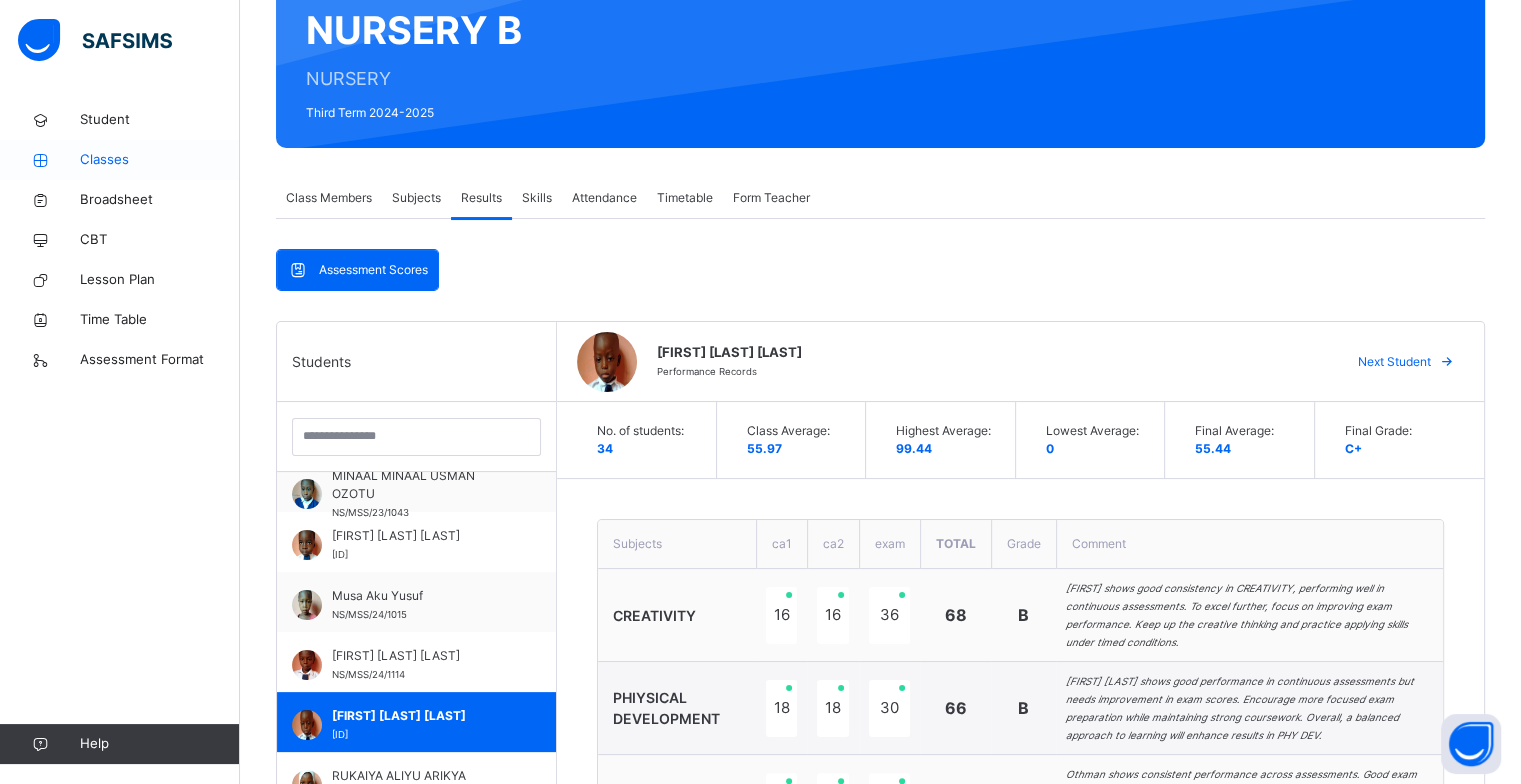 click on "Classes" at bounding box center (160, 160) 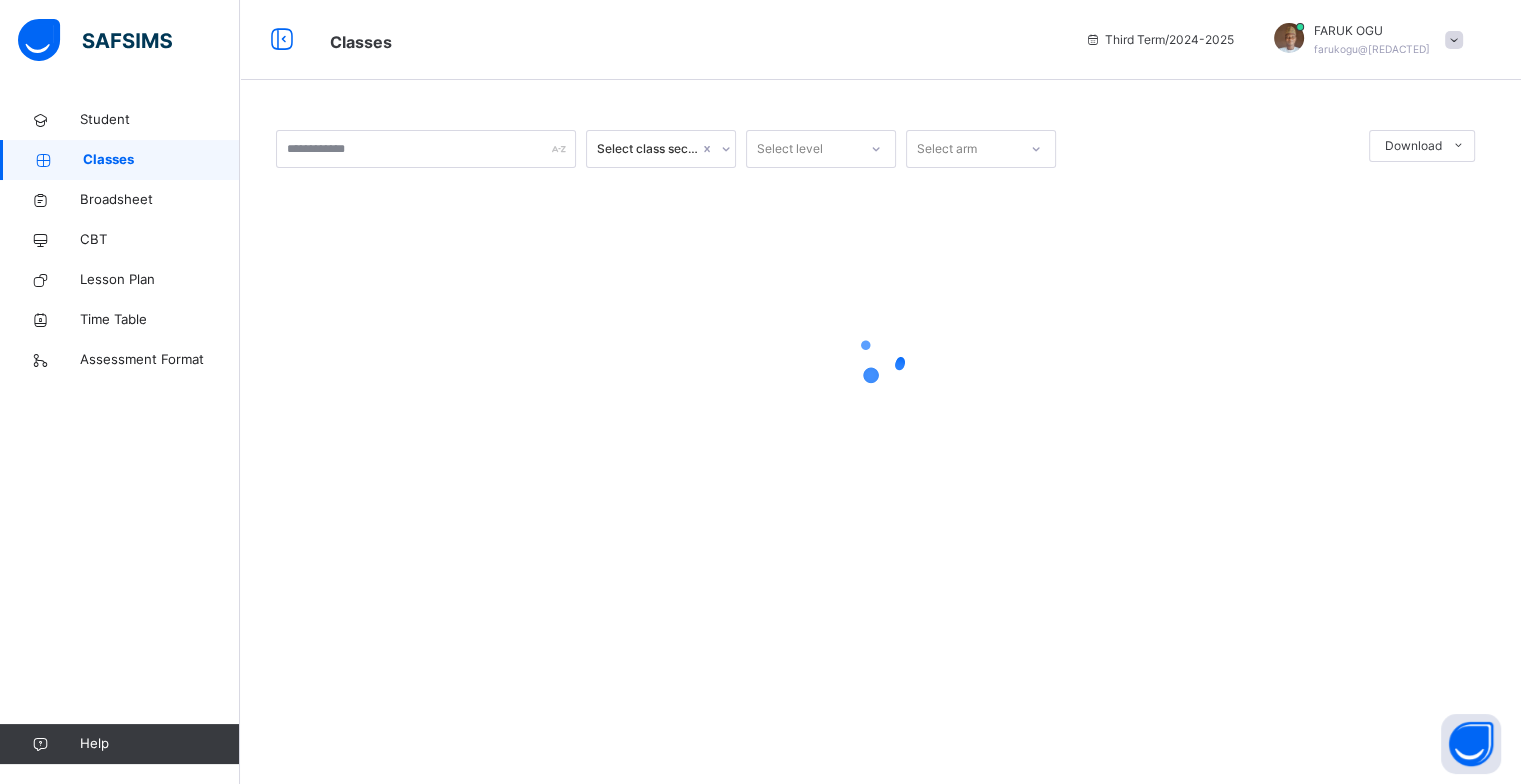 scroll, scrollTop: 0, scrollLeft: 0, axis: both 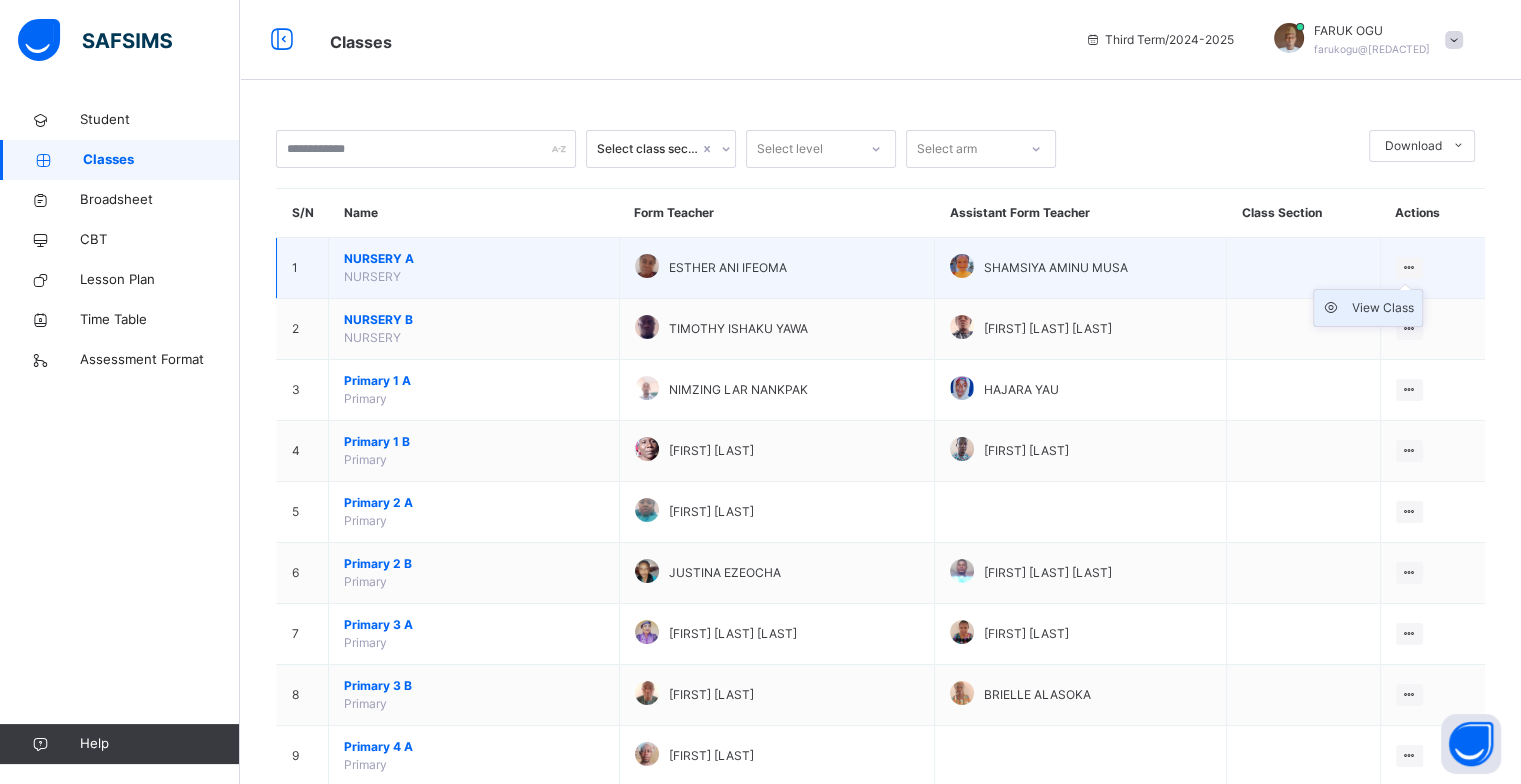click on "View Class" at bounding box center [1383, 308] 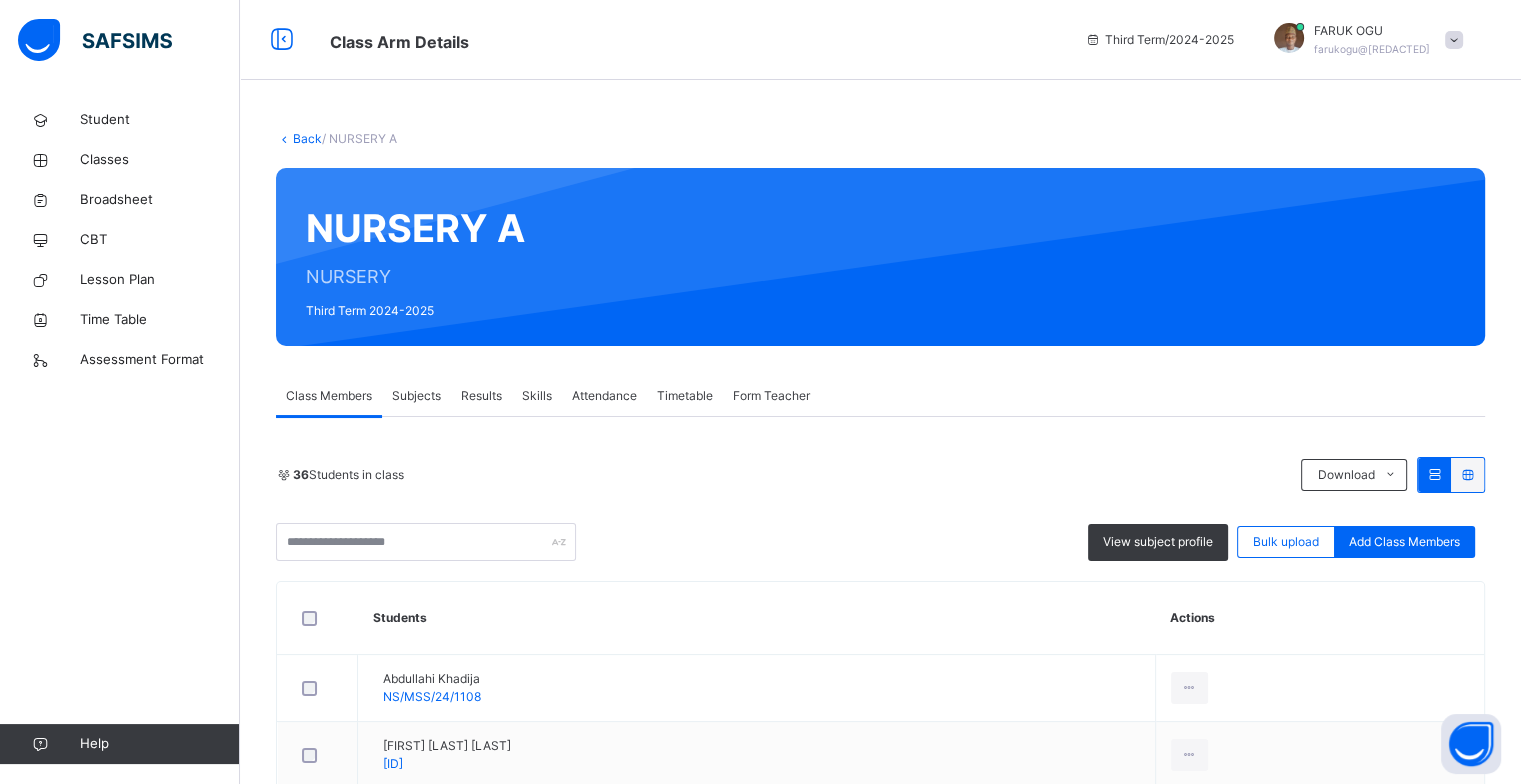 scroll, scrollTop: 300, scrollLeft: 0, axis: vertical 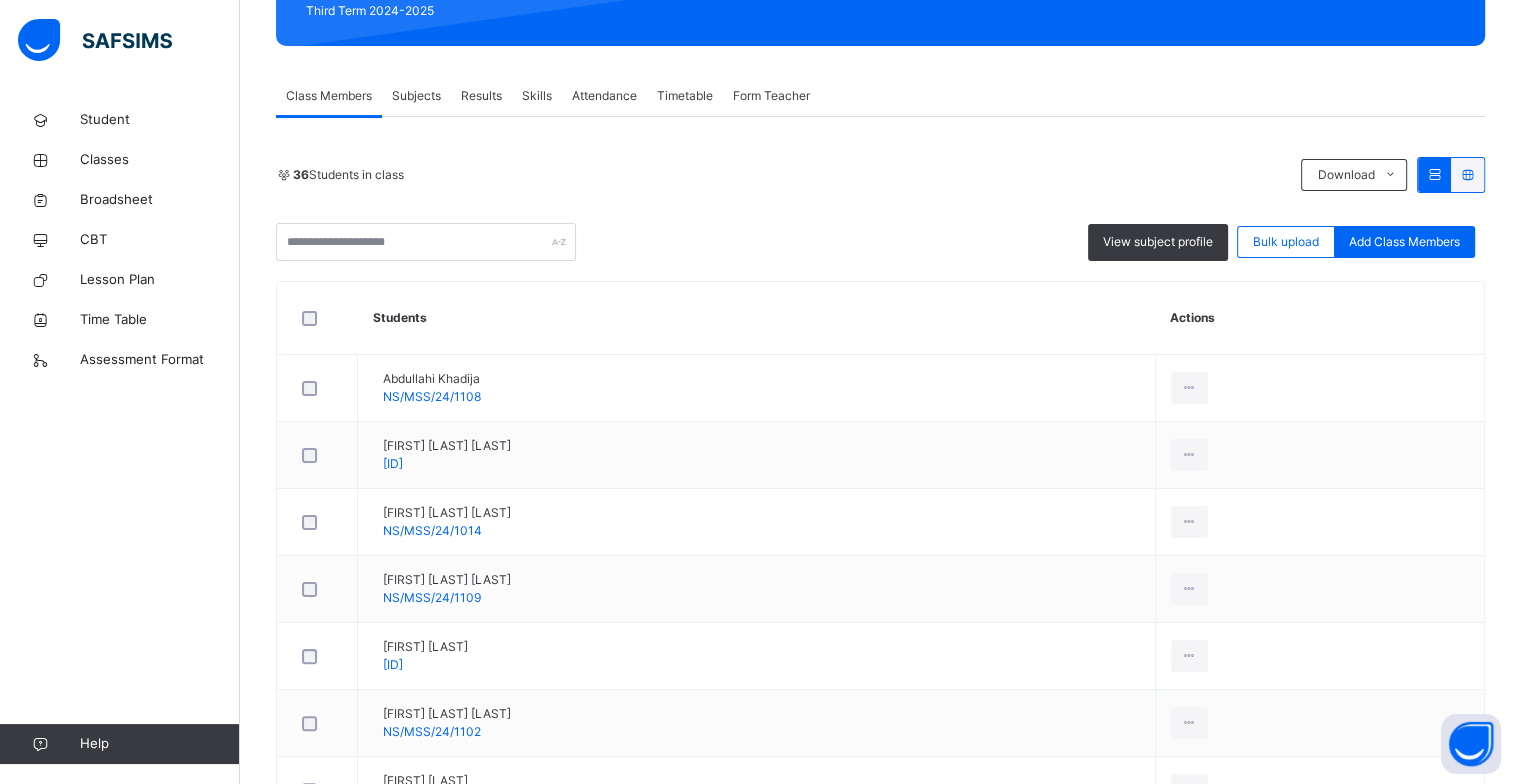click on "Results" at bounding box center (481, 96) 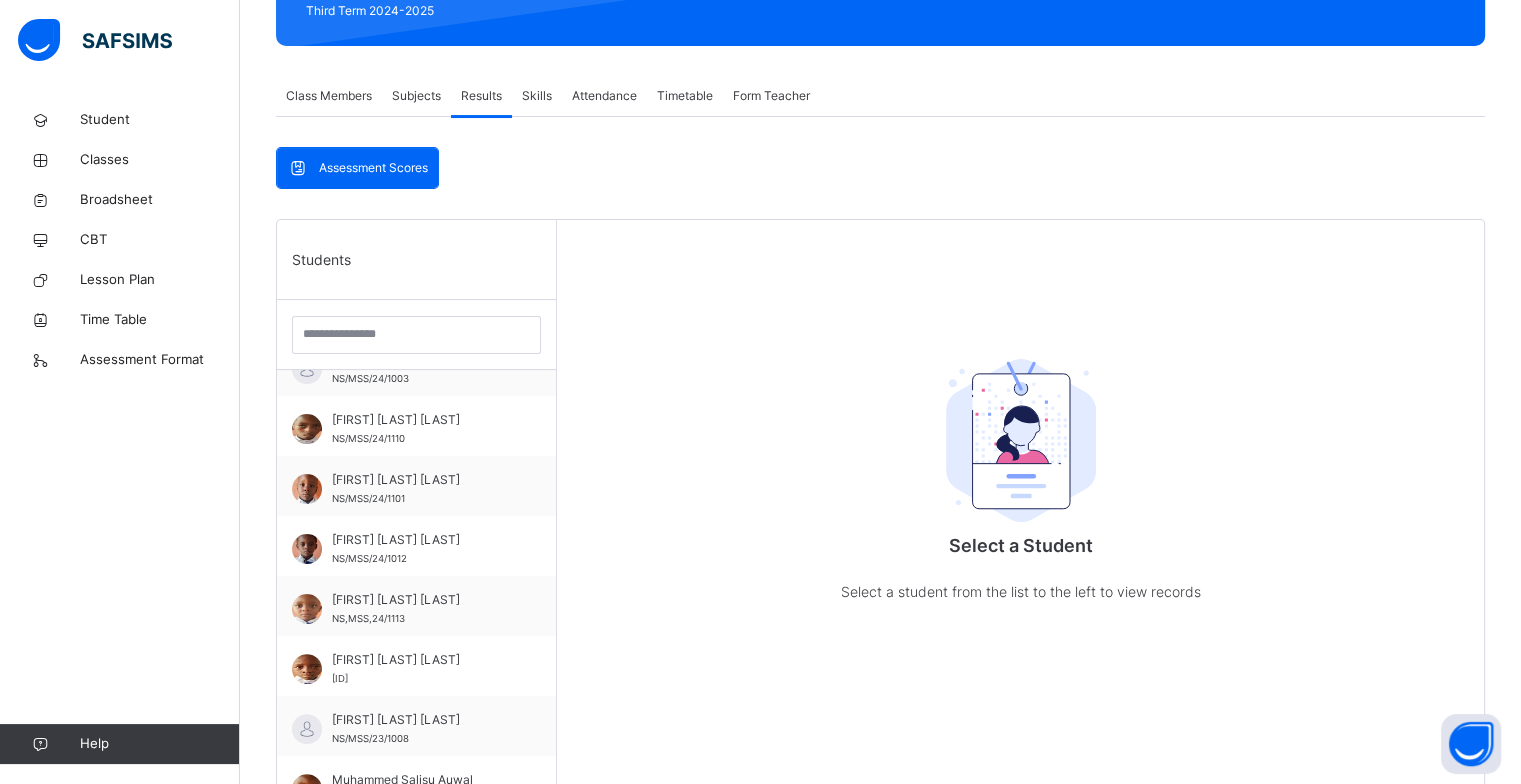 scroll, scrollTop: 1000, scrollLeft: 0, axis: vertical 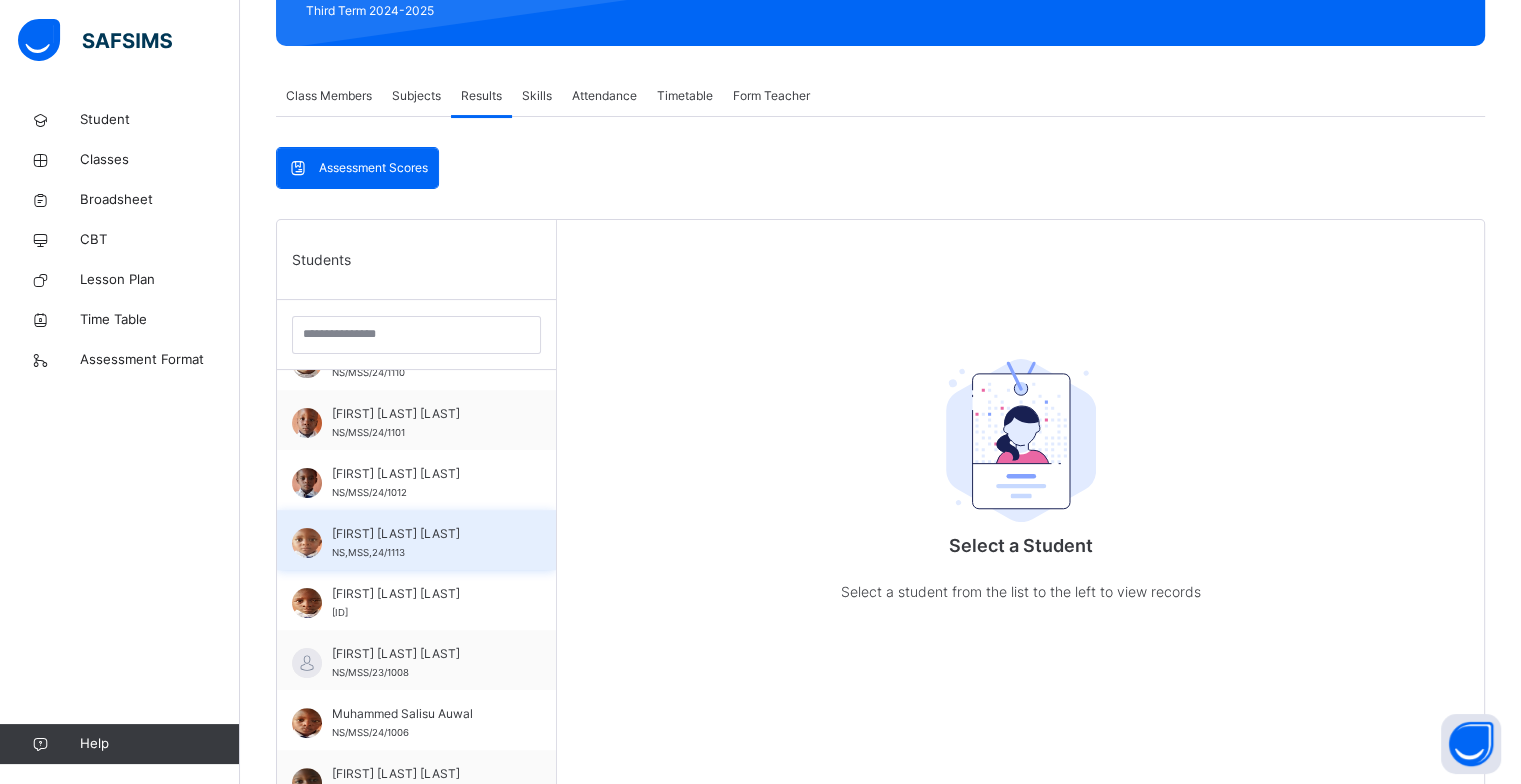 click on "MOHAMMED Ogu Faruk" at bounding box center [421, 534] 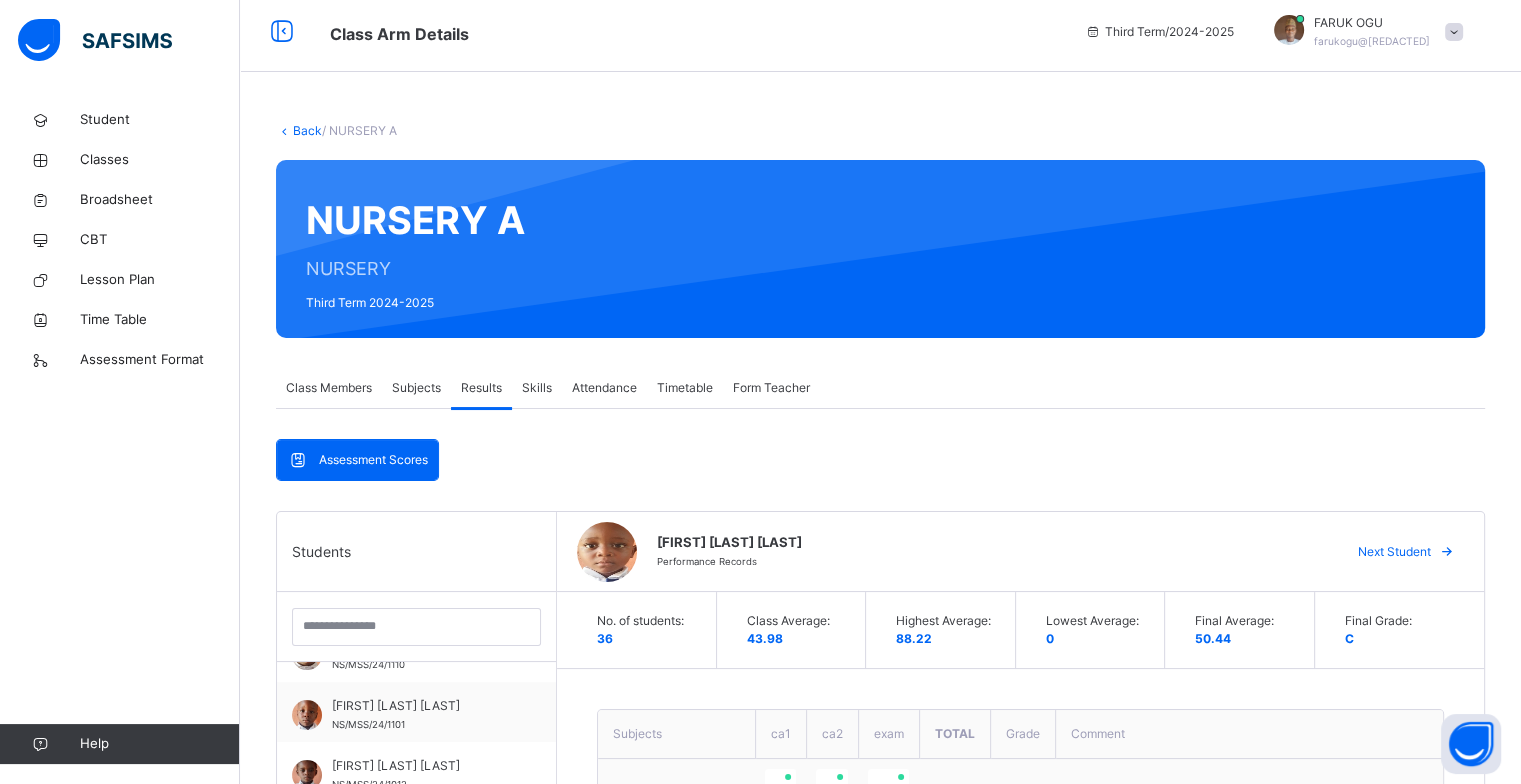 scroll, scrollTop: 0, scrollLeft: 0, axis: both 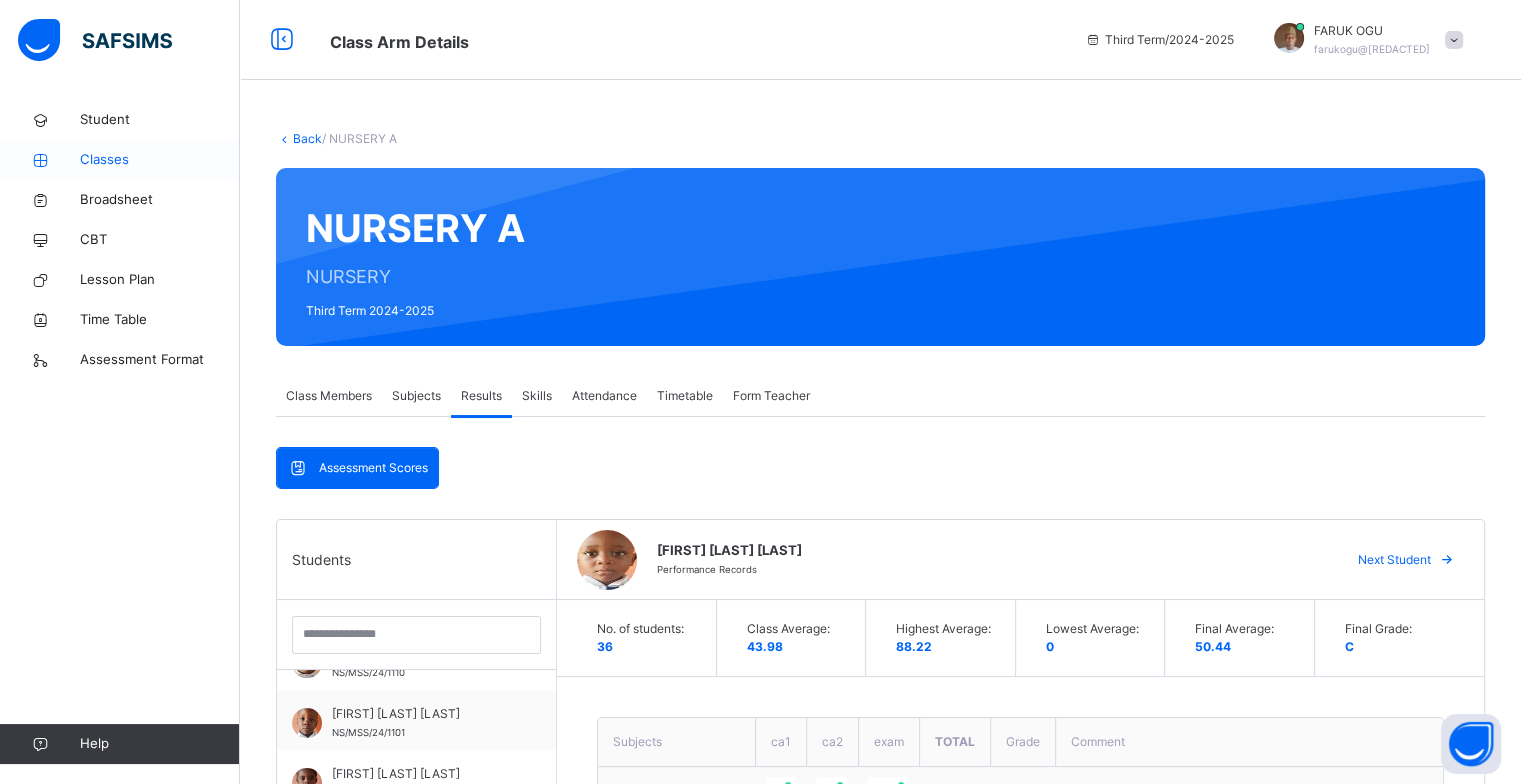 click on "Classes" at bounding box center (160, 160) 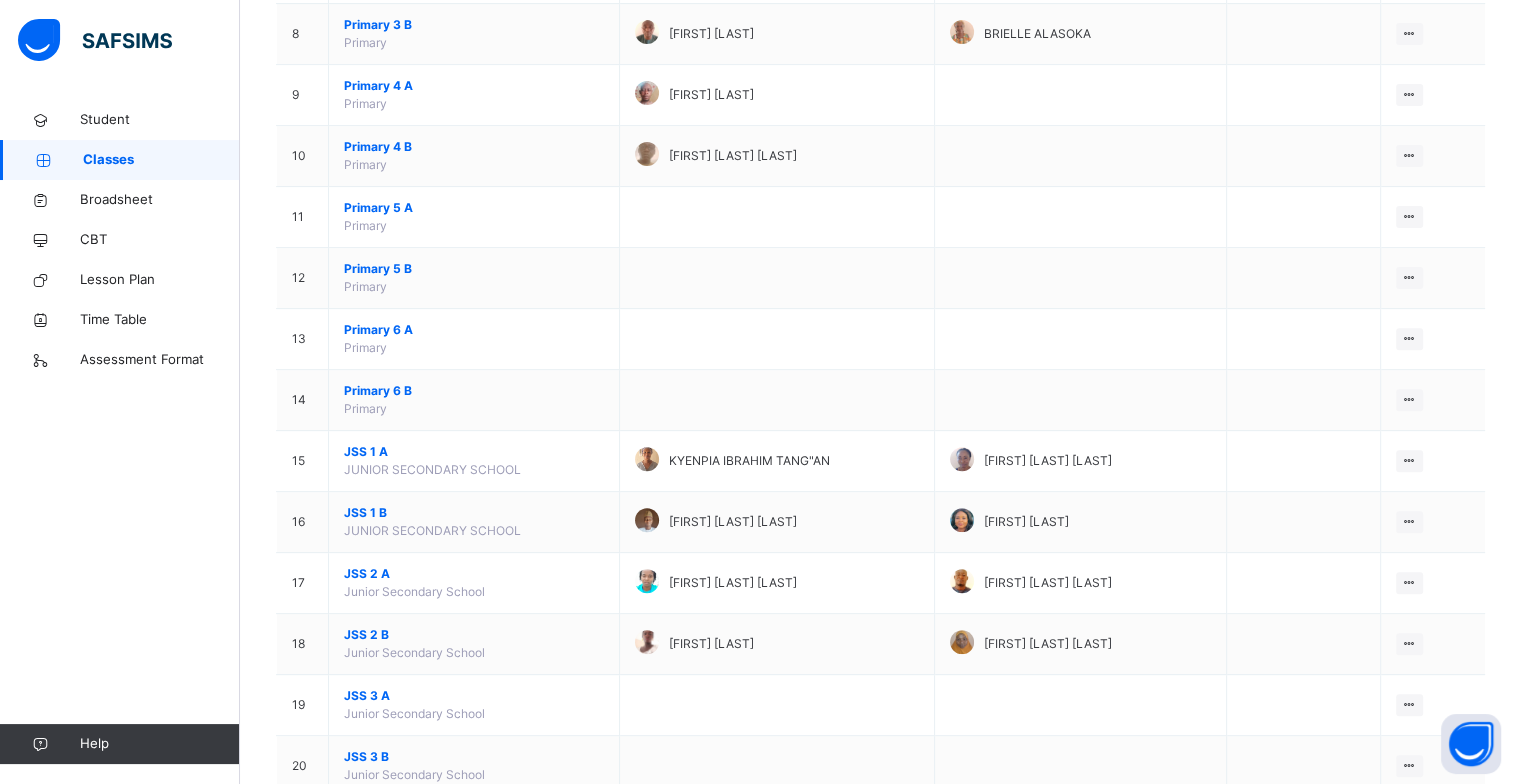 scroll, scrollTop: 720, scrollLeft: 0, axis: vertical 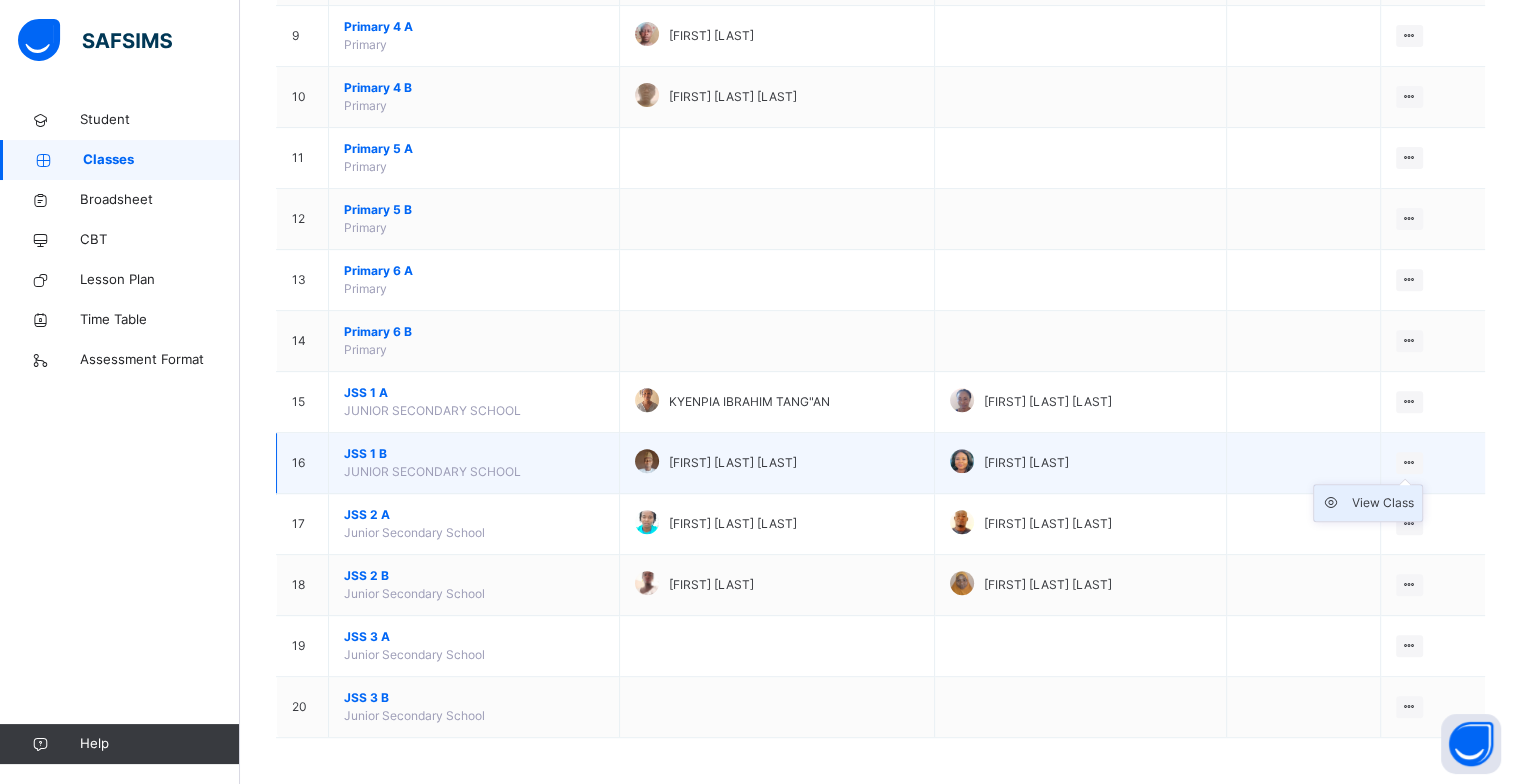 click on "View Class" at bounding box center [1383, 503] 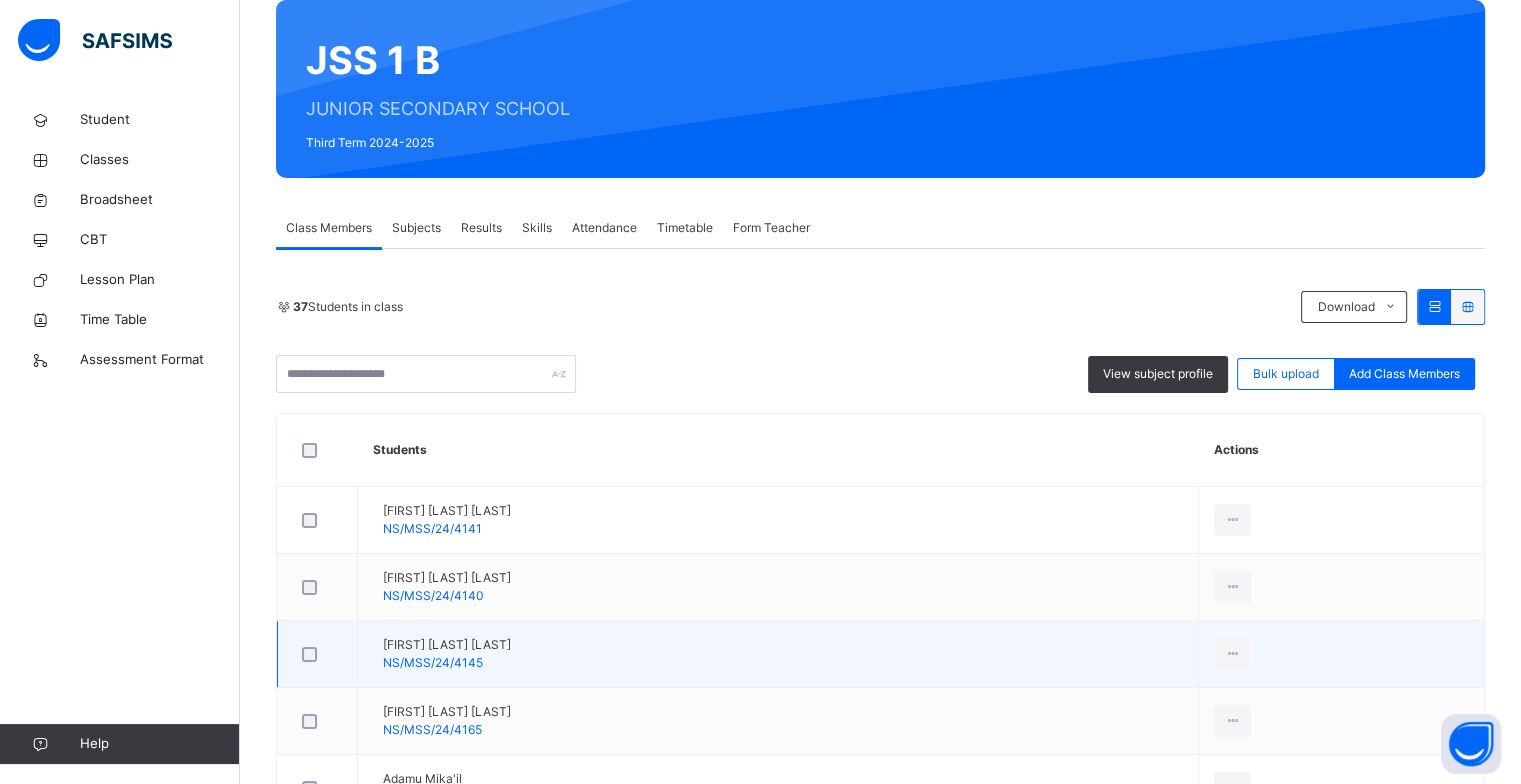 scroll, scrollTop: 100, scrollLeft: 0, axis: vertical 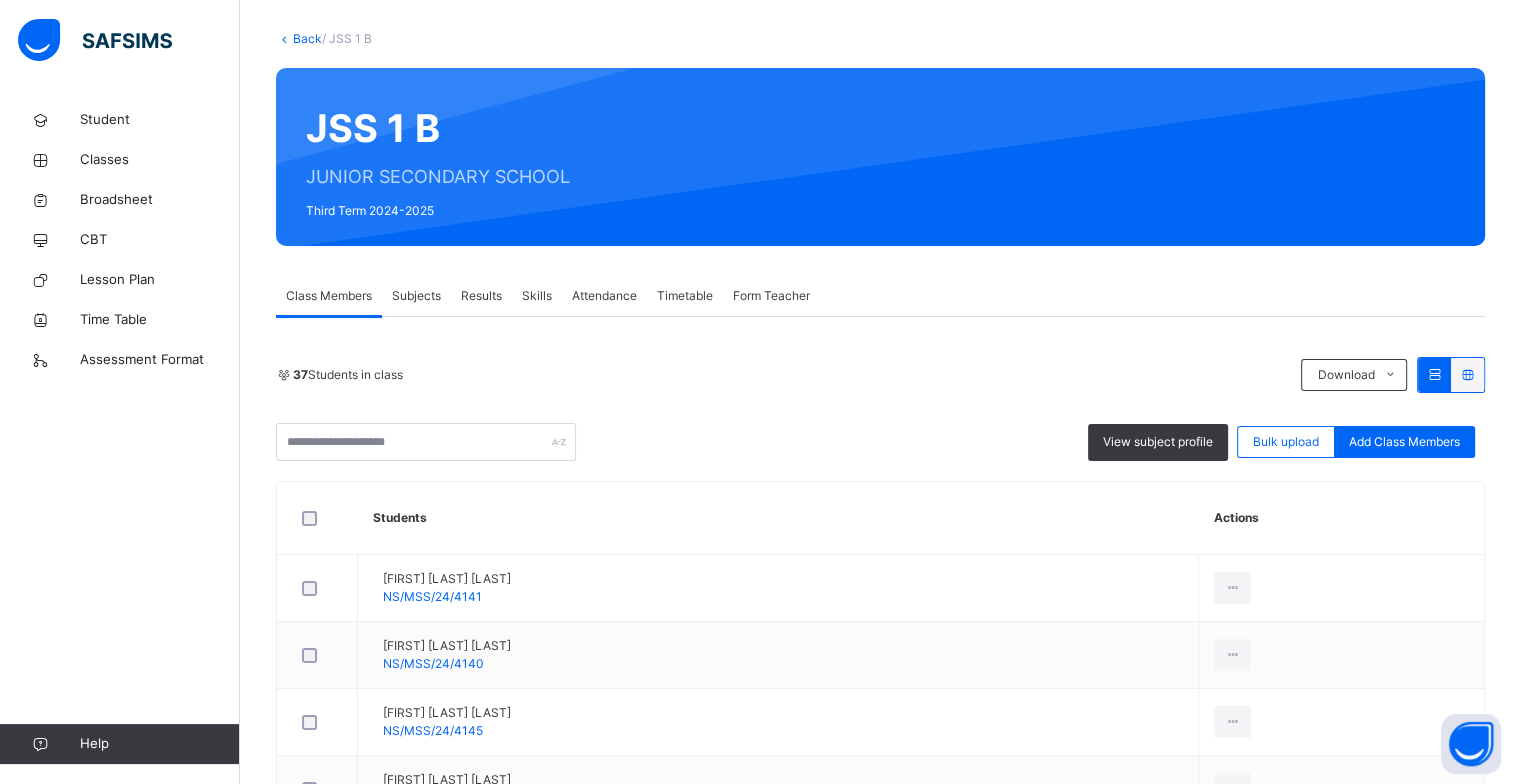 click on "Results" at bounding box center [481, 296] 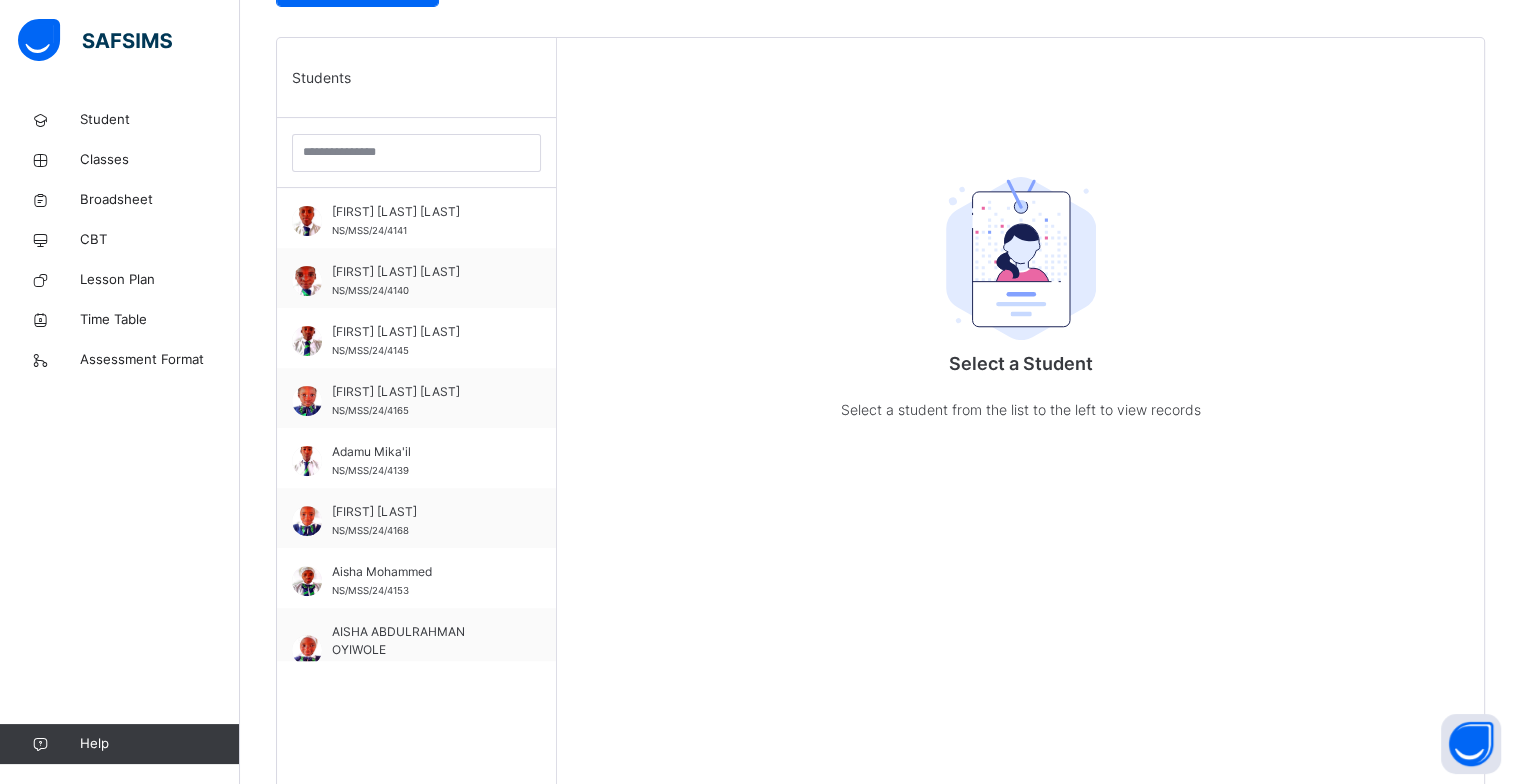 scroll, scrollTop: 500, scrollLeft: 0, axis: vertical 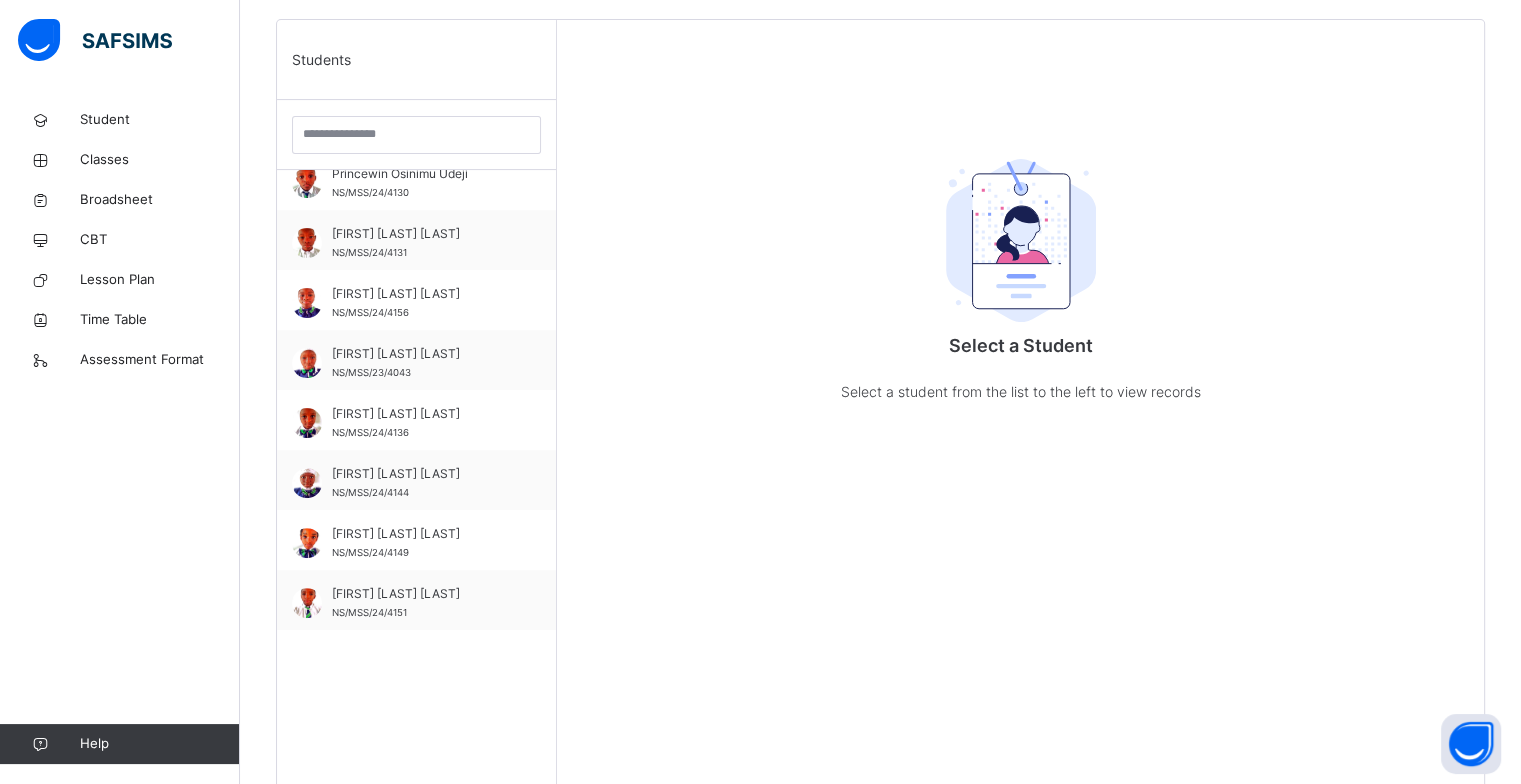 click on "[FIRST] [LAST] [LAST]" at bounding box center (421, 474) 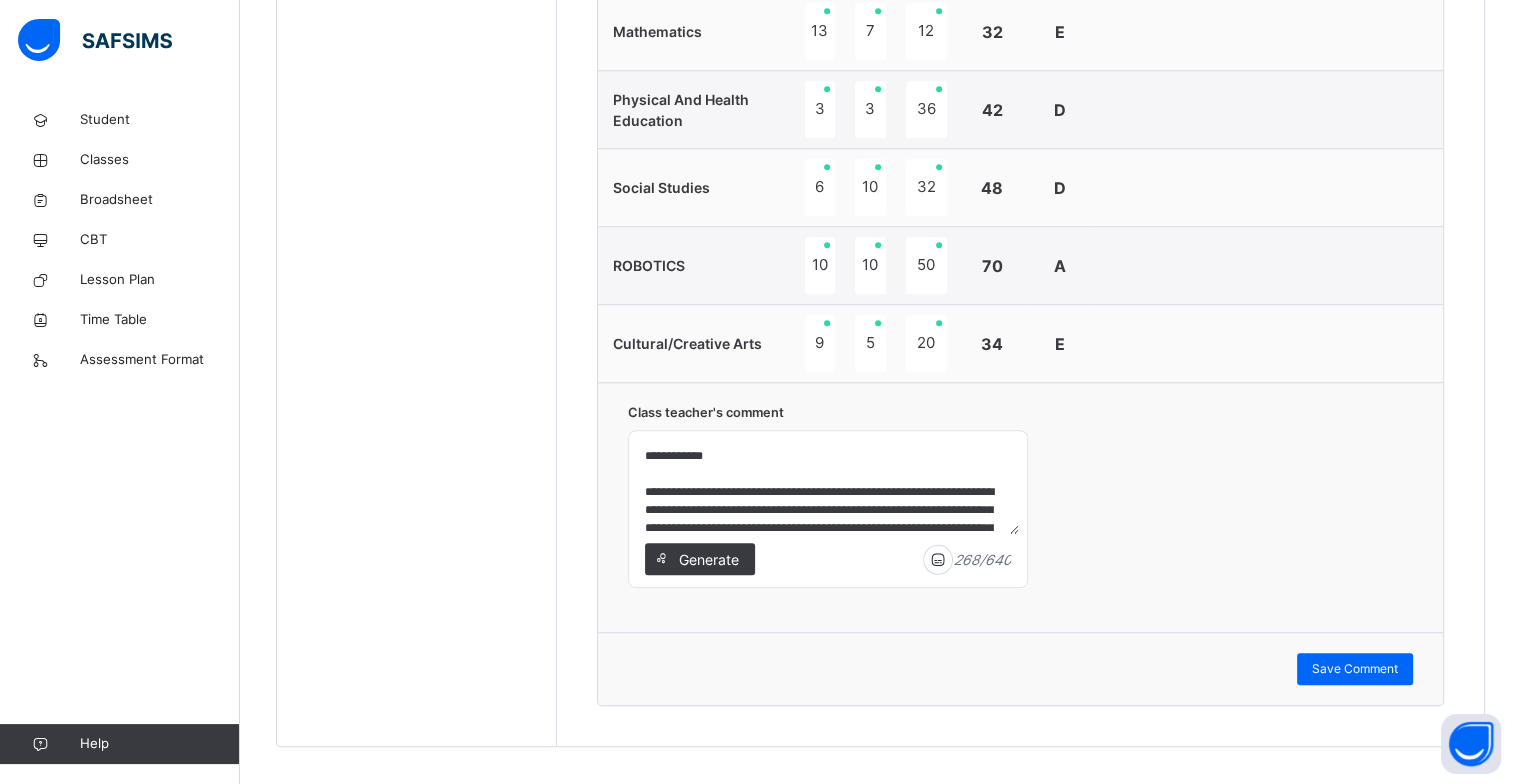 scroll, scrollTop: 1611, scrollLeft: 0, axis: vertical 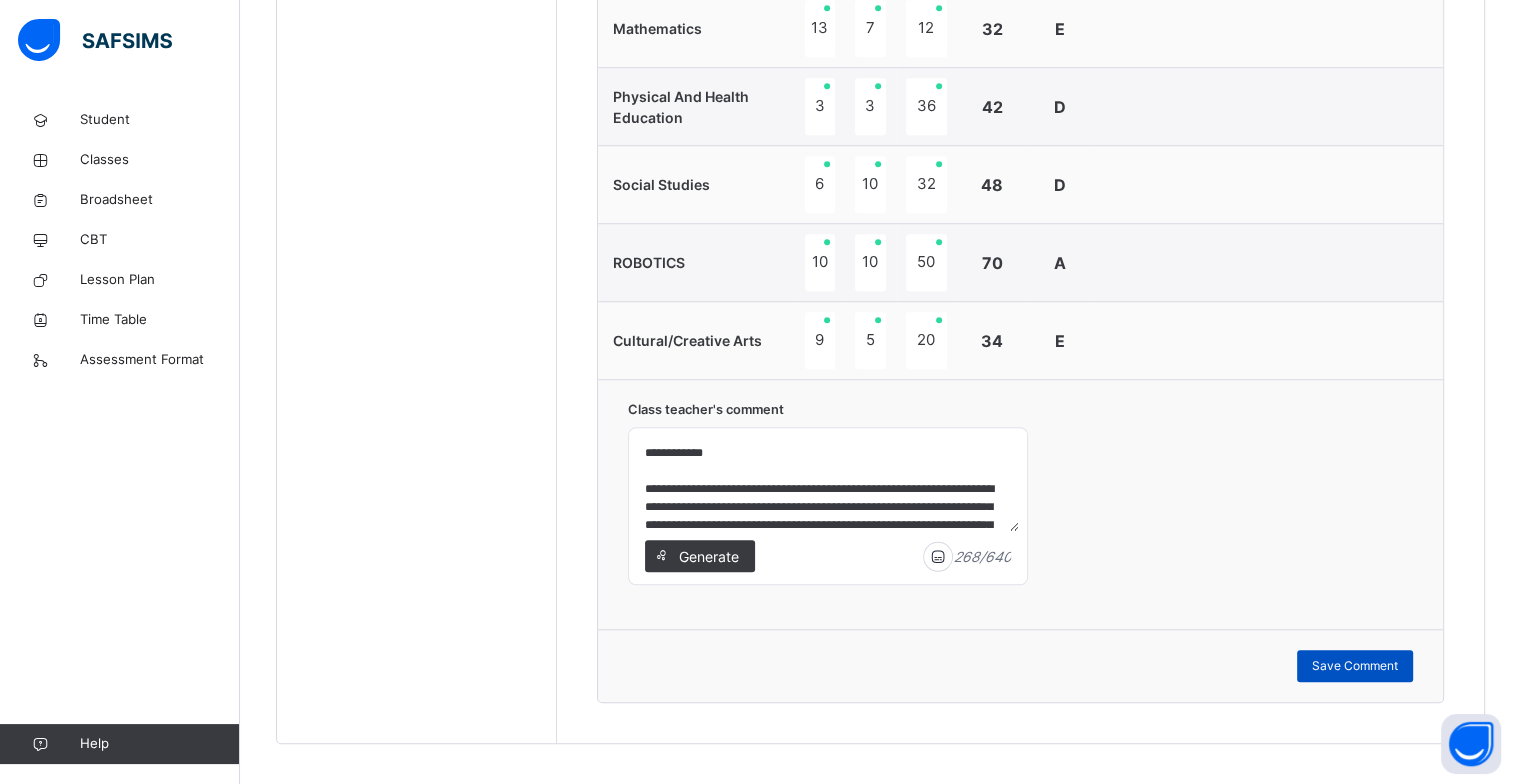 click on "Save Comment" at bounding box center [1355, 666] 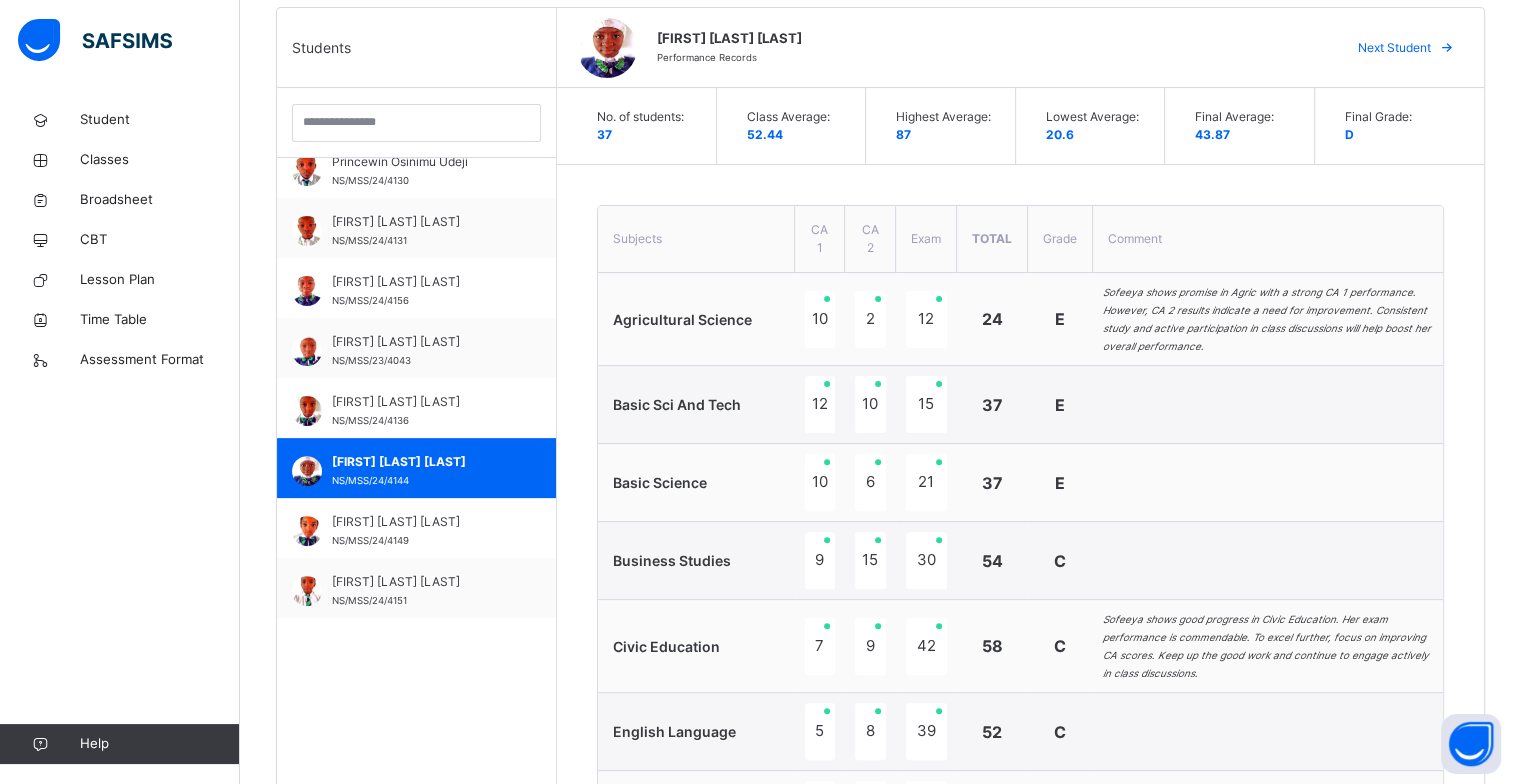scroll, scrollTop: 611, scrollLeft: 0, axis: vertical 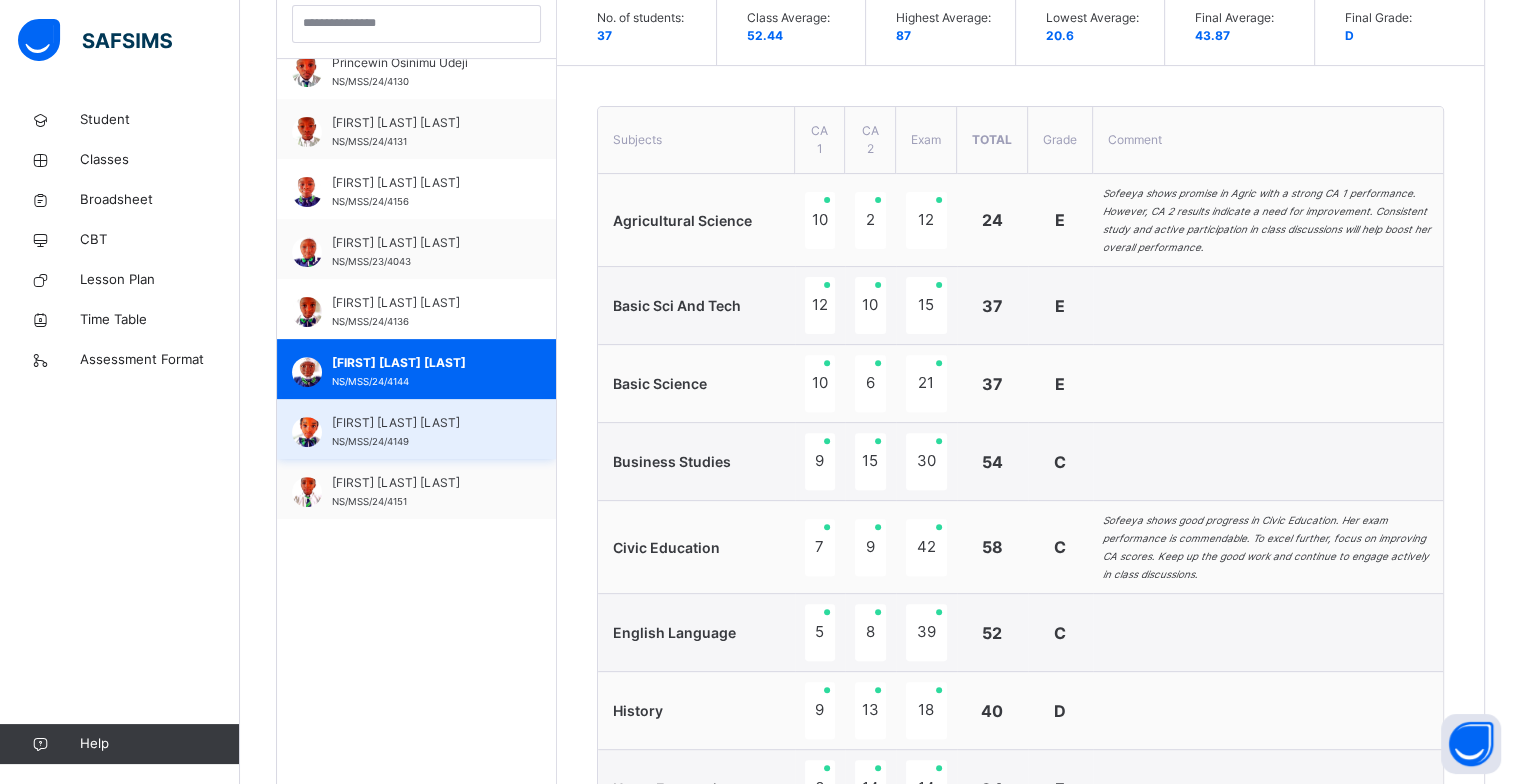 click on "[FIRST] [LAST] [LAST]" at bounding box center [421, 423] 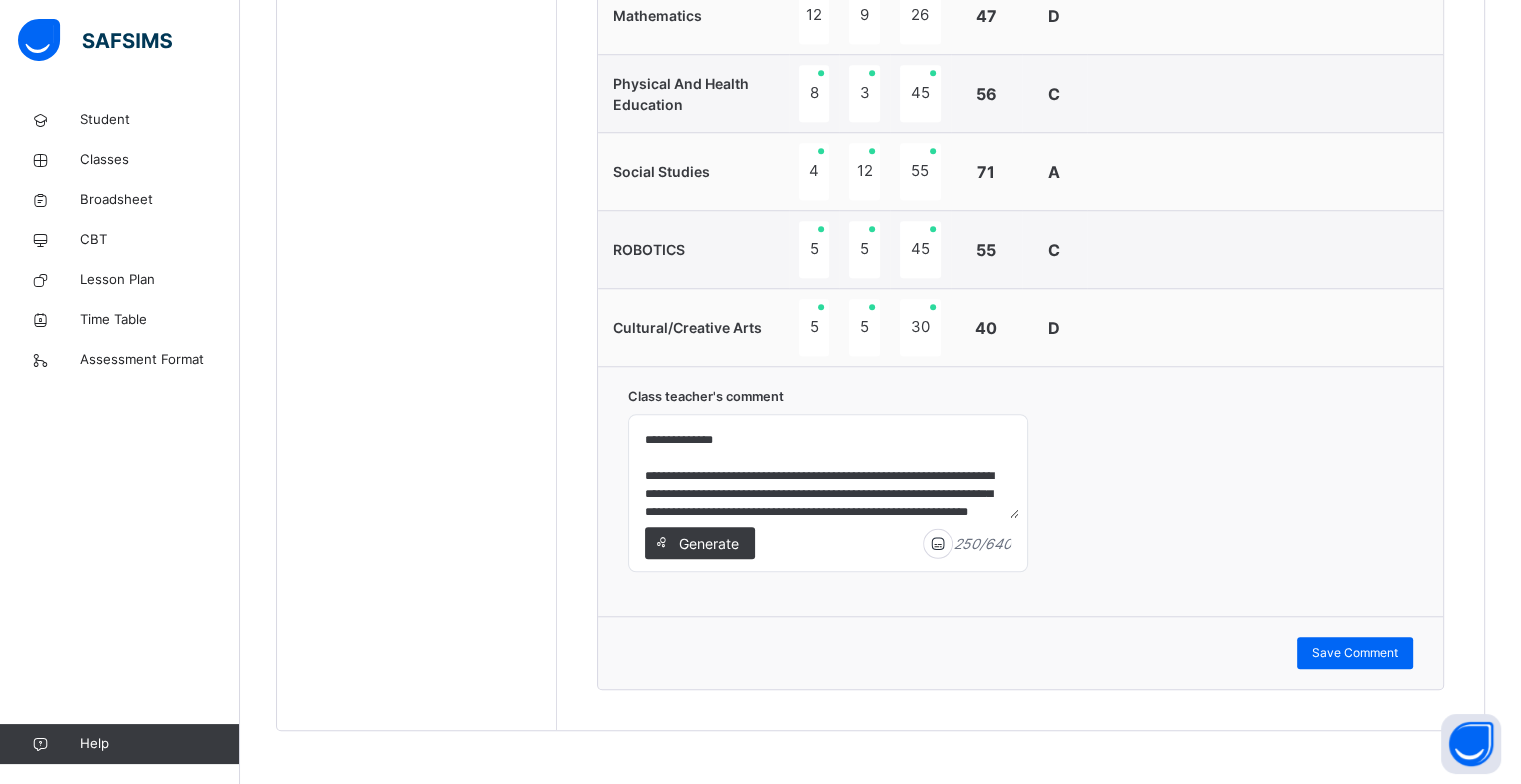 scroll, scrollTop: 1626, scrollLeft: 0, axis: vertical 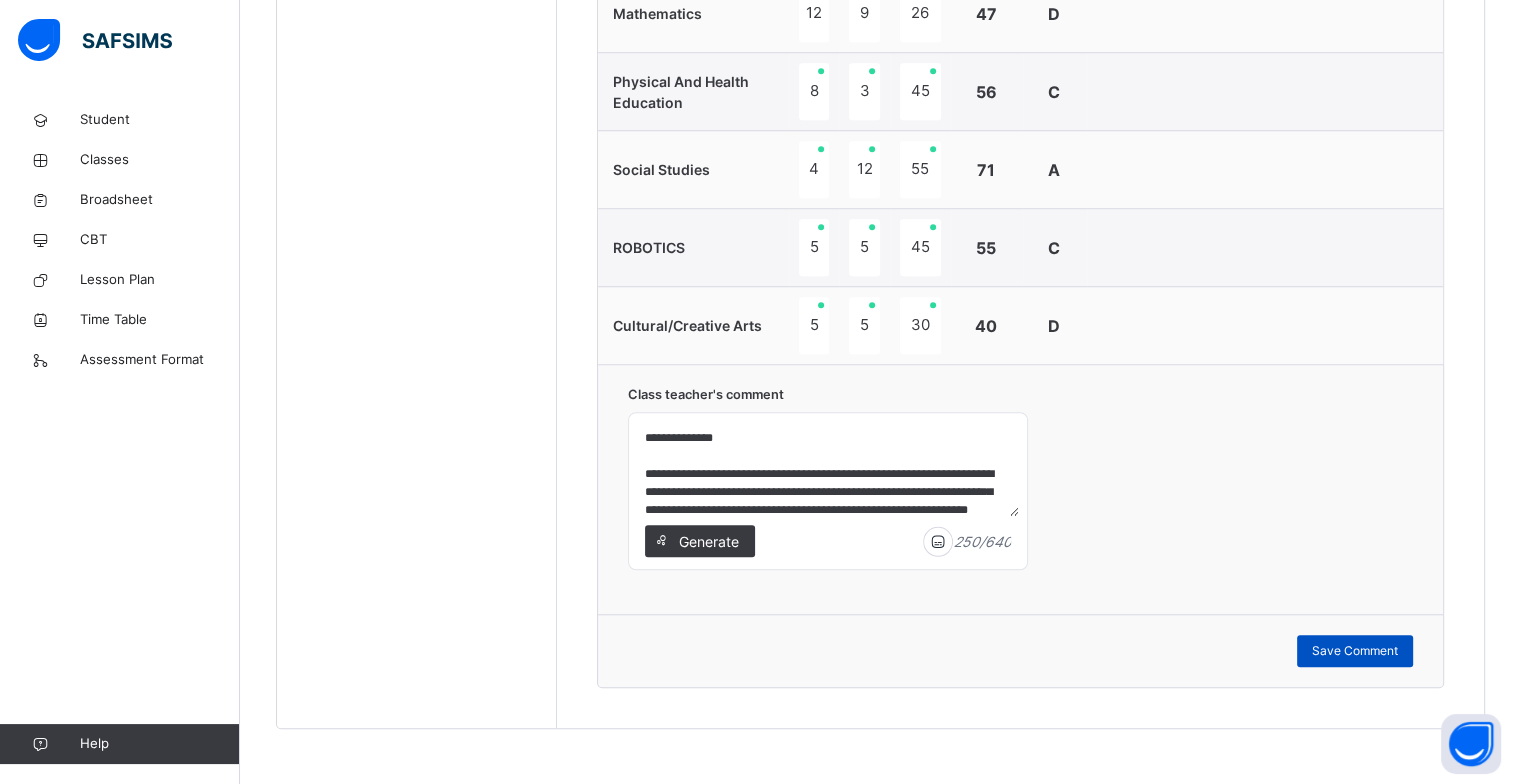 click on "Save Comment" at bounding box center [1355, 651] 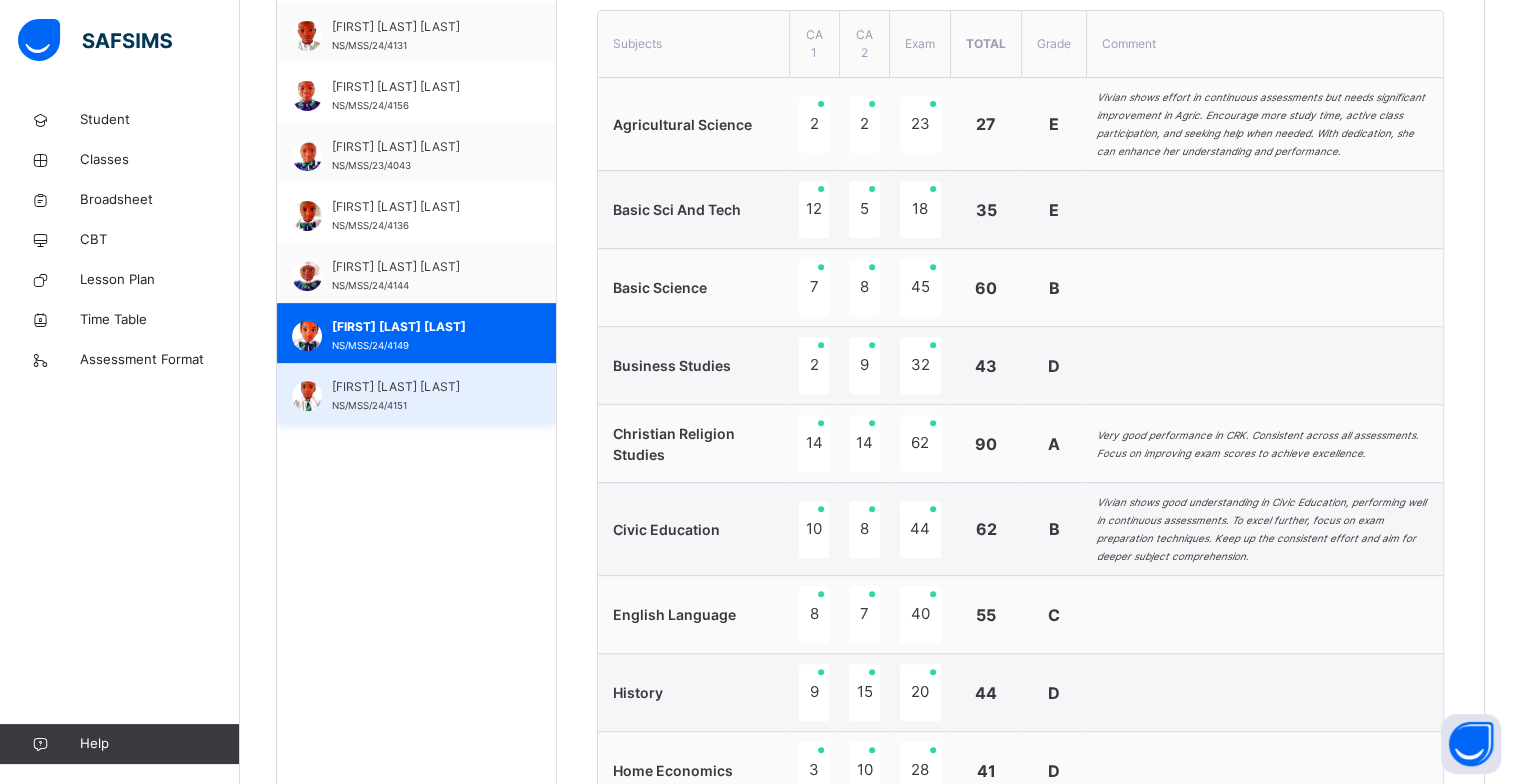 scroll, scrollTop: 626, scrollLeft: 0, axis: vertical 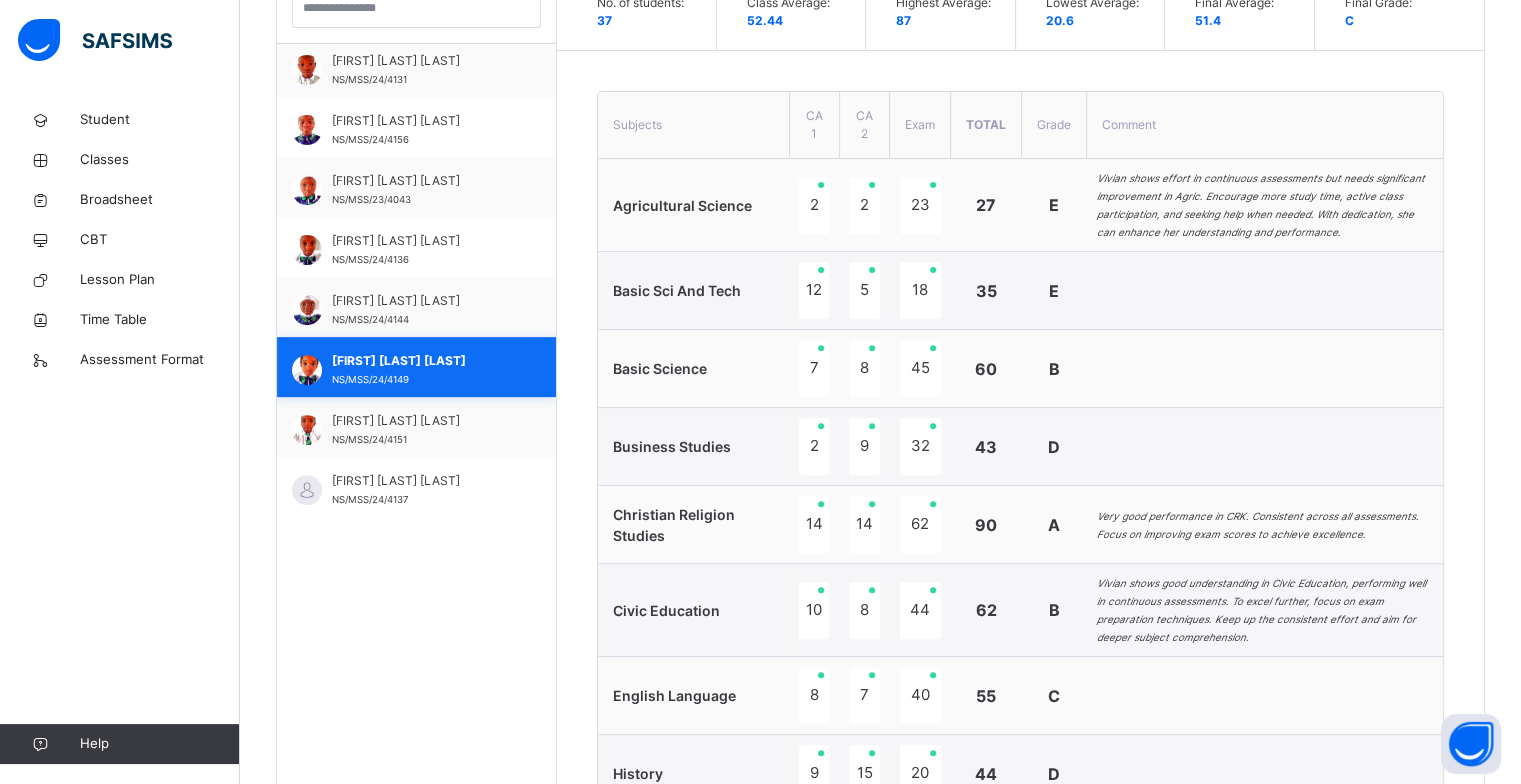 click on "Yusuf Ozegya Ismail NS/MSS/24/4151" at bounding box center (421, 430) 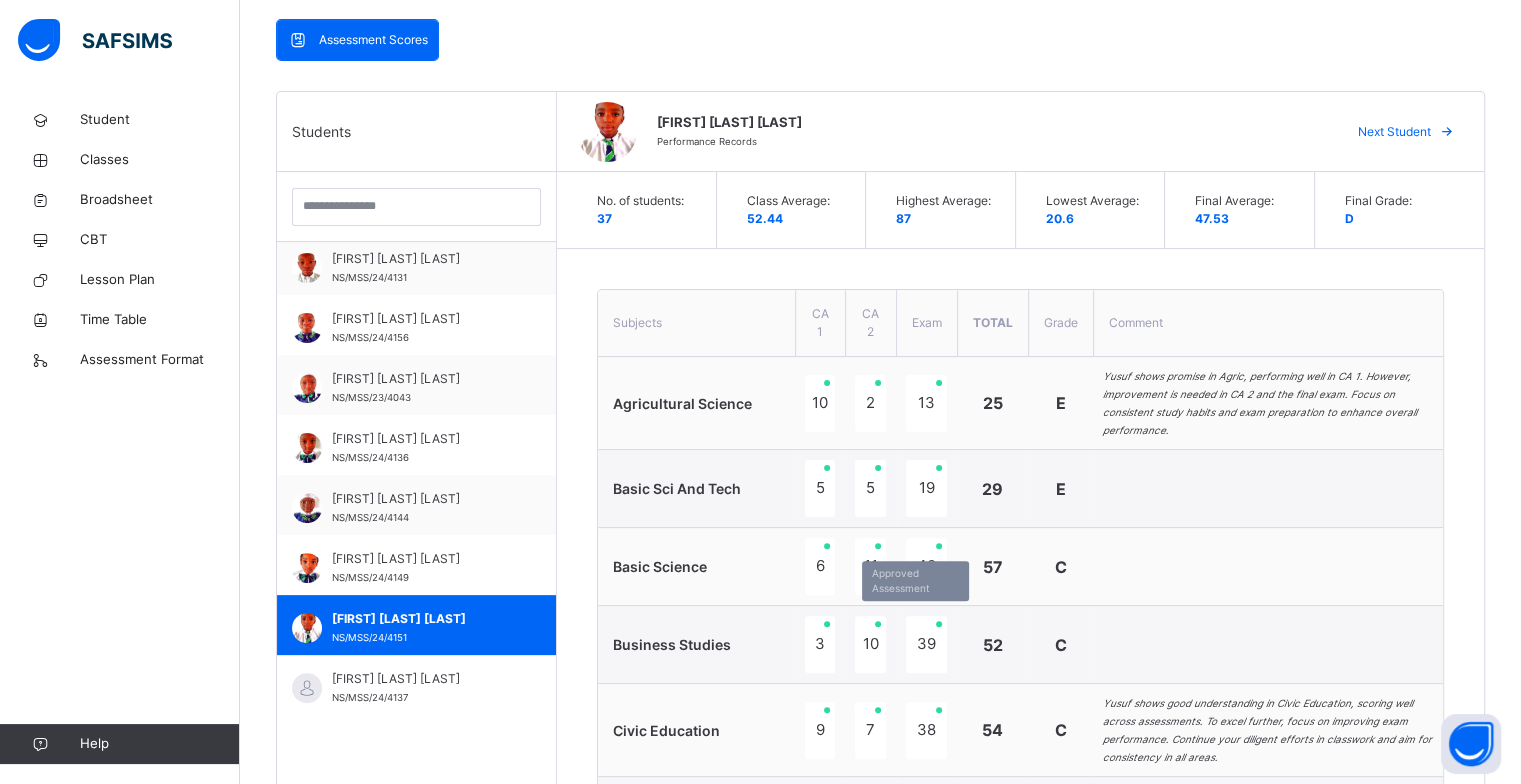scroll, scrollTop: 426, scrollLeft: 0, axis: vertical 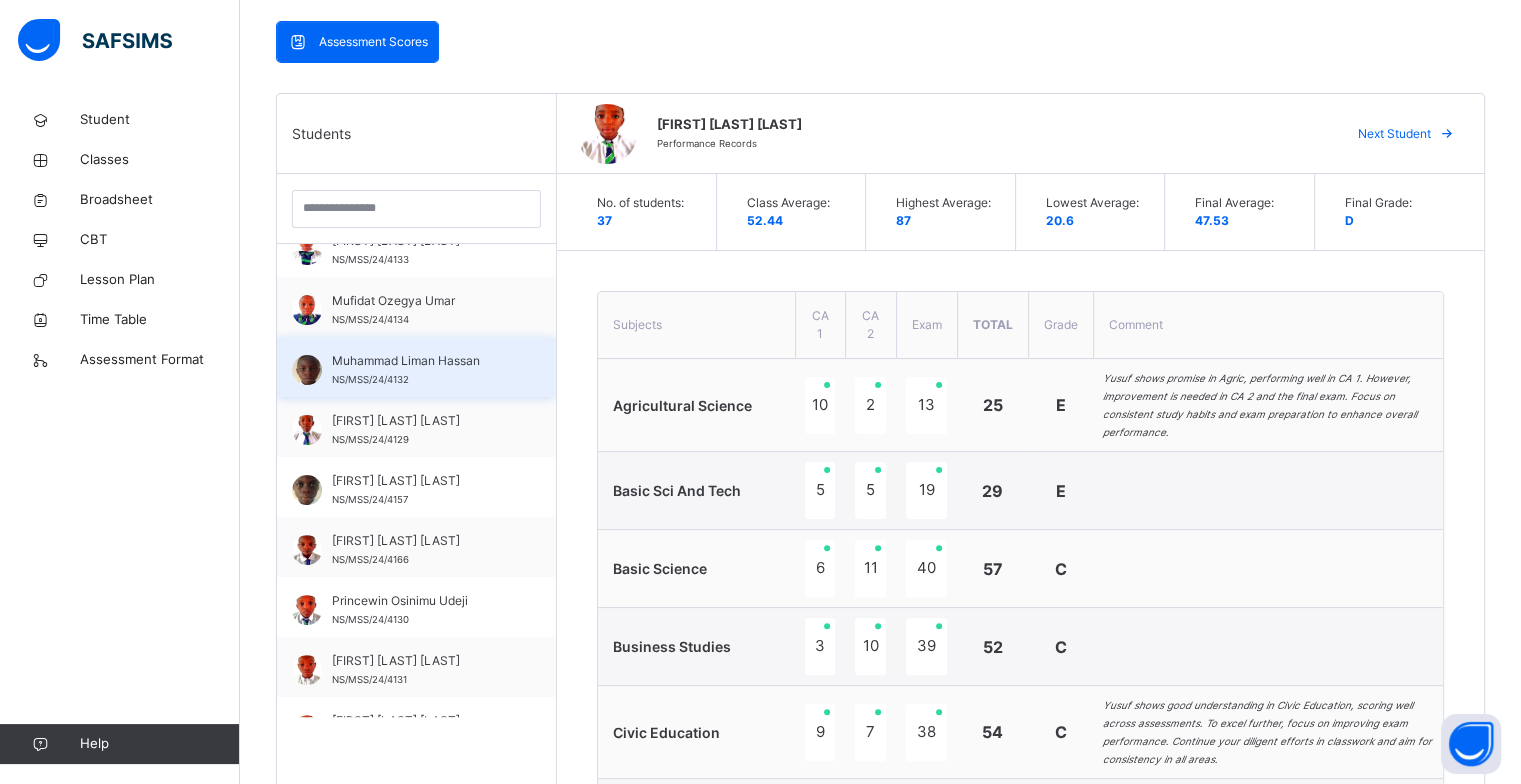 click on "[FIRST] [LAST] [LAST]" at bounding box center [421, 361] 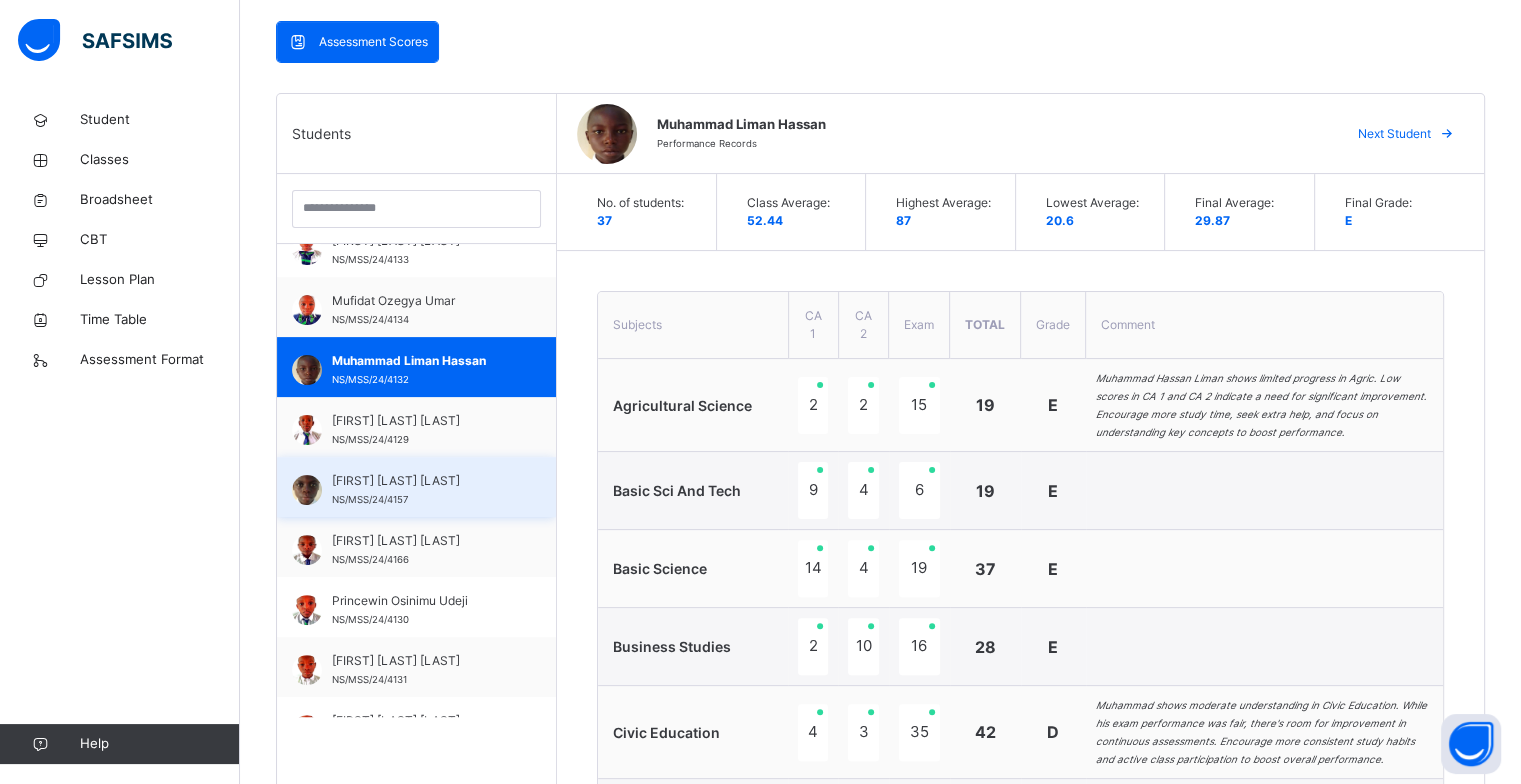 click on "[FIRST] [LAST] [LAST]" at bounding box center [421, 481] 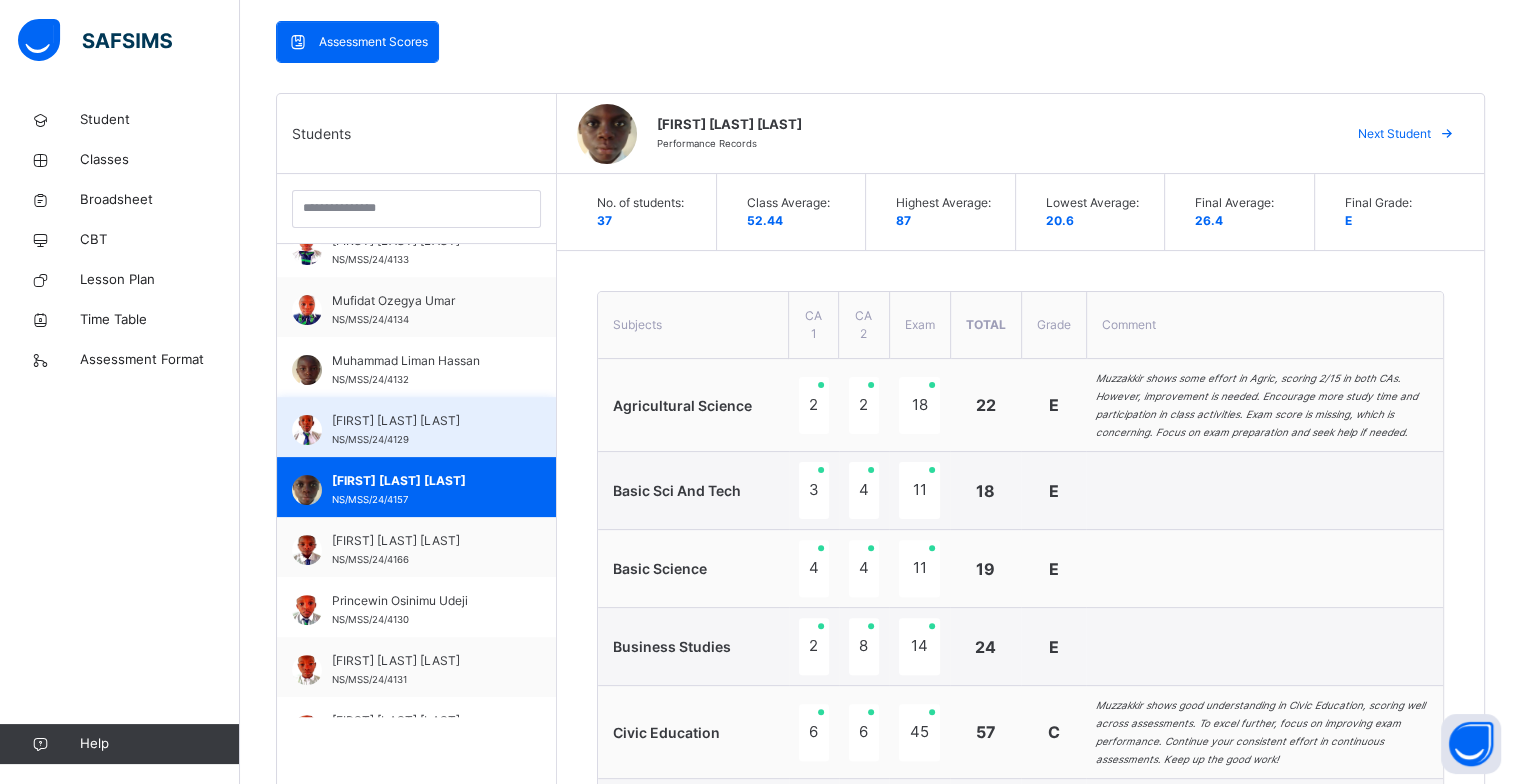 click on "[FIRST] [LAST] [LAST]" at bounding box center [421, 421] 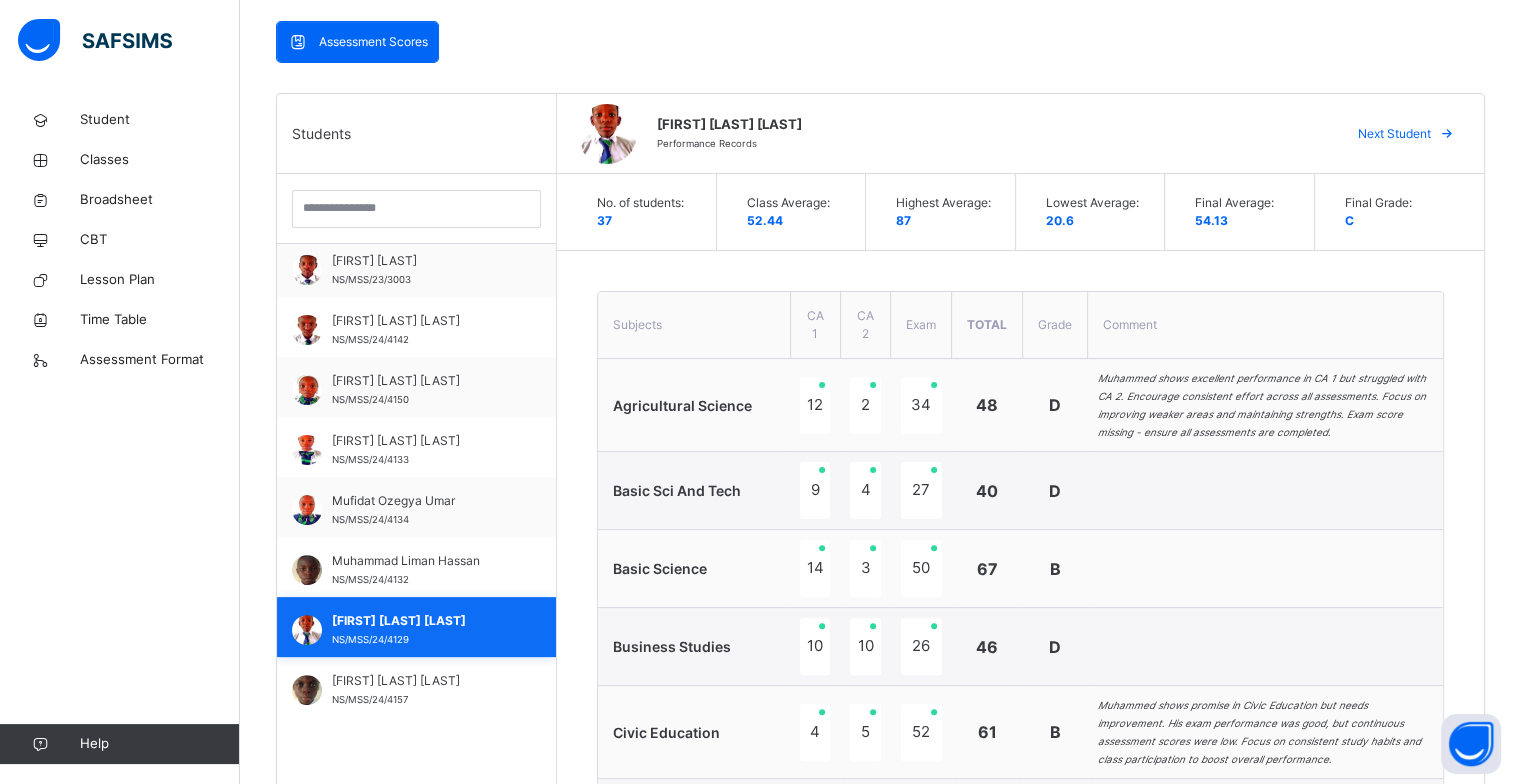scroll, scrollTop: 1047, scrollLeft: 0, axis: vertical 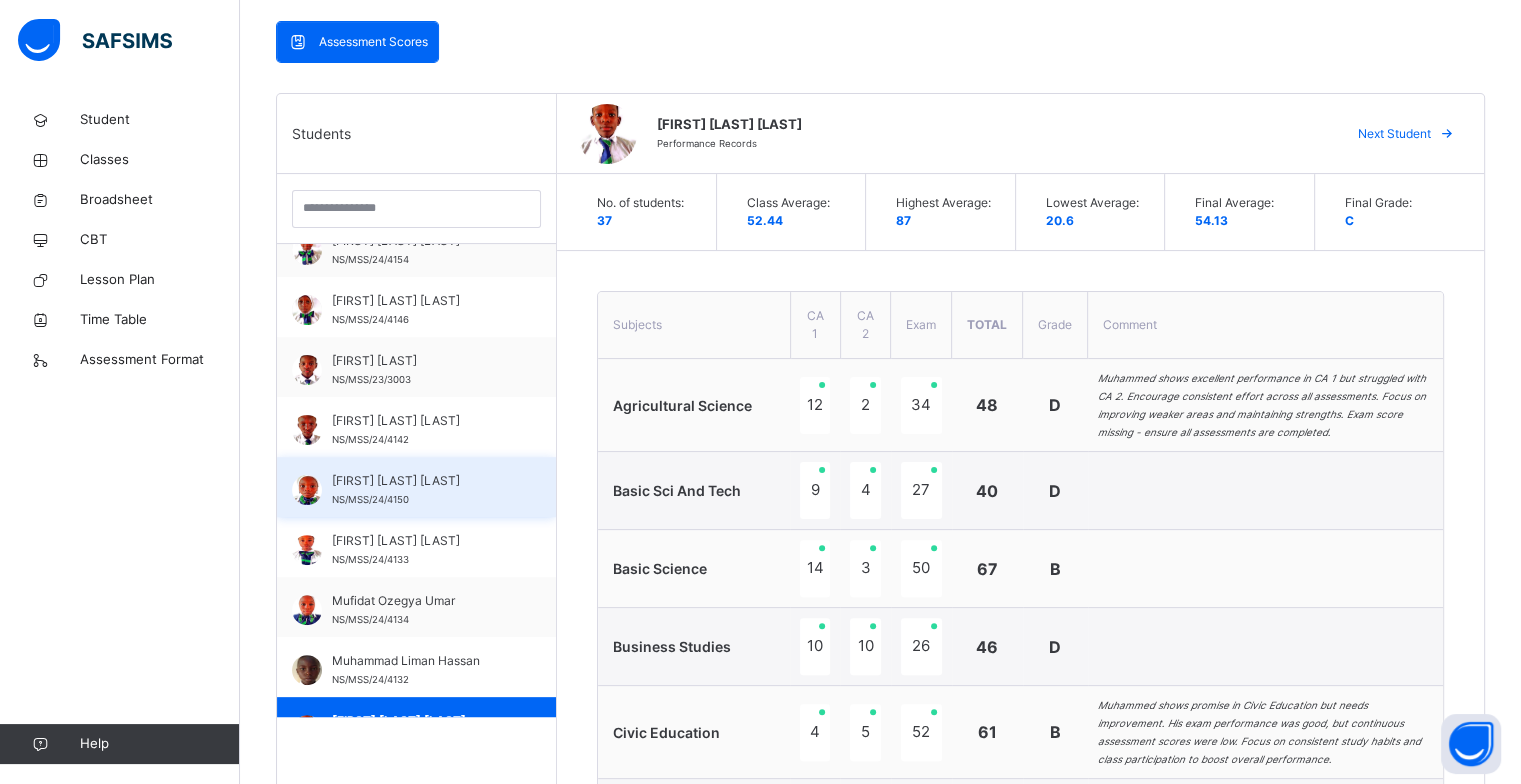 click on "[FIRST] [LAST] [LAST]" at bounding box center [421, 481] 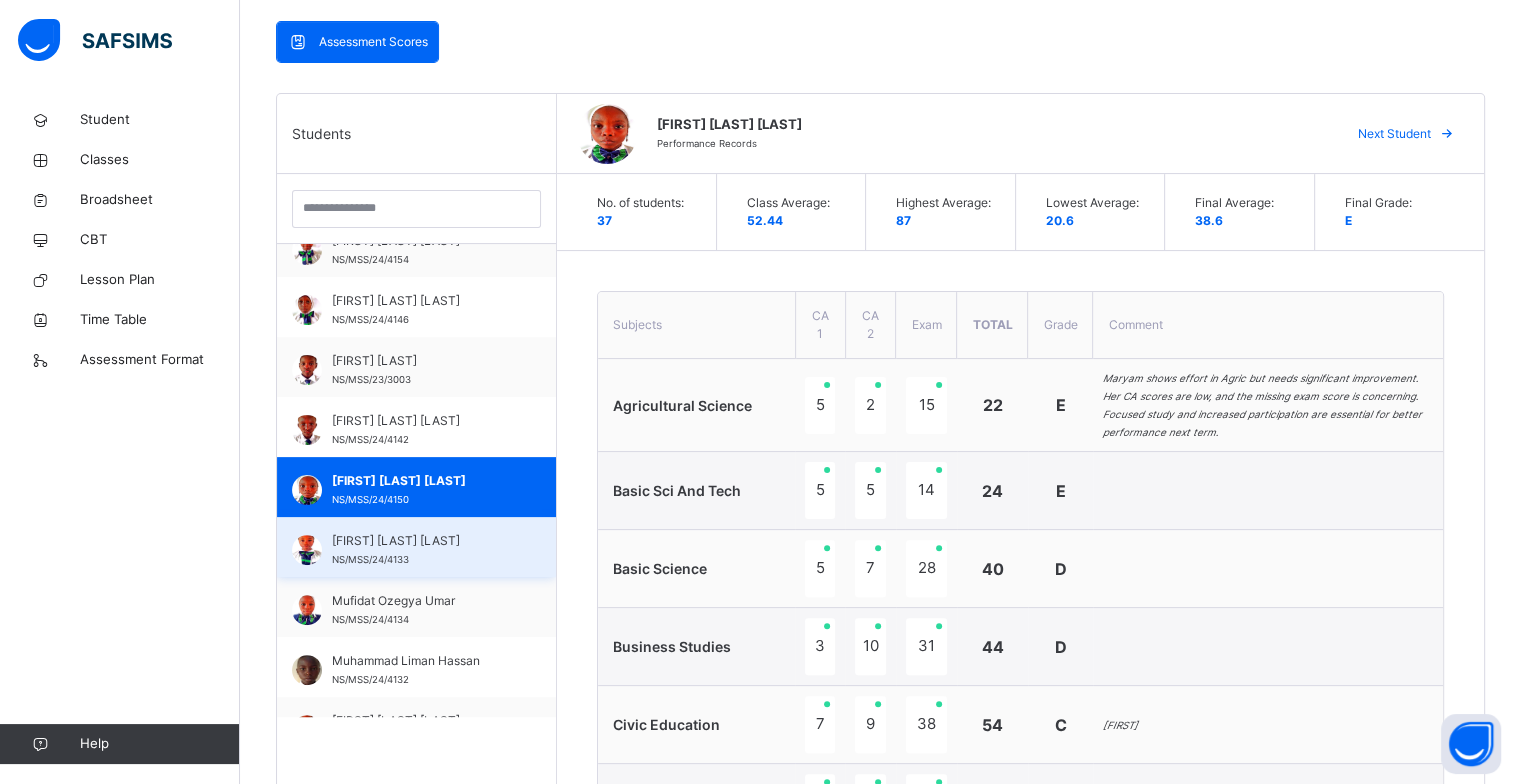 click on "Mmesoma Treasure Stephen NS/MSS/24/4133" at bounding box center (421, 550) 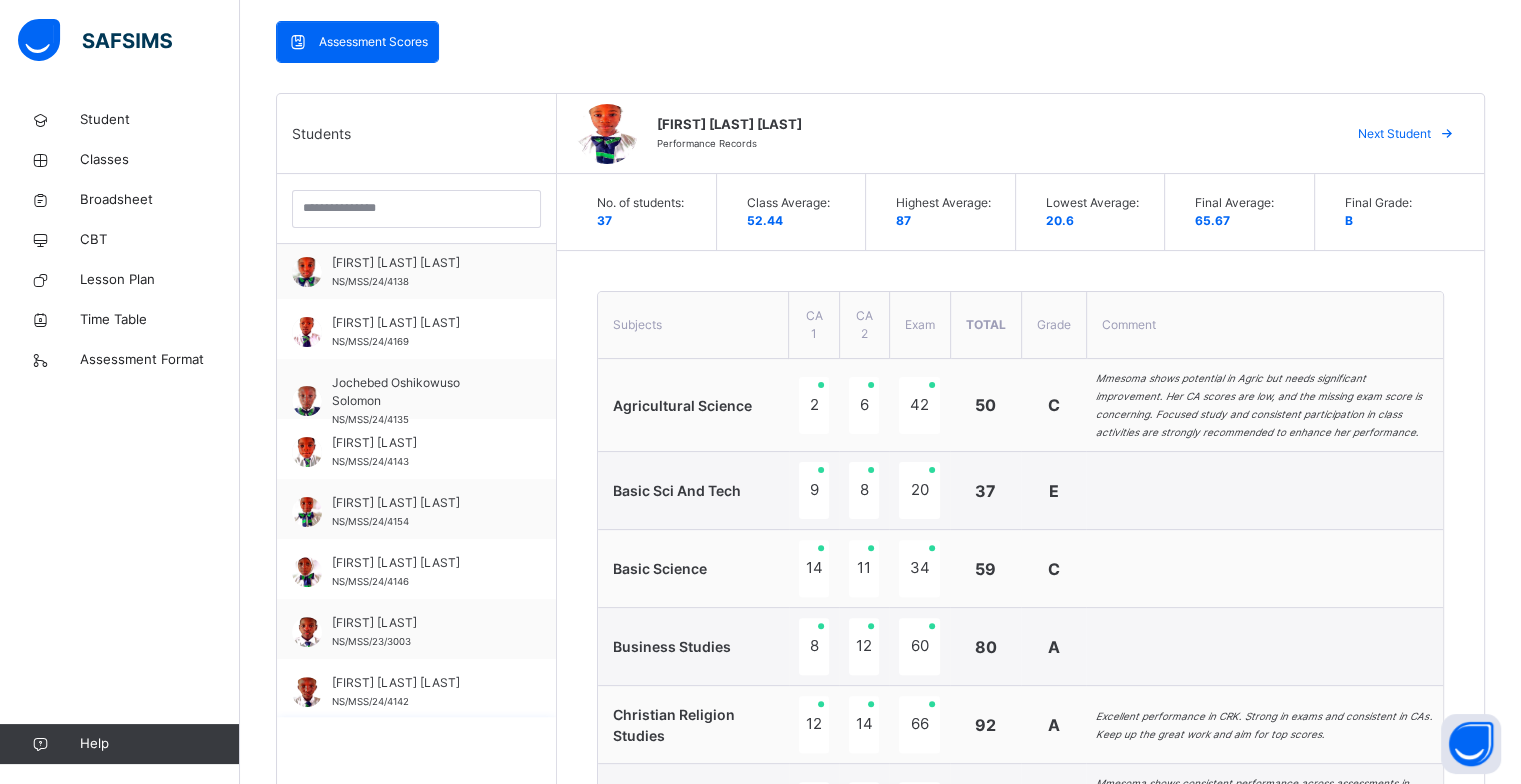 scroll, scrollTop: 747, scrollLeft: 0, axis: vertical 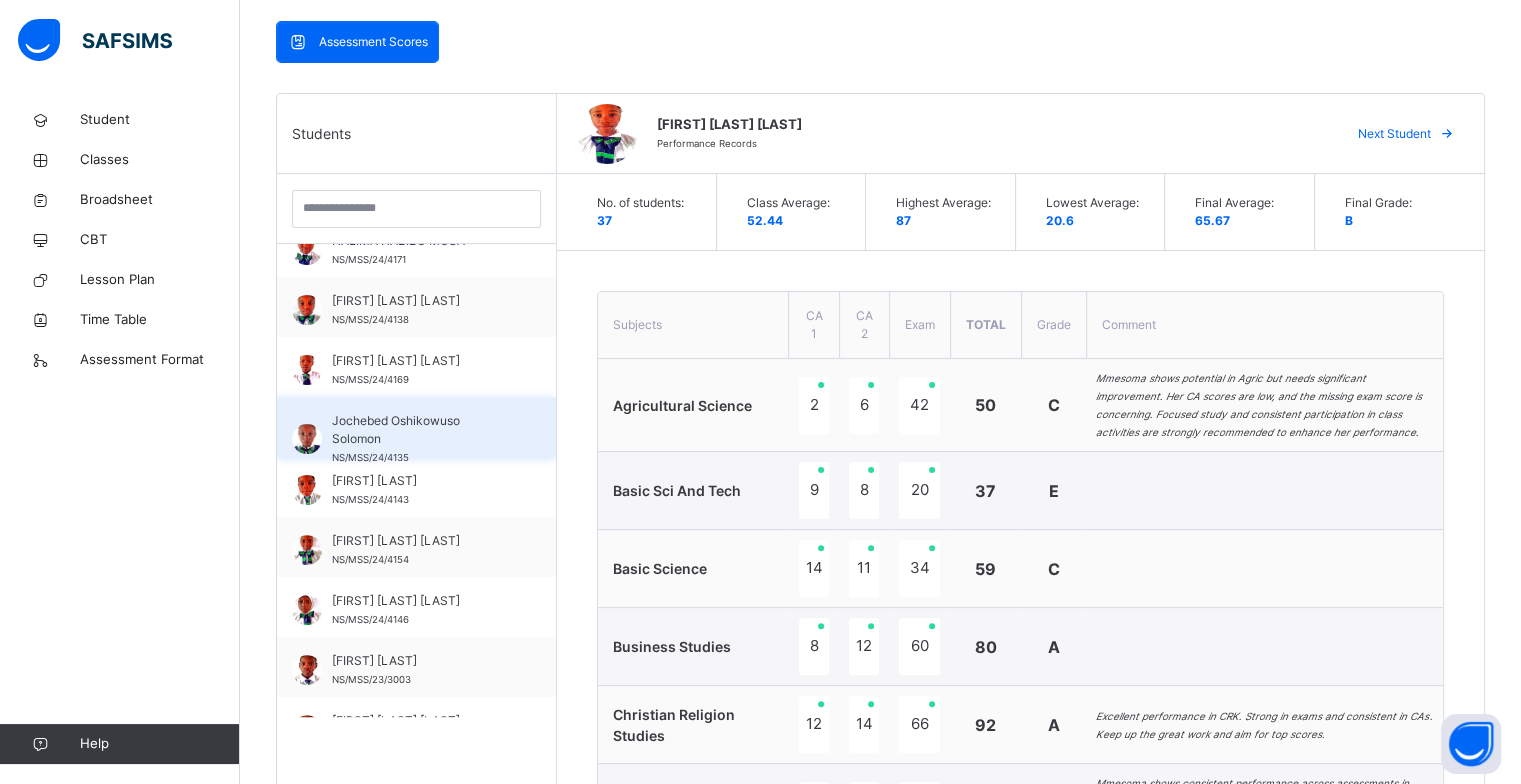 click on "[FIRST] [LAST] [LAST]" at bounding box center (421, 430) 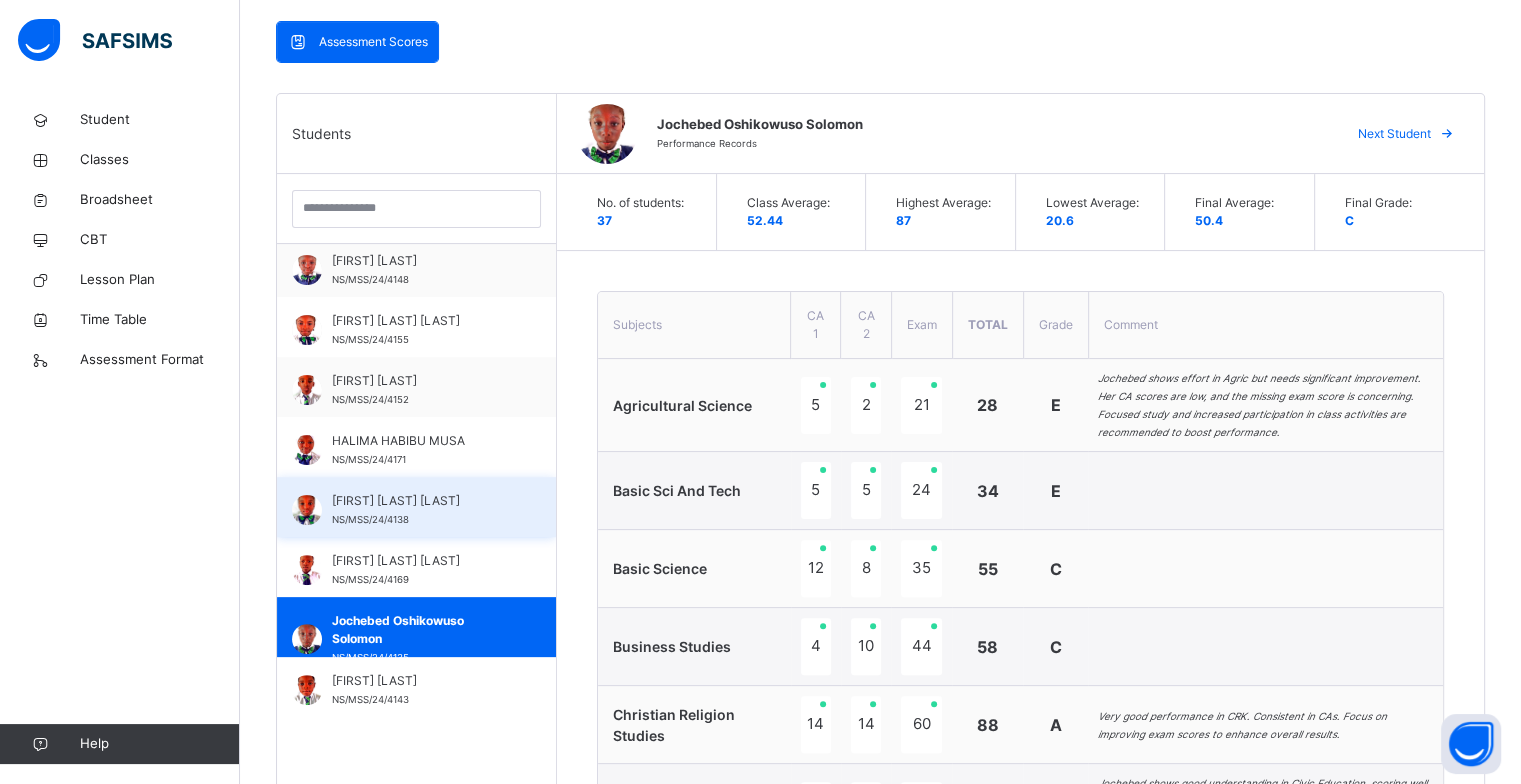 scroll, scrollTop: 447, scrollLeft: 0, axis: vertical 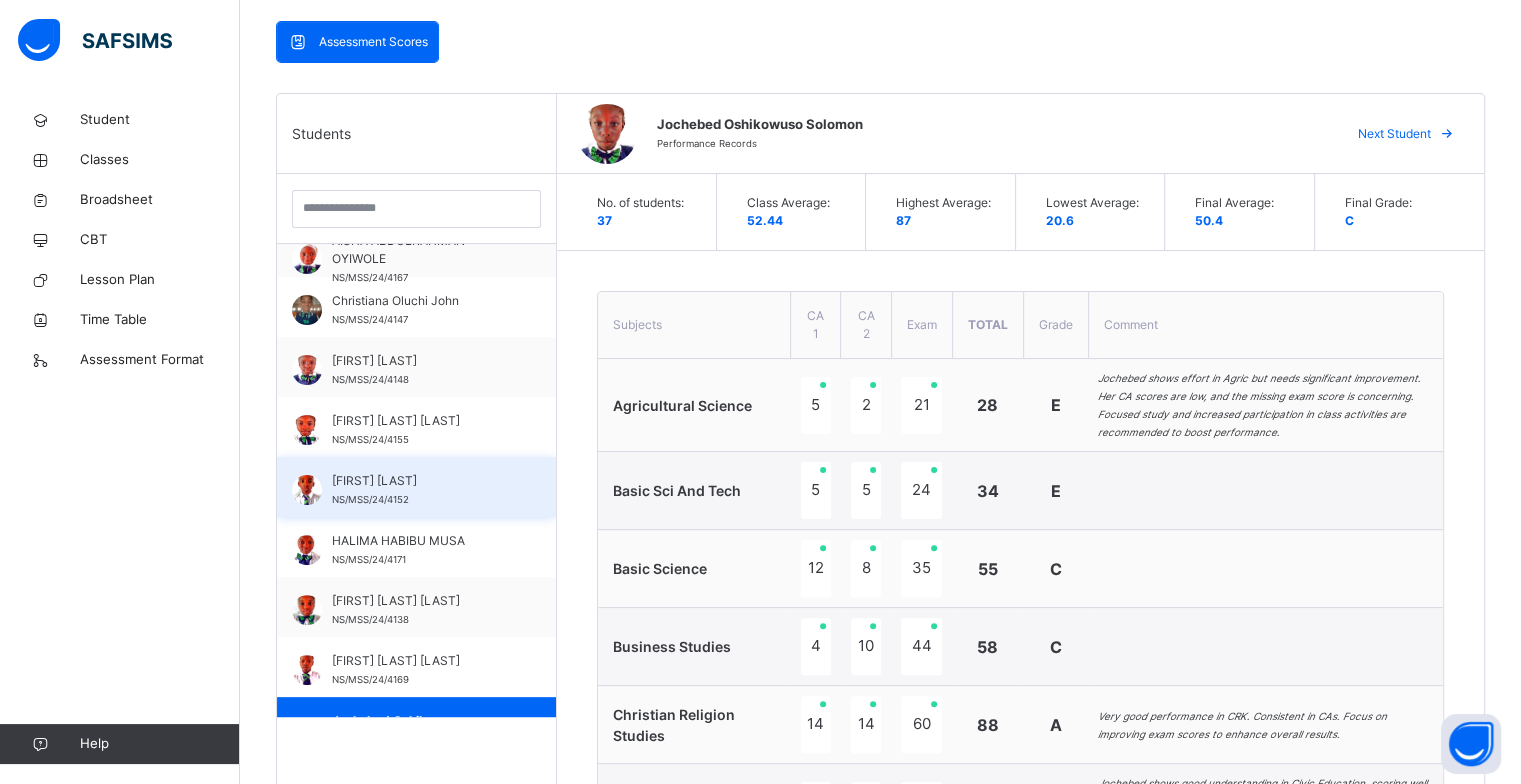click on "NS/MSS/24/4152" at bounding box center [370, 499] 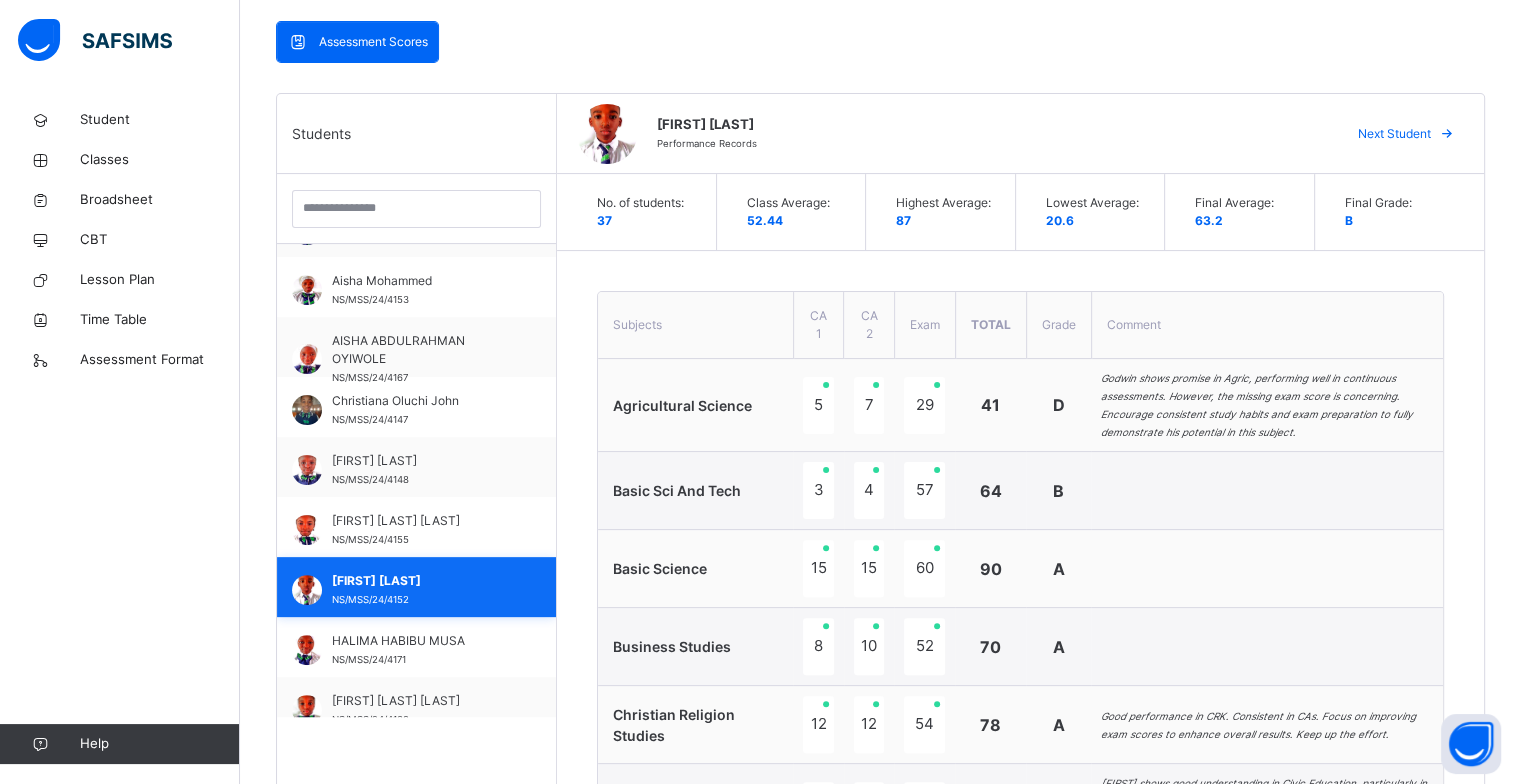 scroll, scrollTop: 247, scrollLeft: 0, axis: vertical 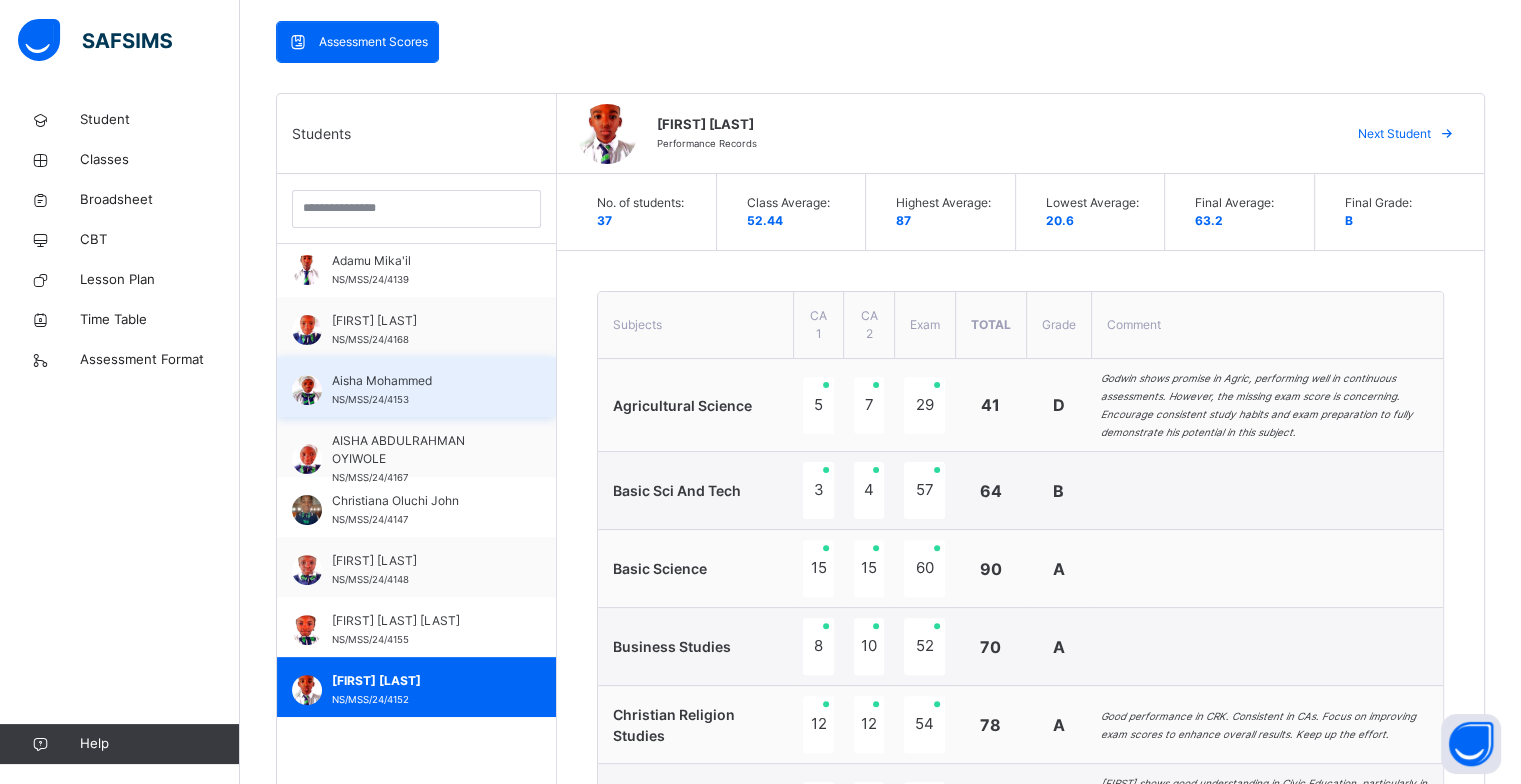 click on "Aisha  Mohammed NS/MSS/24/4153" at bounding box center [421, 390] 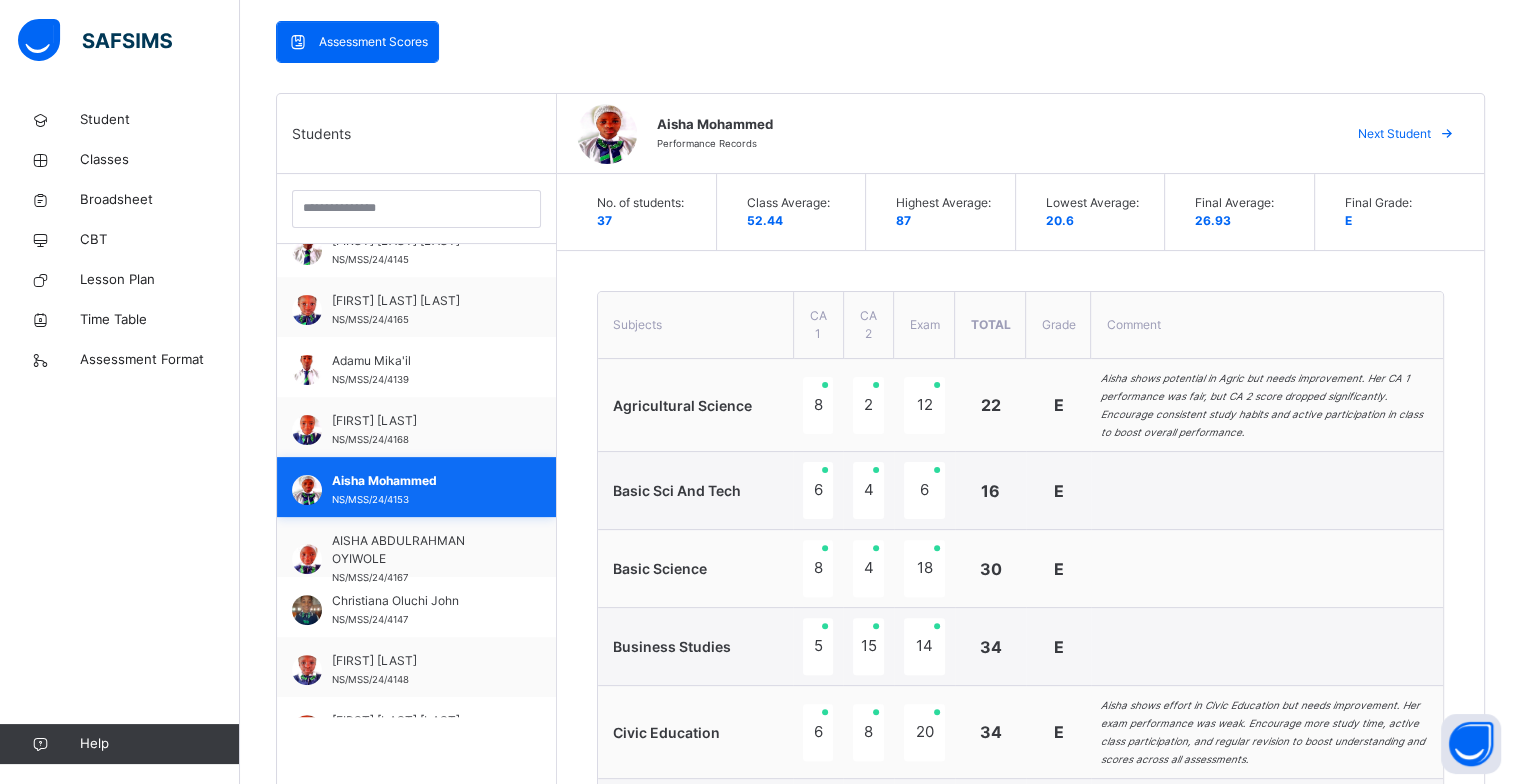 scroll, scrollTop: 47, scrollLeft: 0, axis: vertical 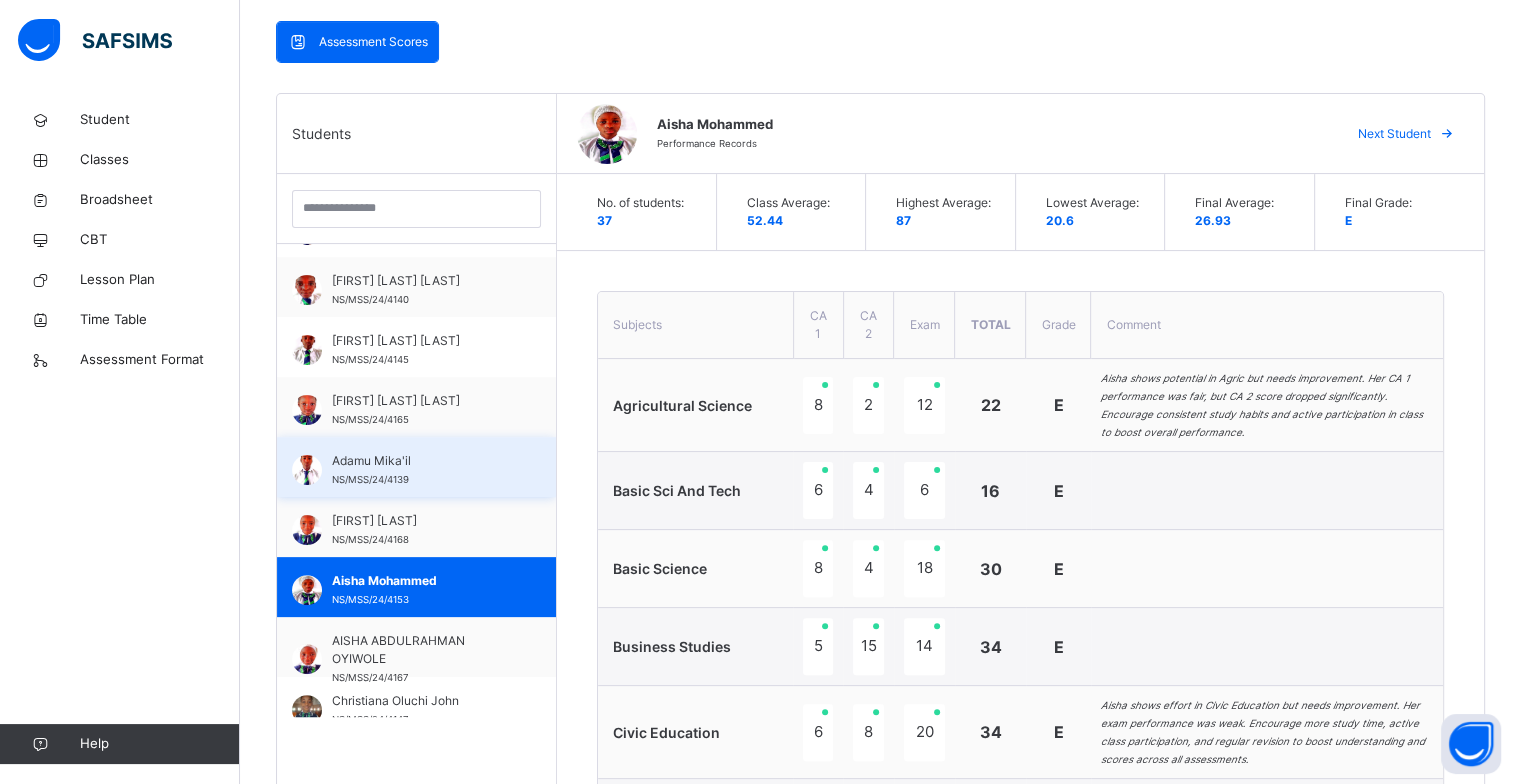 click on "[FIRST] [LAST]" at bounding box center (421, 461) 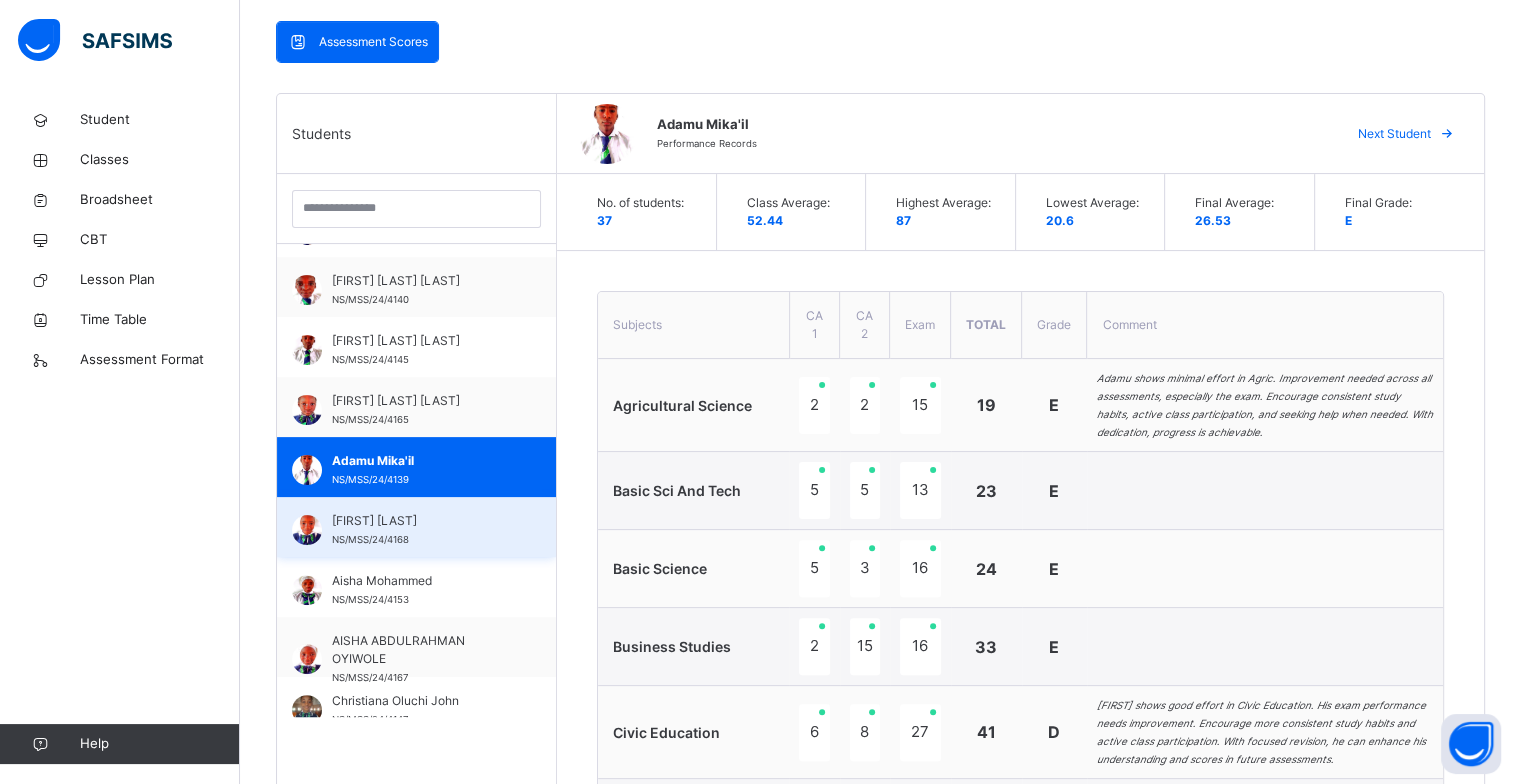 click on "[FIRST] [LAST]" at bounding box center (421, 521) 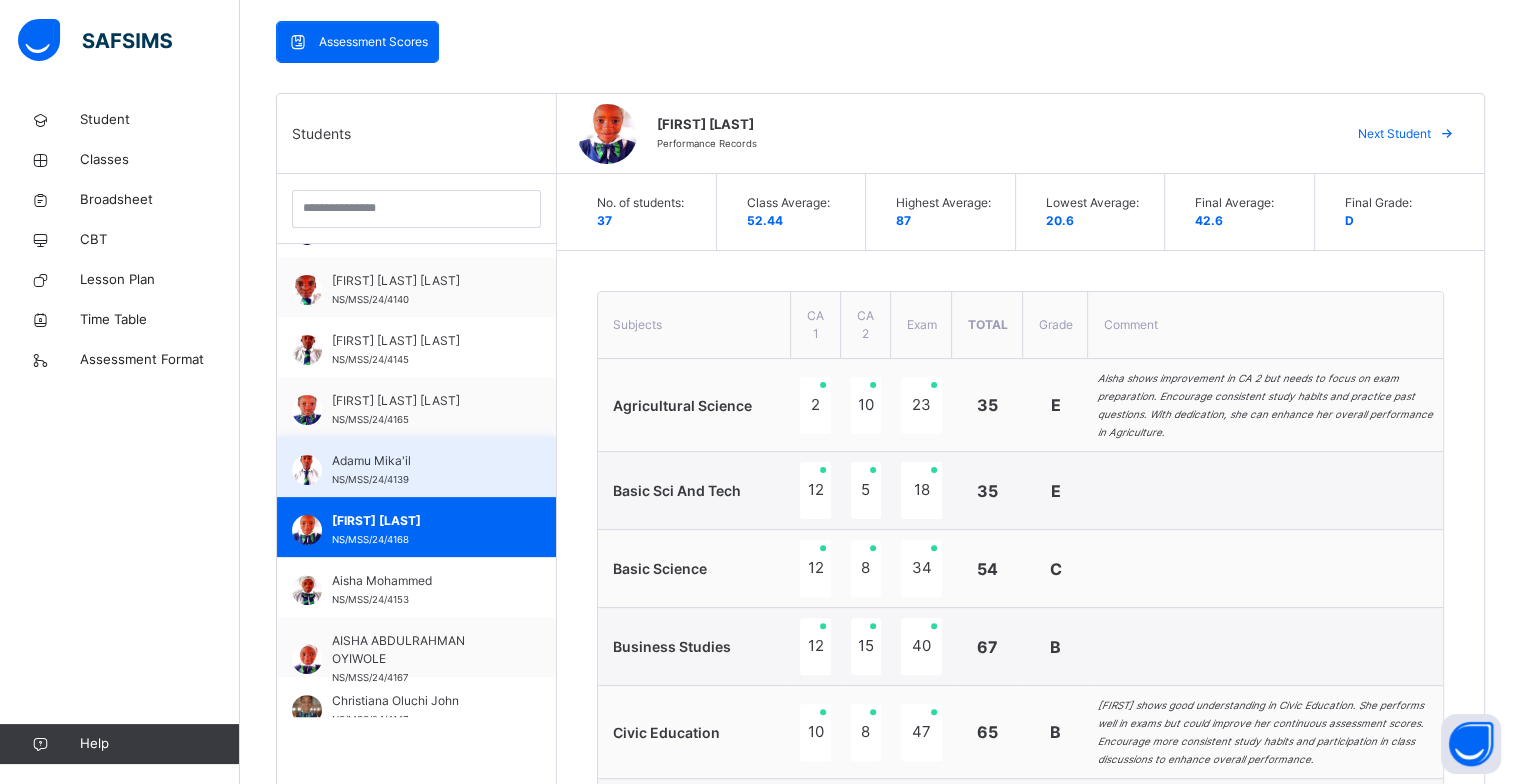 scroll, scrollTop: 0, scrollLeft: 0, axis: both 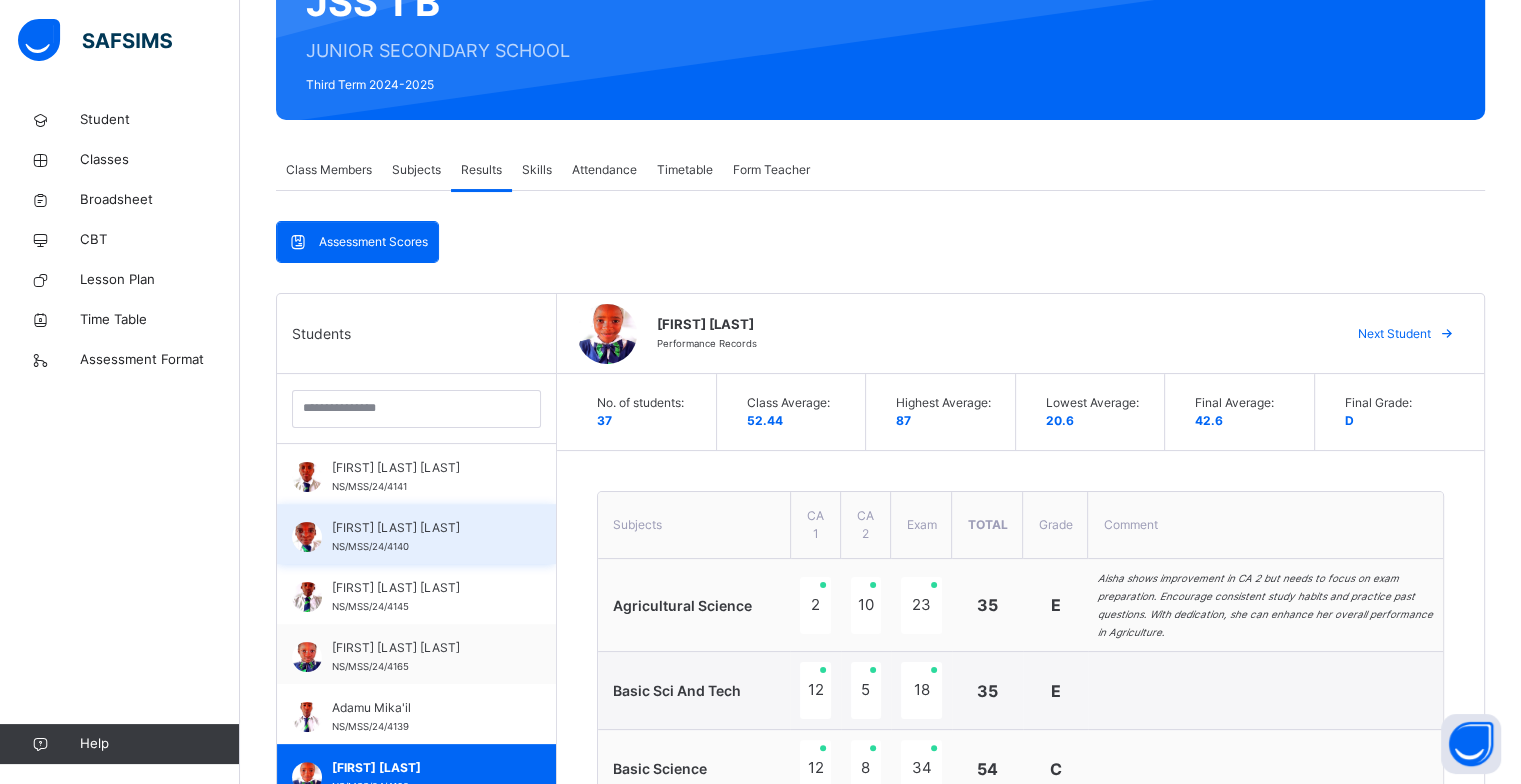 click on "[FIRST] [LAST] [LAST]" at bounding box center [421, 528] 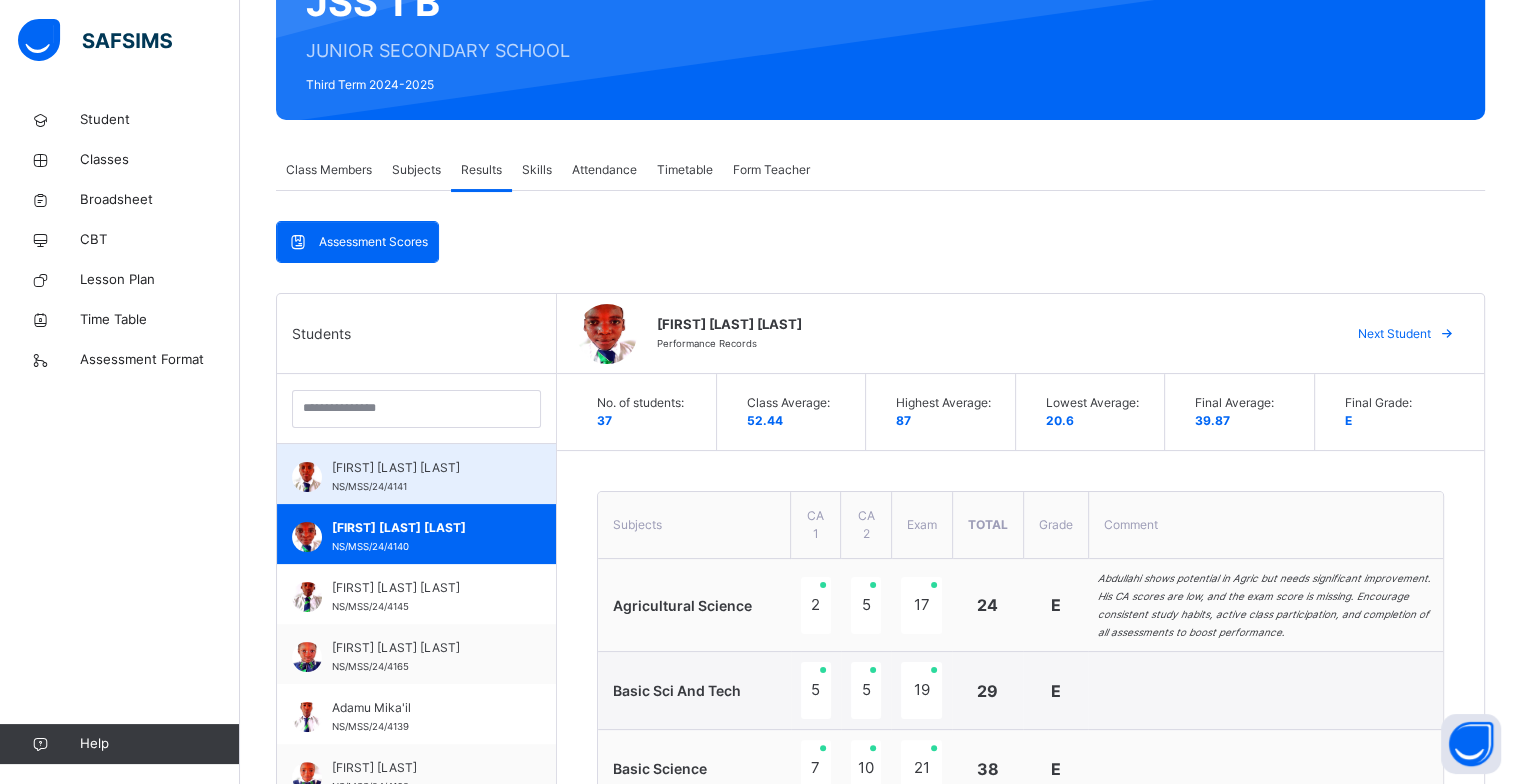 click on "Abdulkarim Anya Umar NS/MSS/24/4141" at bounding box center [421, 477] 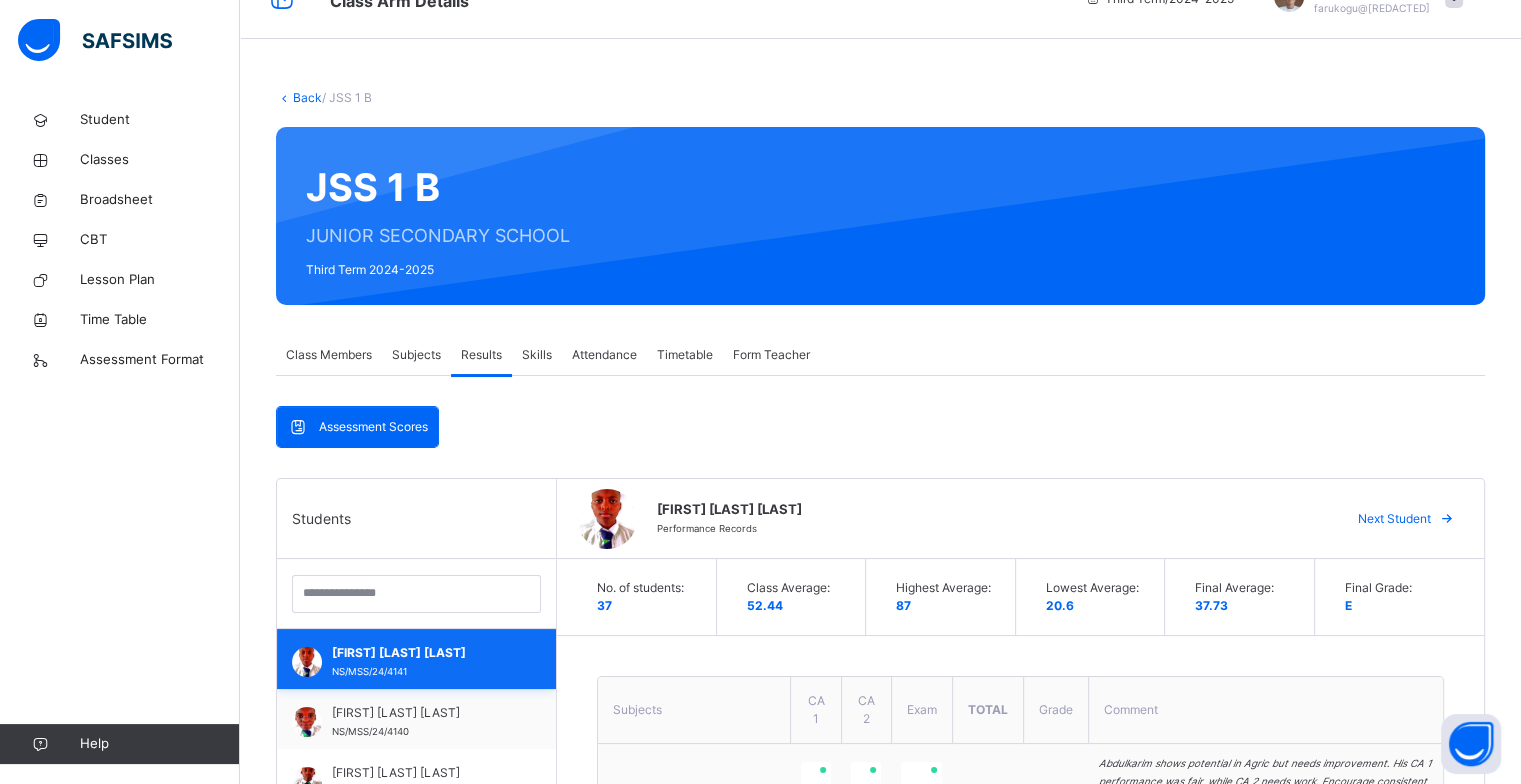 scroll, scrollTop: 0, scrollLeft: 0, axis: both 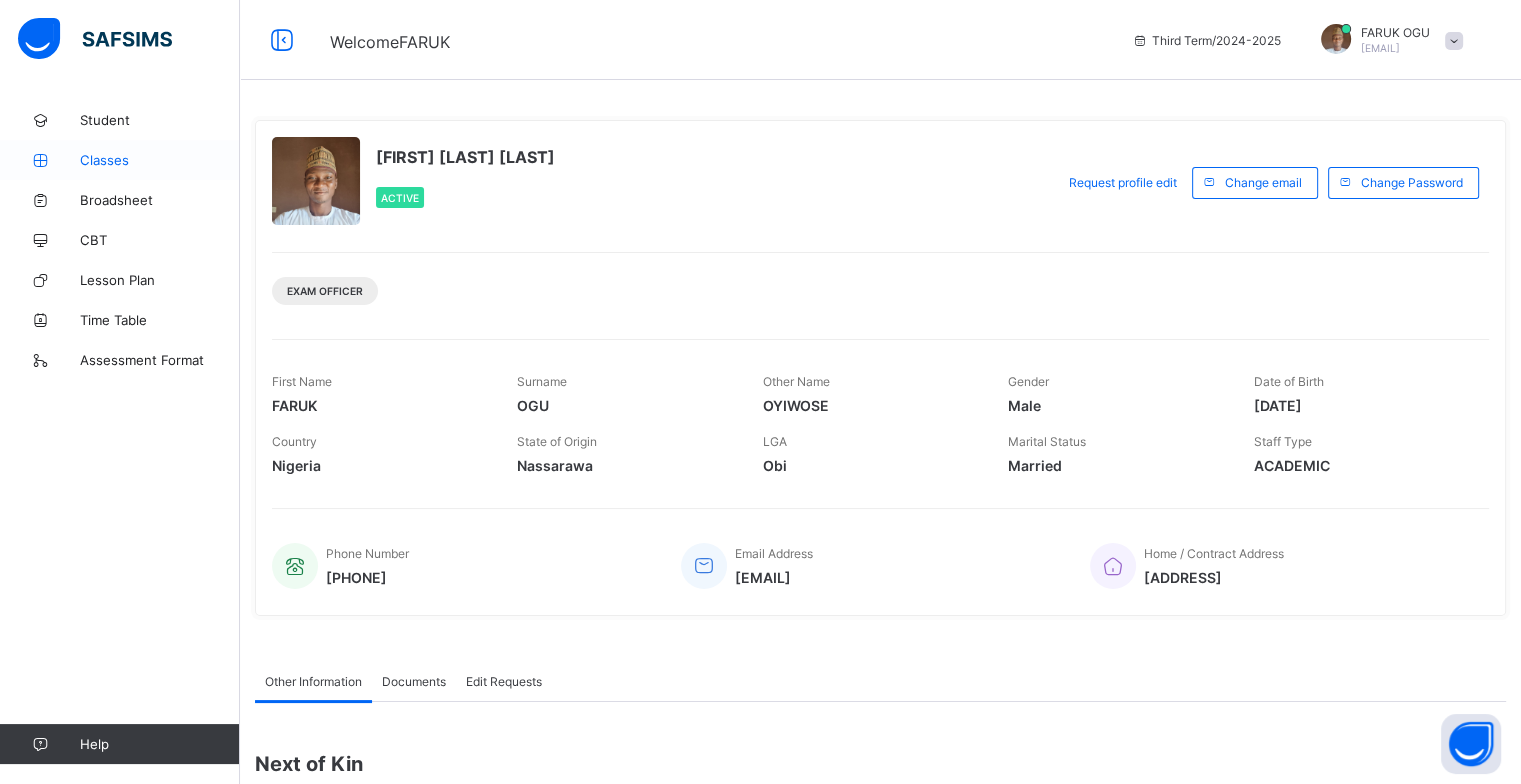 click on "Classes" at bounding box center (160, 160) 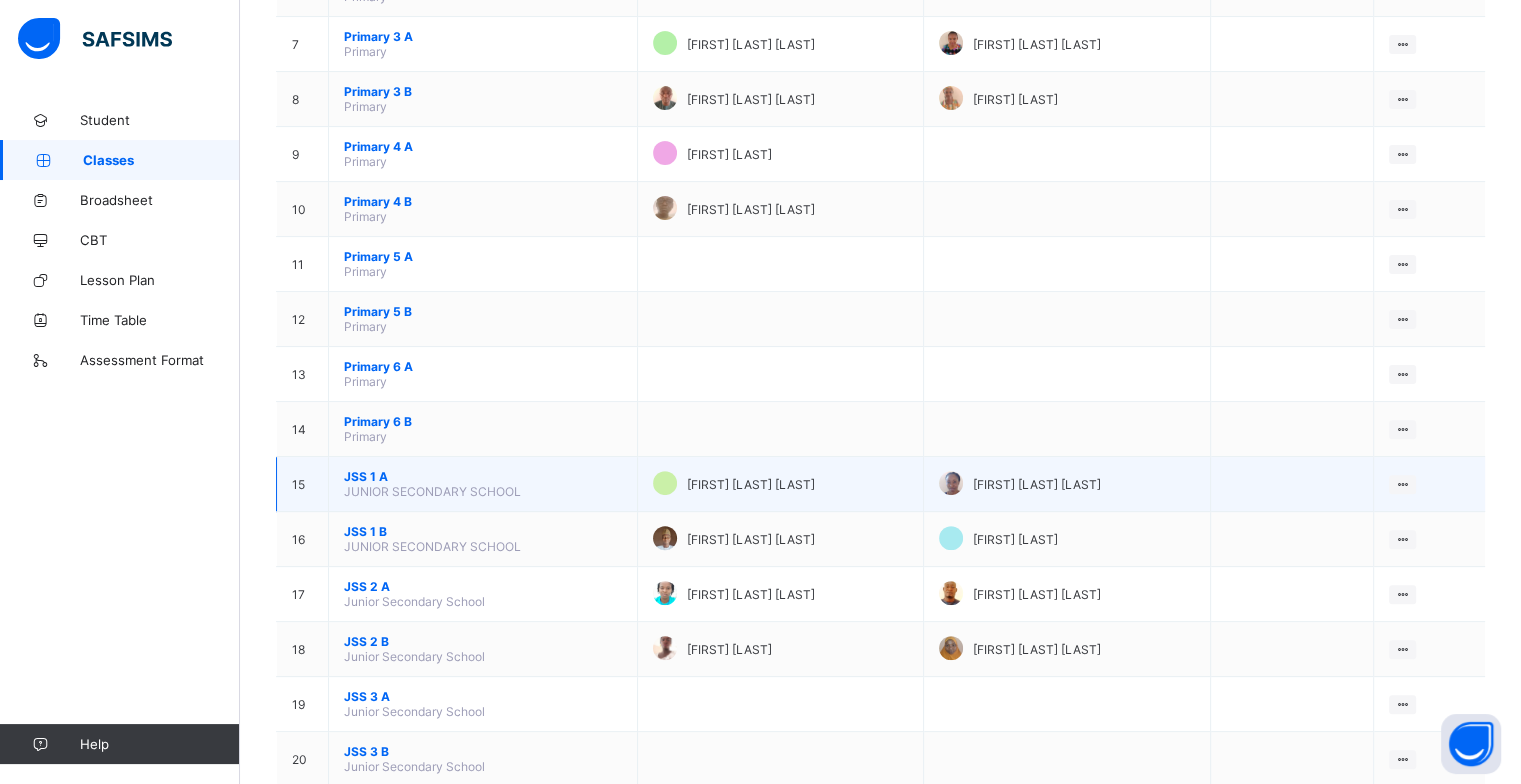 scroll, scrollTop: 604, scrollLeft: 0, axis: vertical 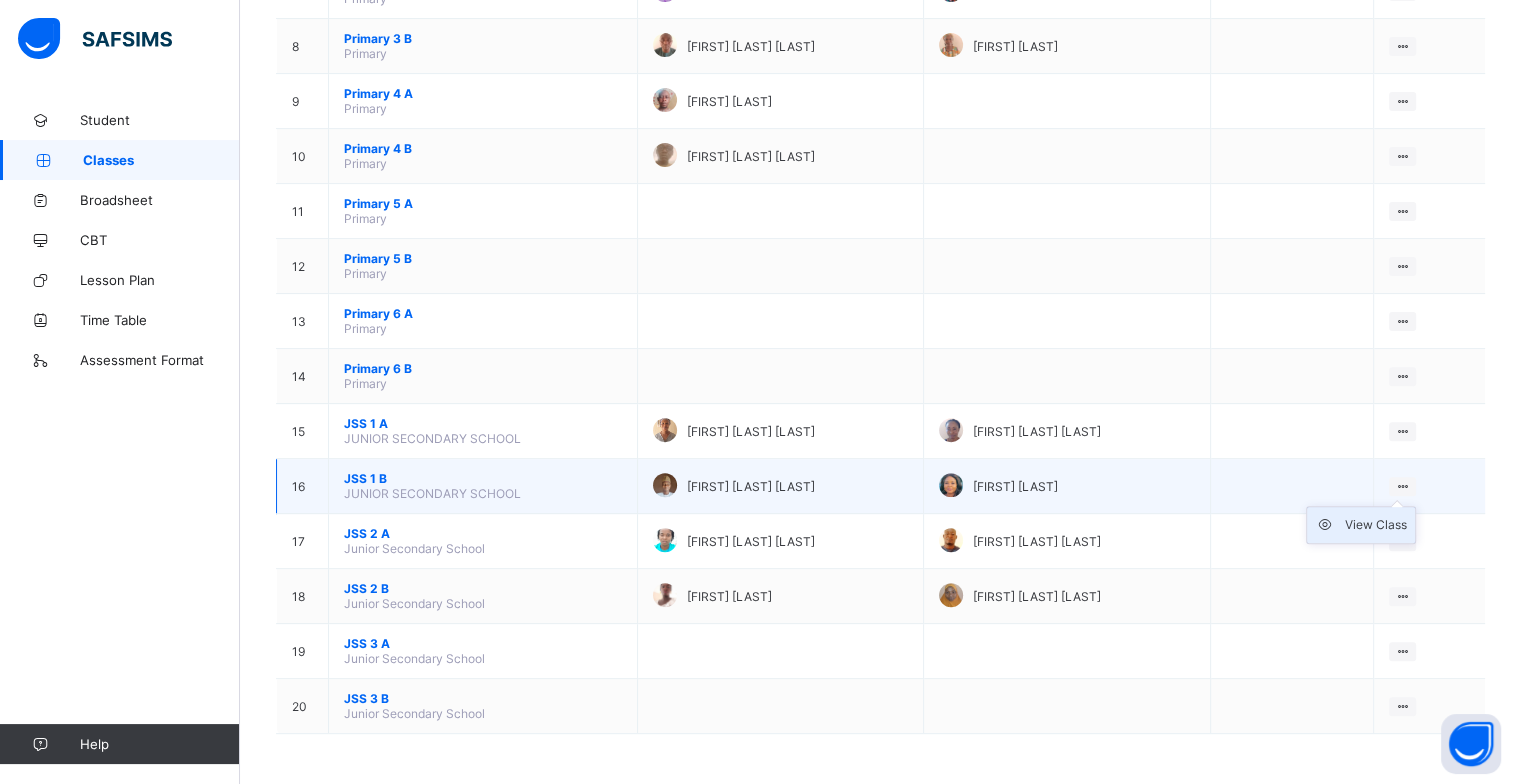 click on "View Class" at bounding box center (1376, 525) 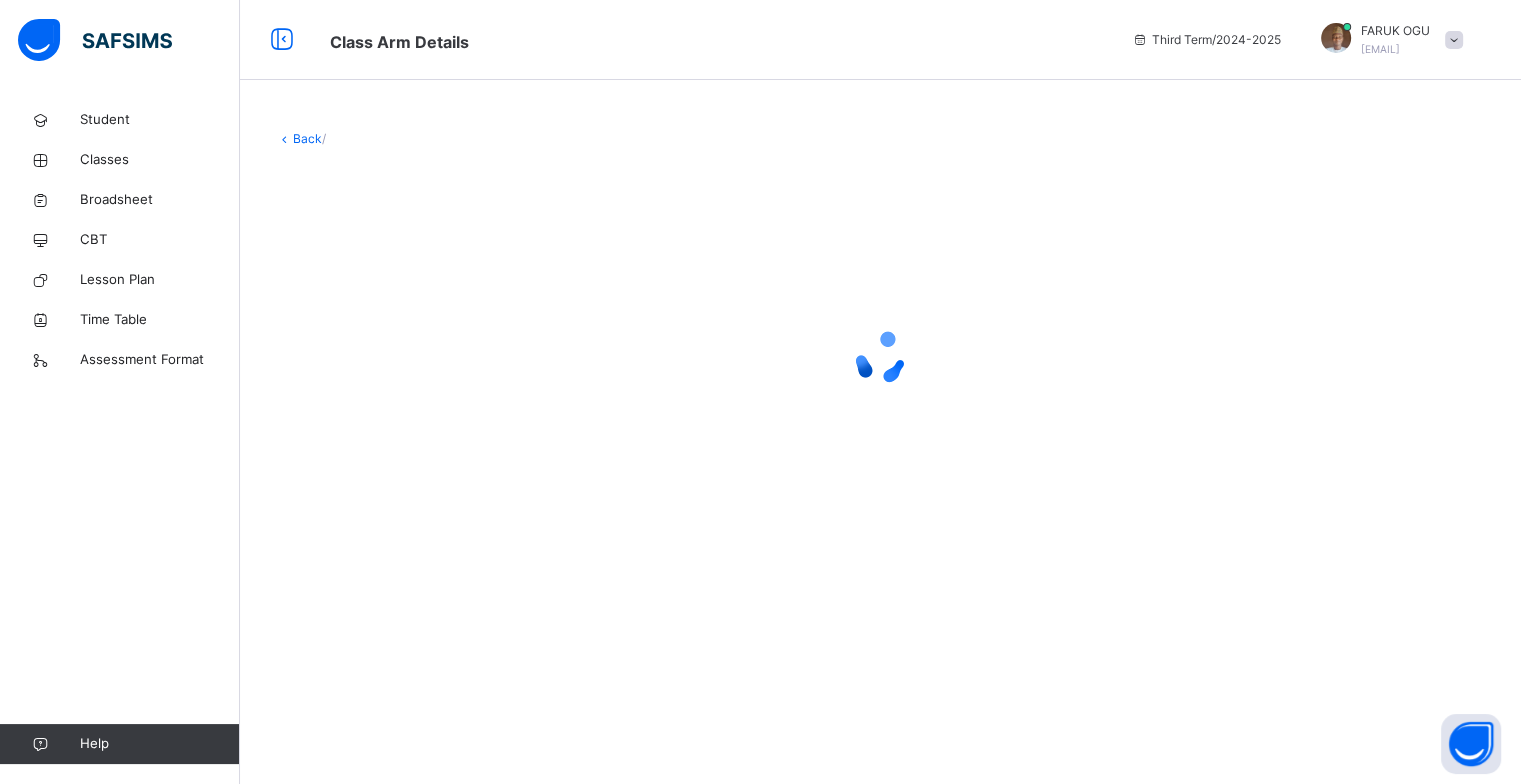 scroll, scrollTop: 0, scrollLeft: 0, axis: both 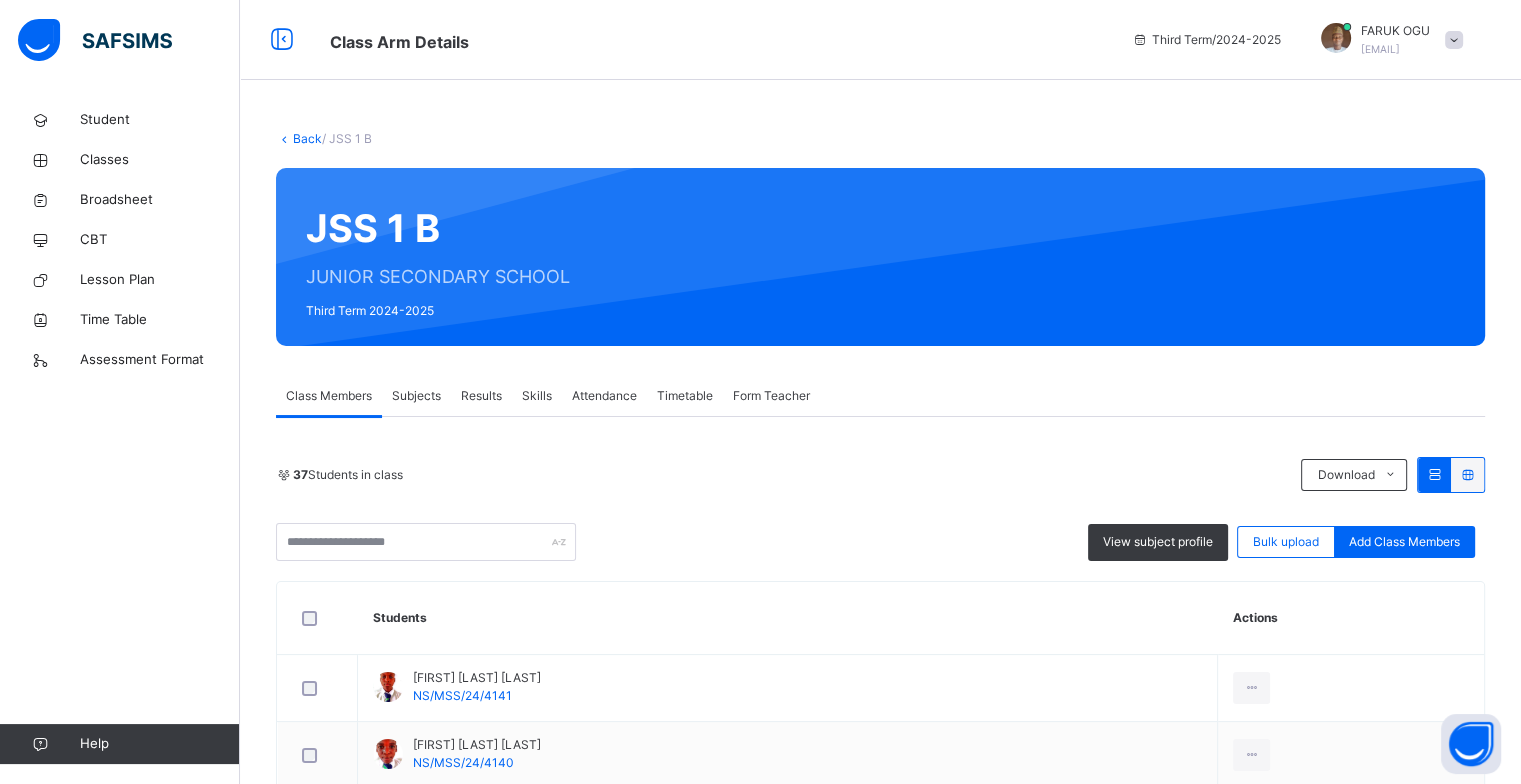 click on "Attendance" at bounding box center [604, 396] 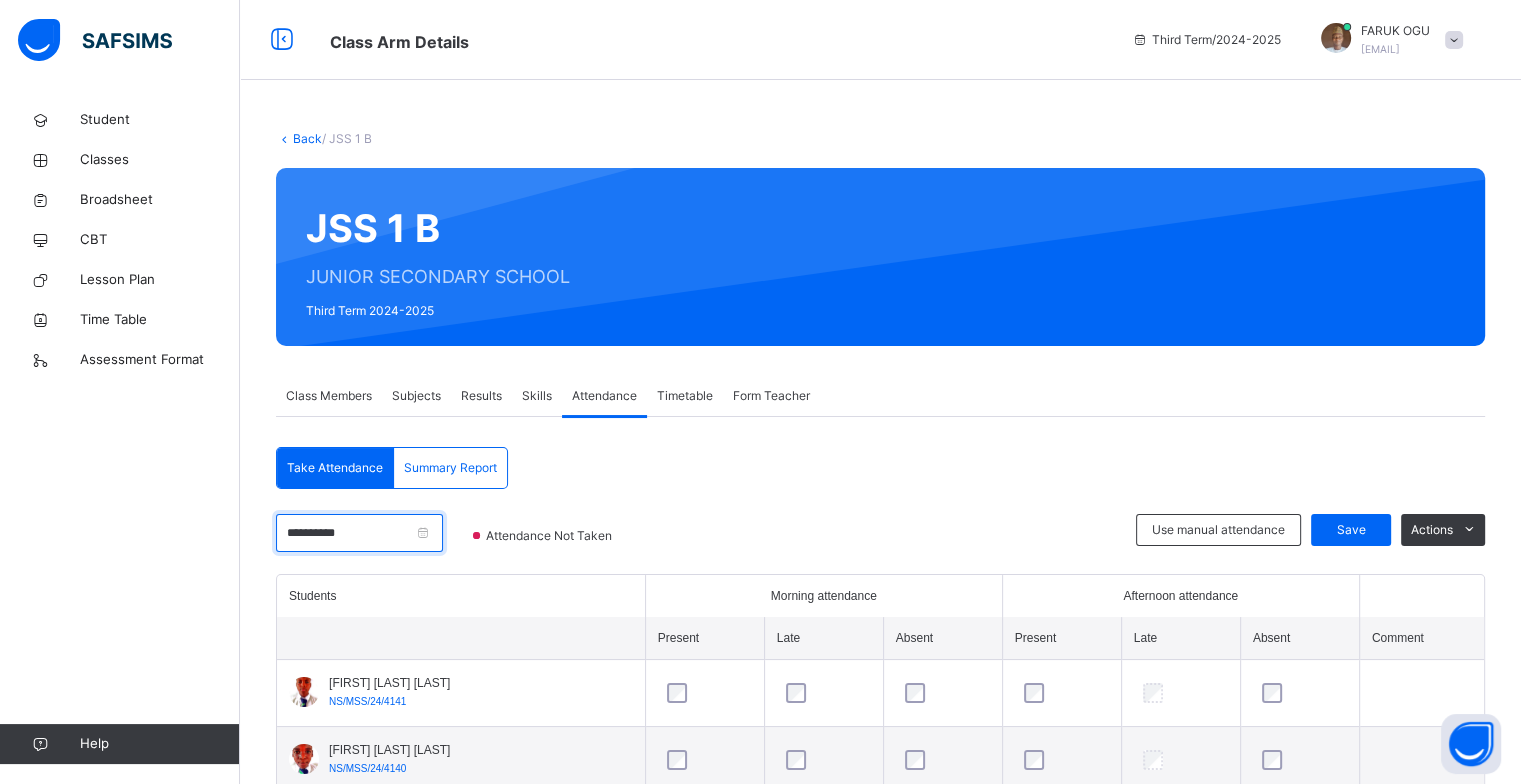 click on "**********" at bounding box center (359, 533) 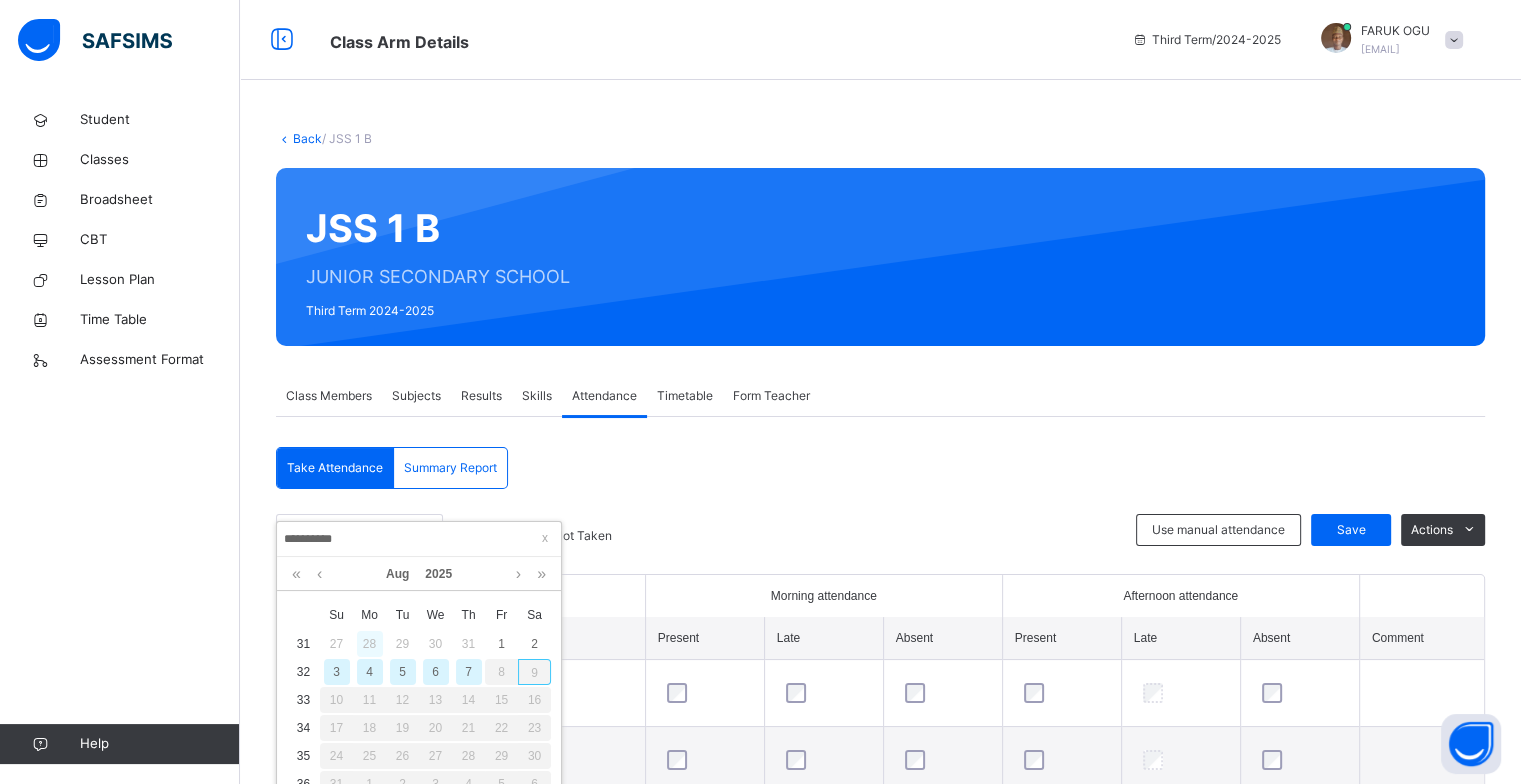 click on "28" at bounding box center (370, 644) 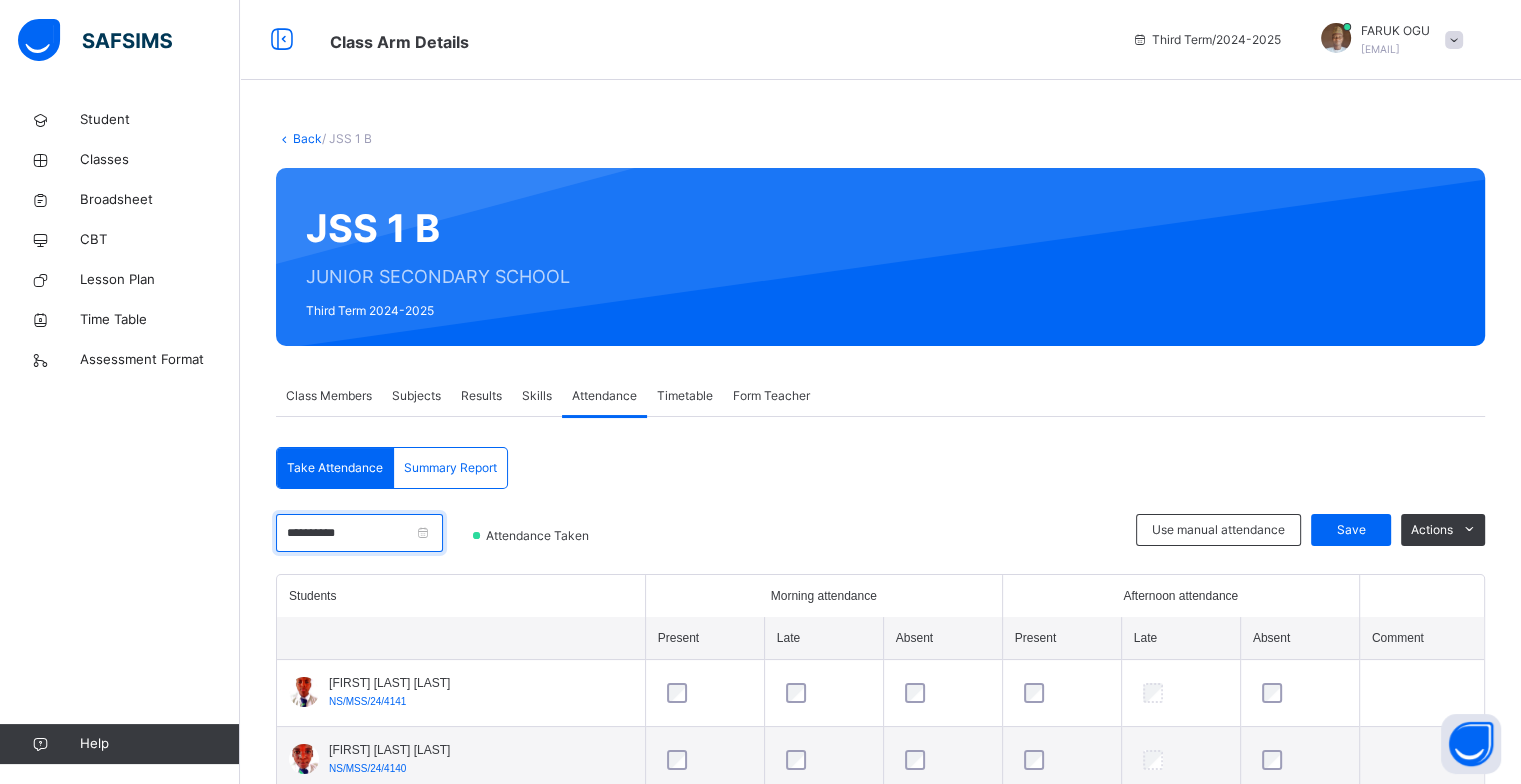 click on "**********" at bounding box center [359, 533] 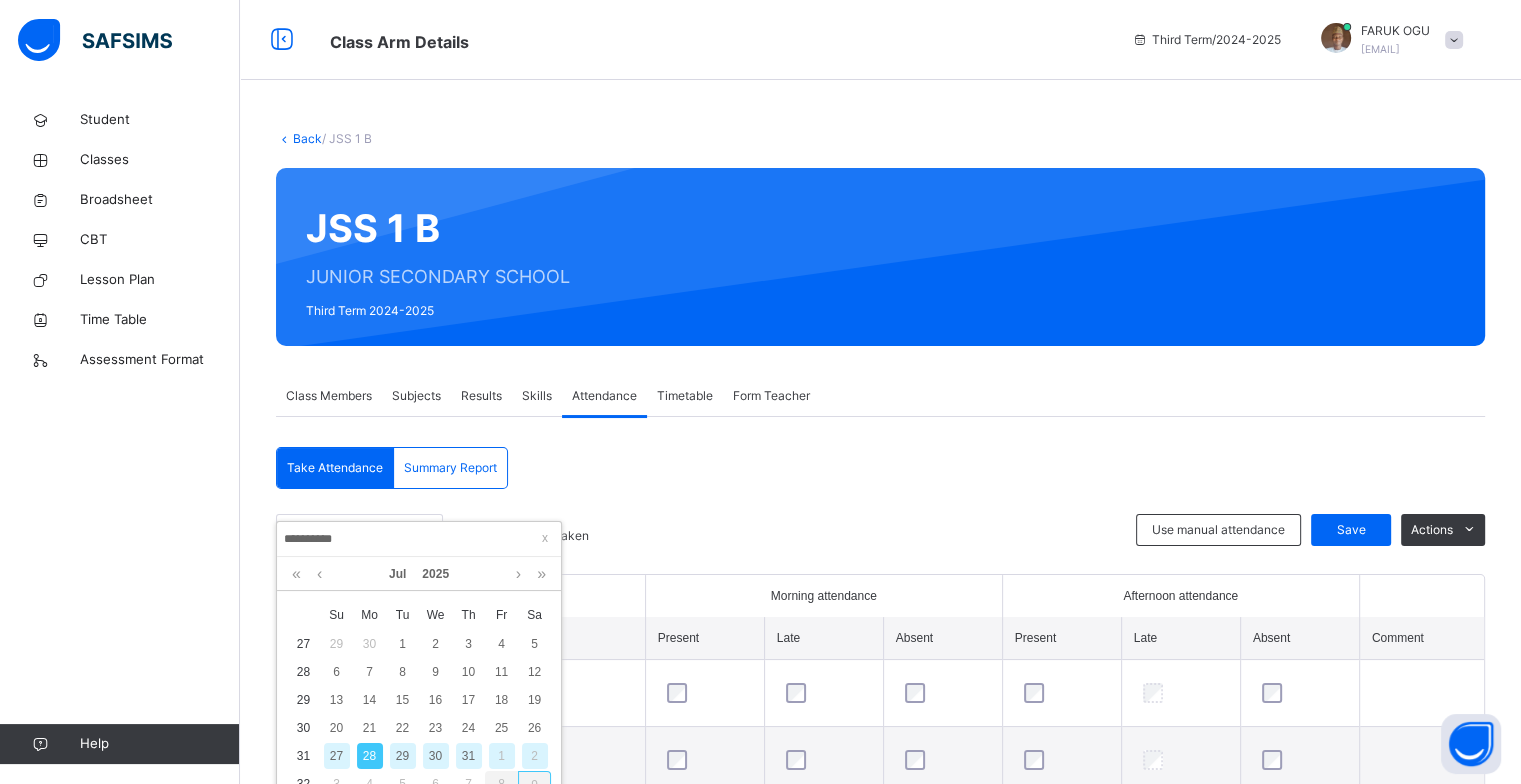 click on "29" at bounding box center [403, 756] 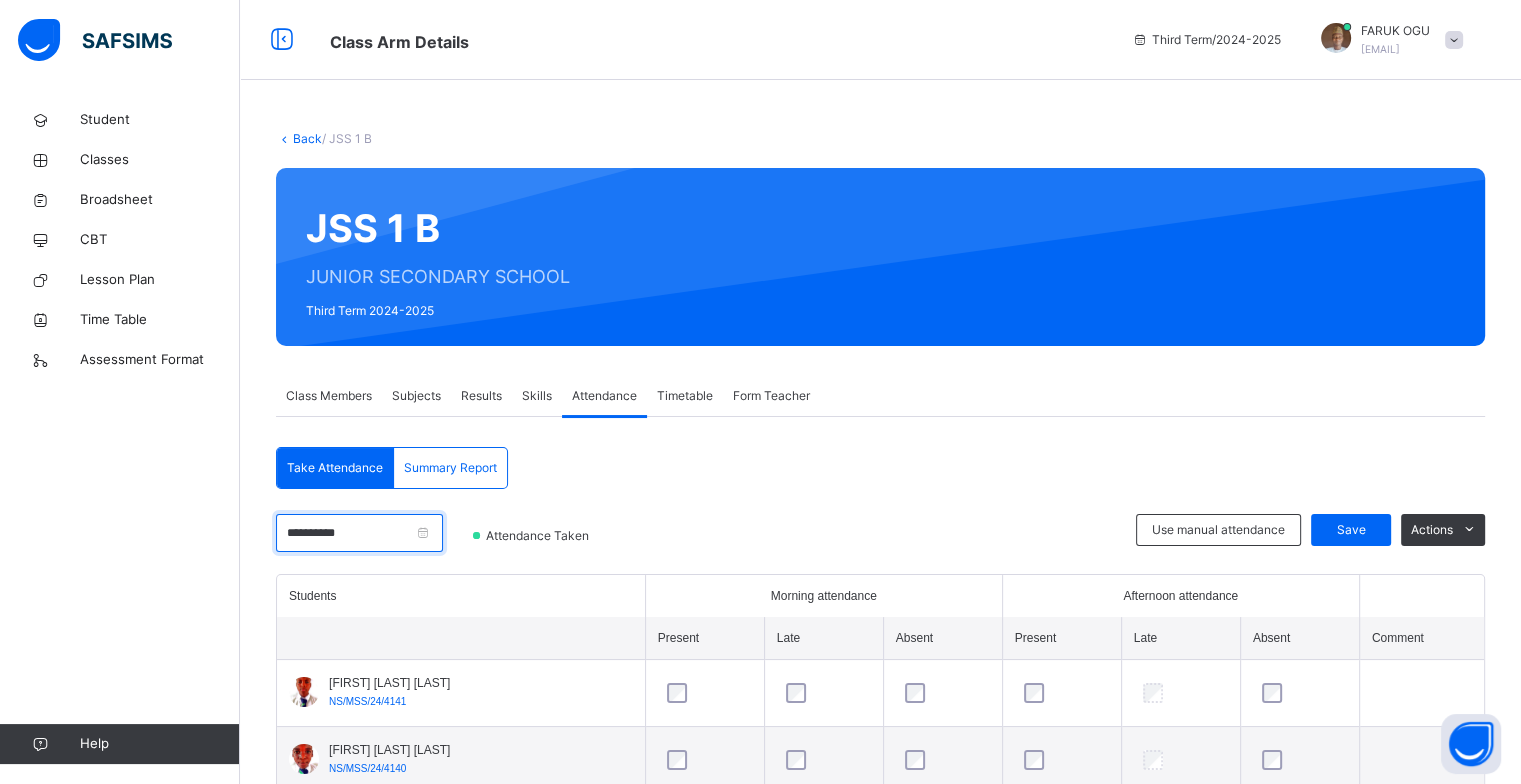 click on "**********" at bounding box center [359, 533] 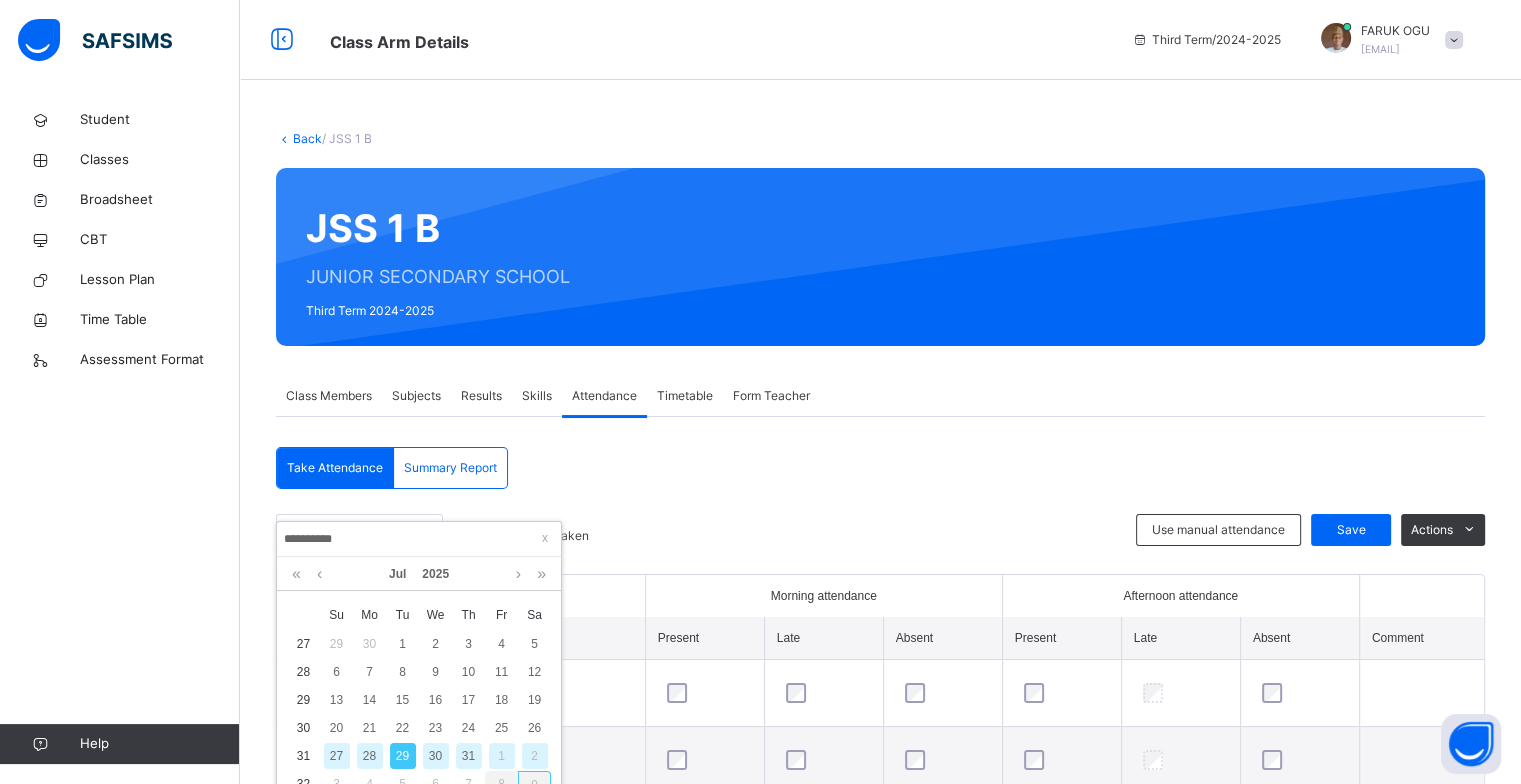 click on "30" at bounding box center [436, 756] 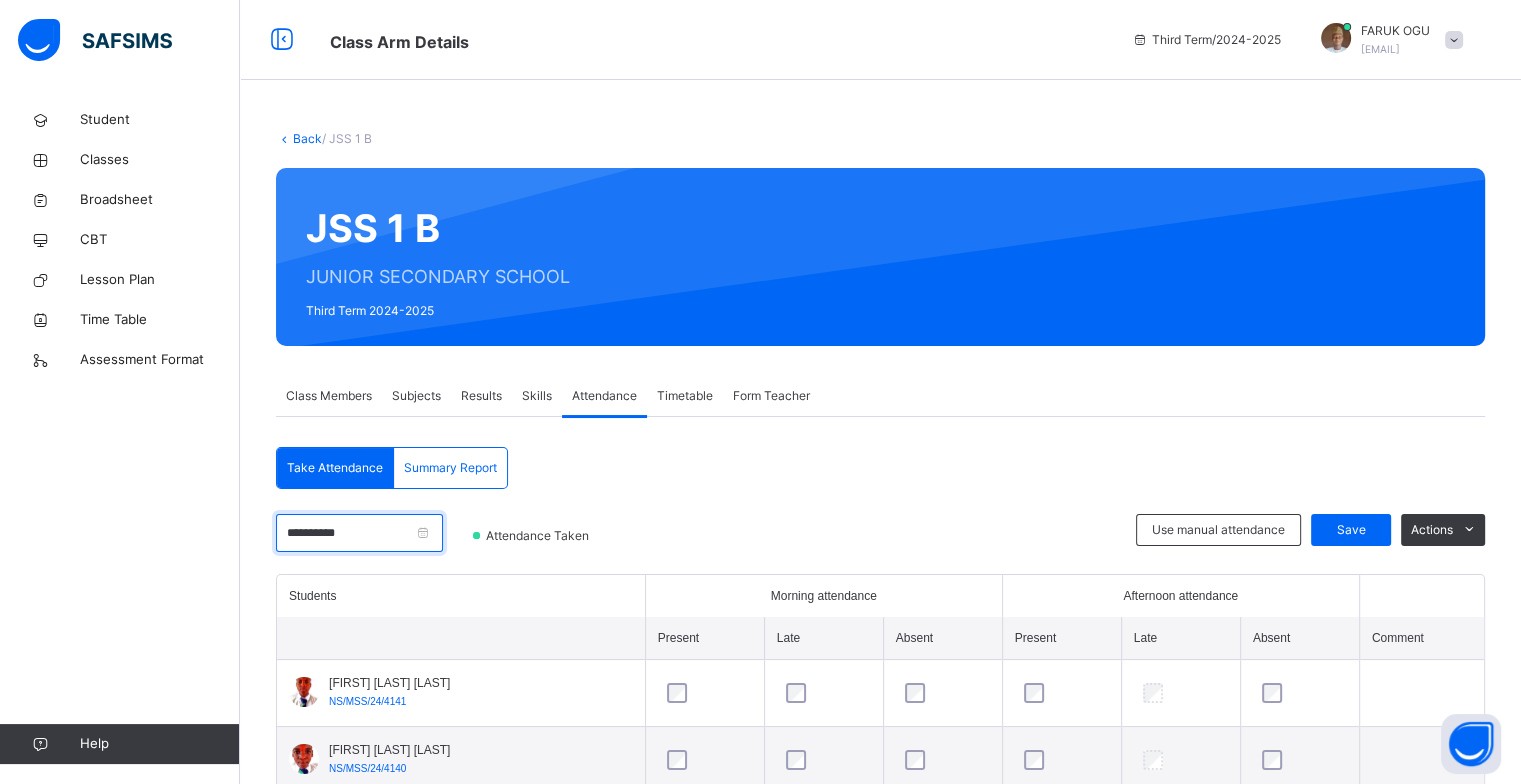 click on "**********" at bounding box center (359, 533) 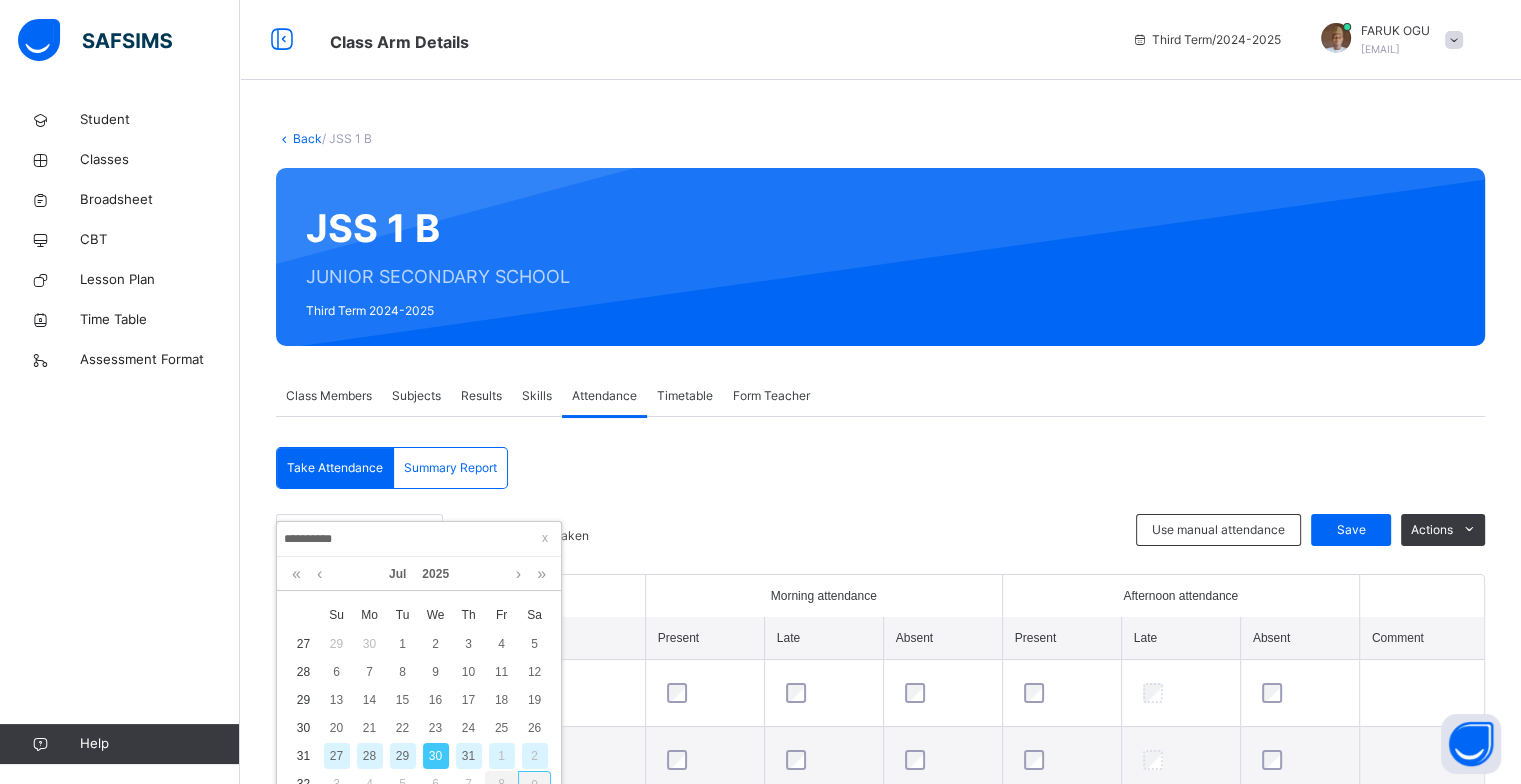 click on "31" at bounding box center [469, 756] 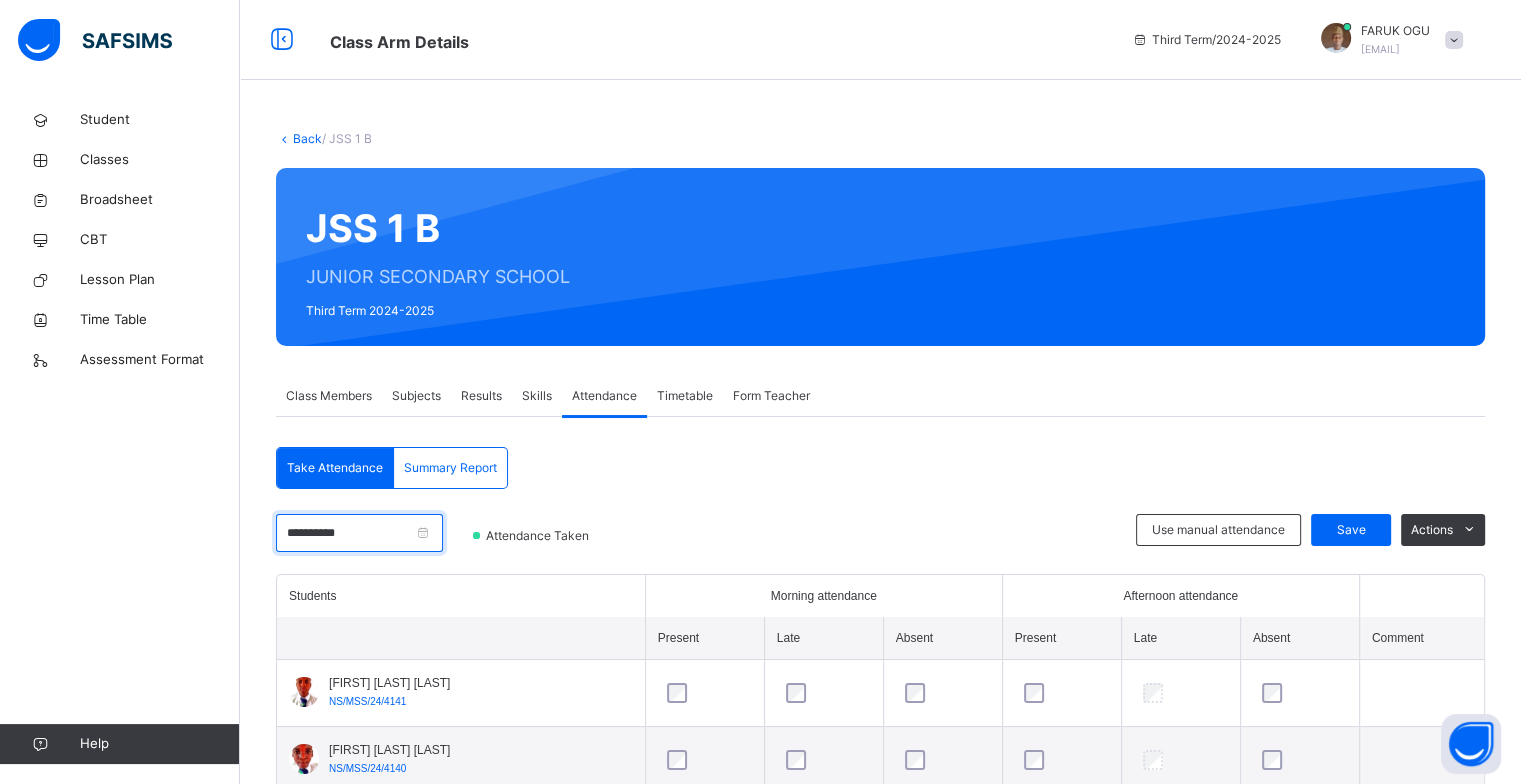 click on "**********" at bounding box center (359, 533) 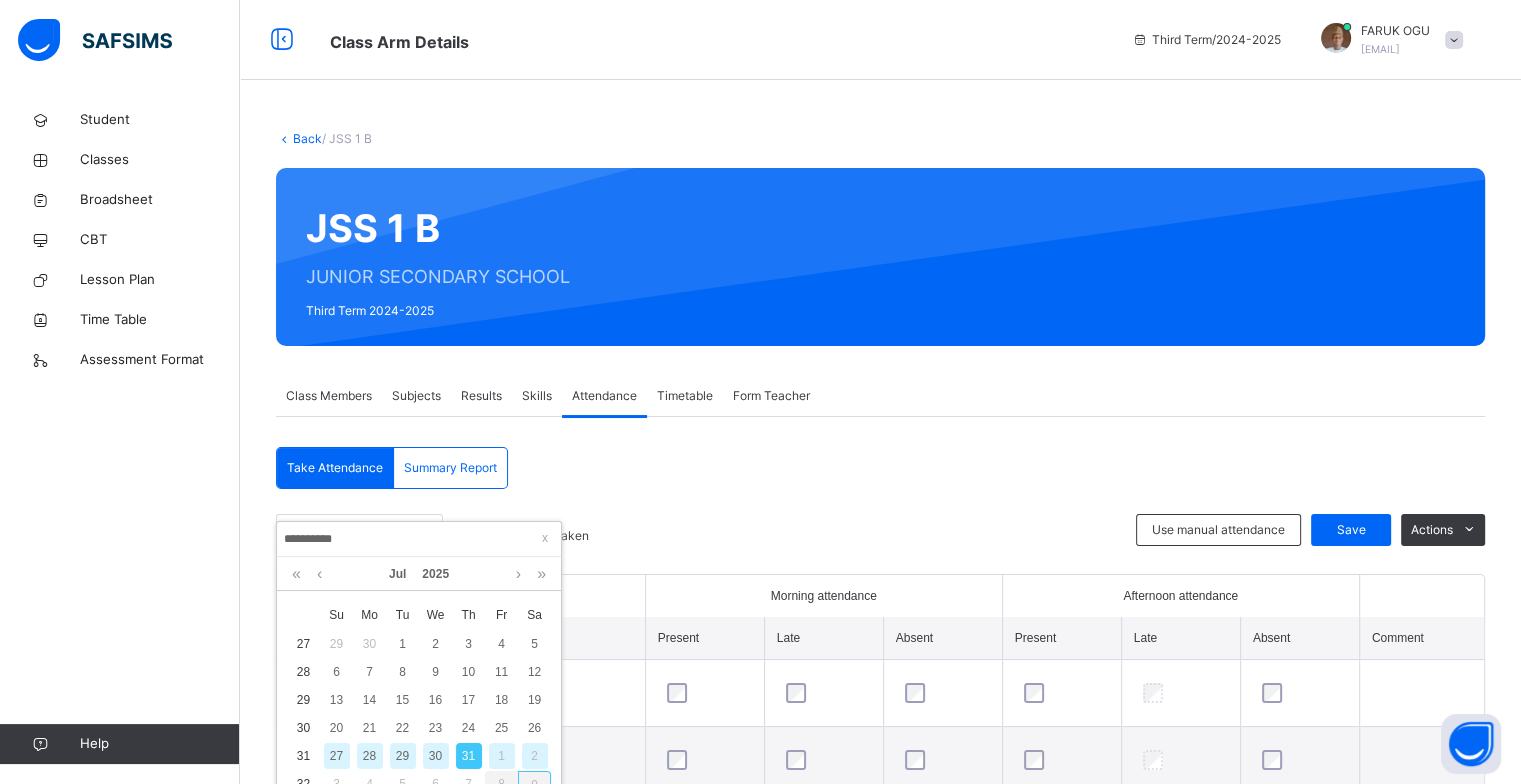 click on "1" at bounding box center [502, 756] 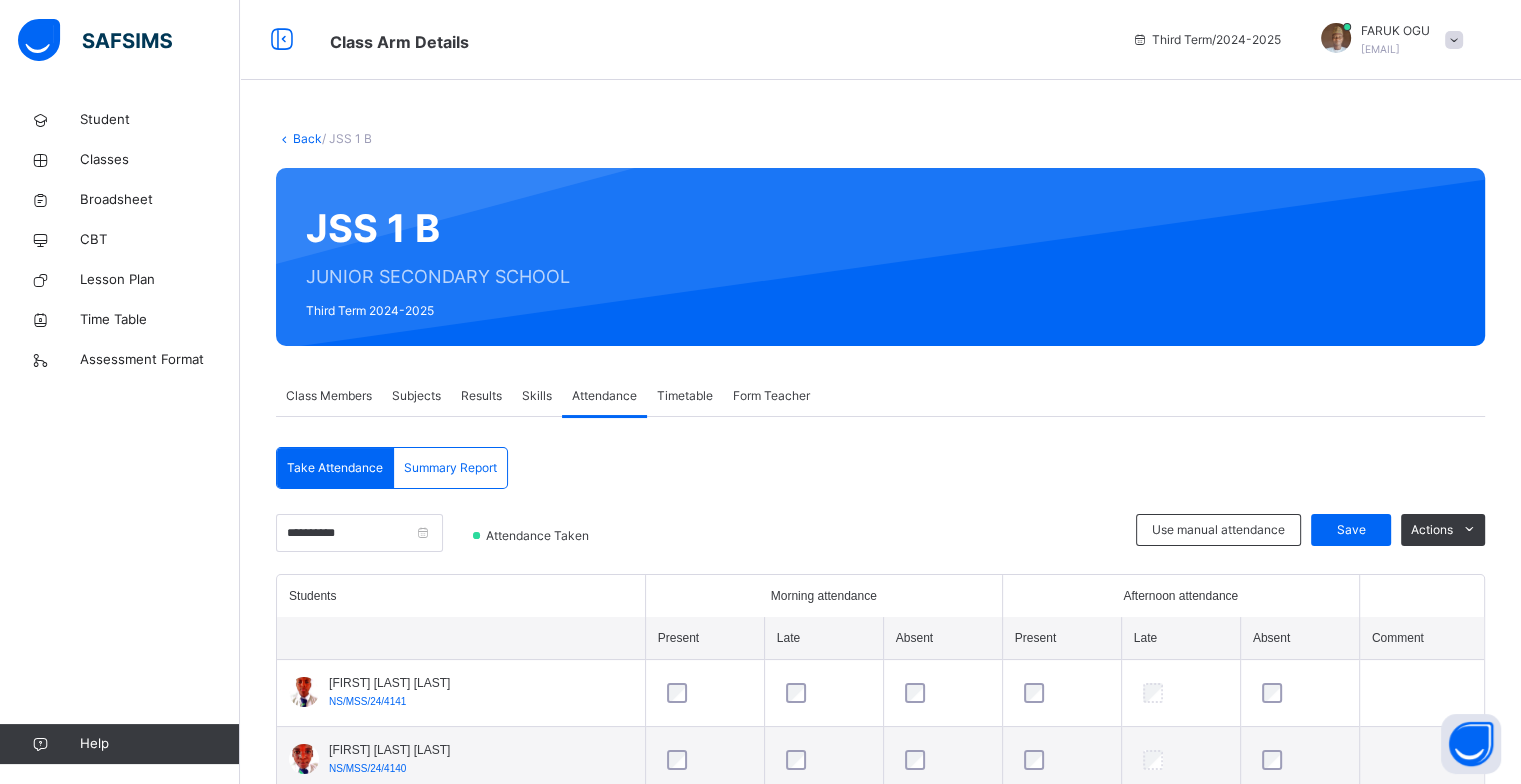 scroll, scrollTop: 200, scrollLeft: 0, axis: vertical 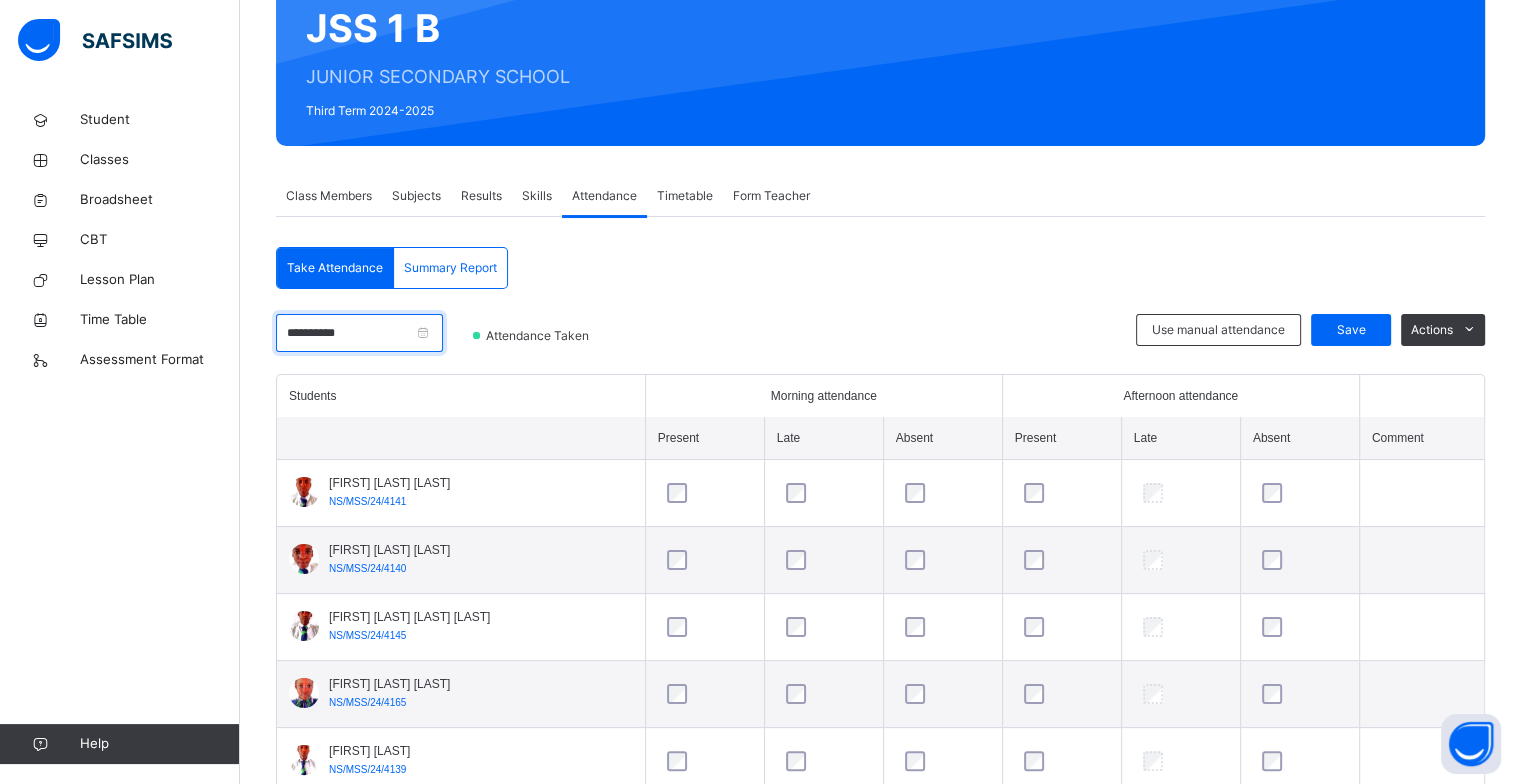 click on "**********" at bounding box center (359, 333) 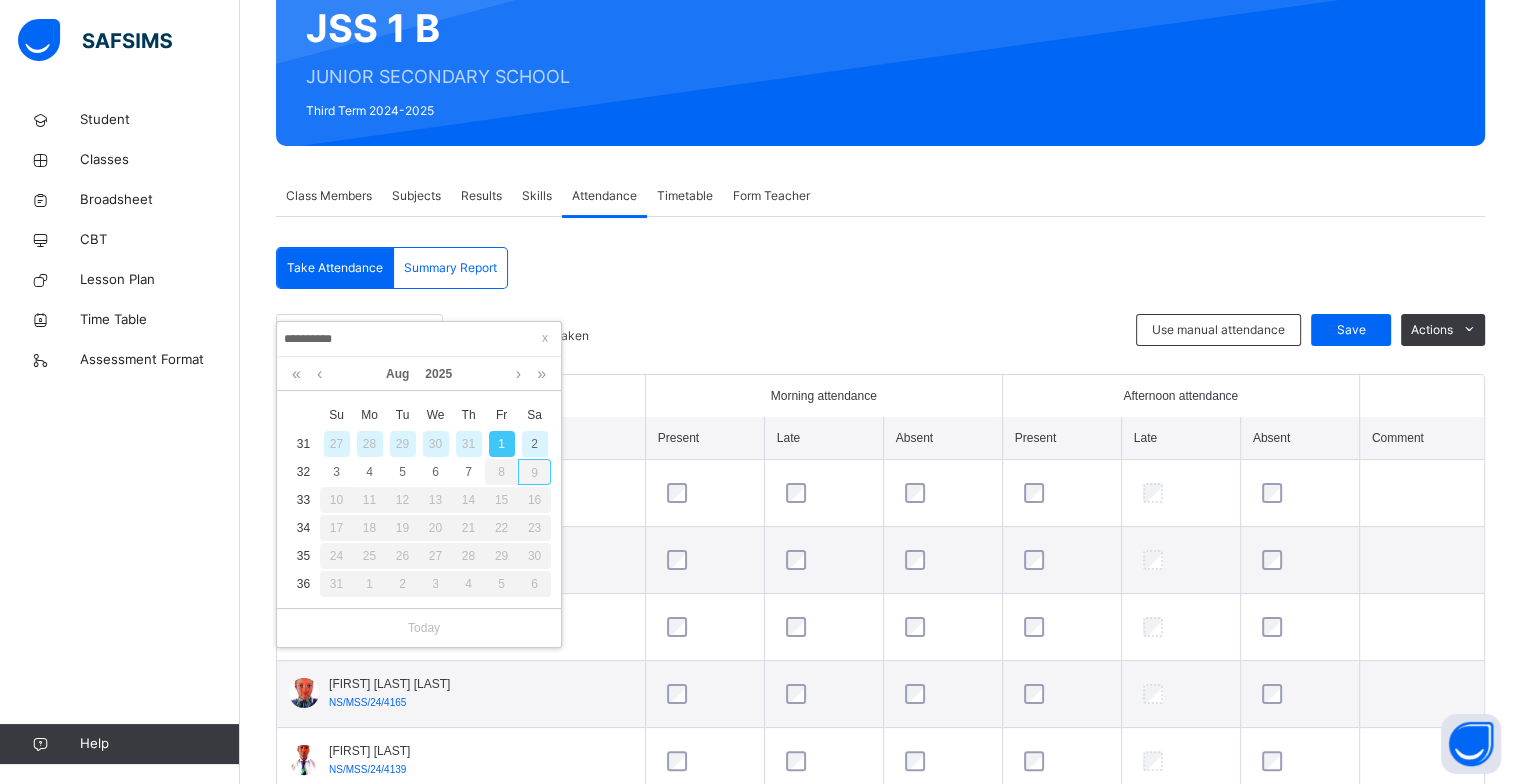 click on "2" at bounding box center (535, 444) 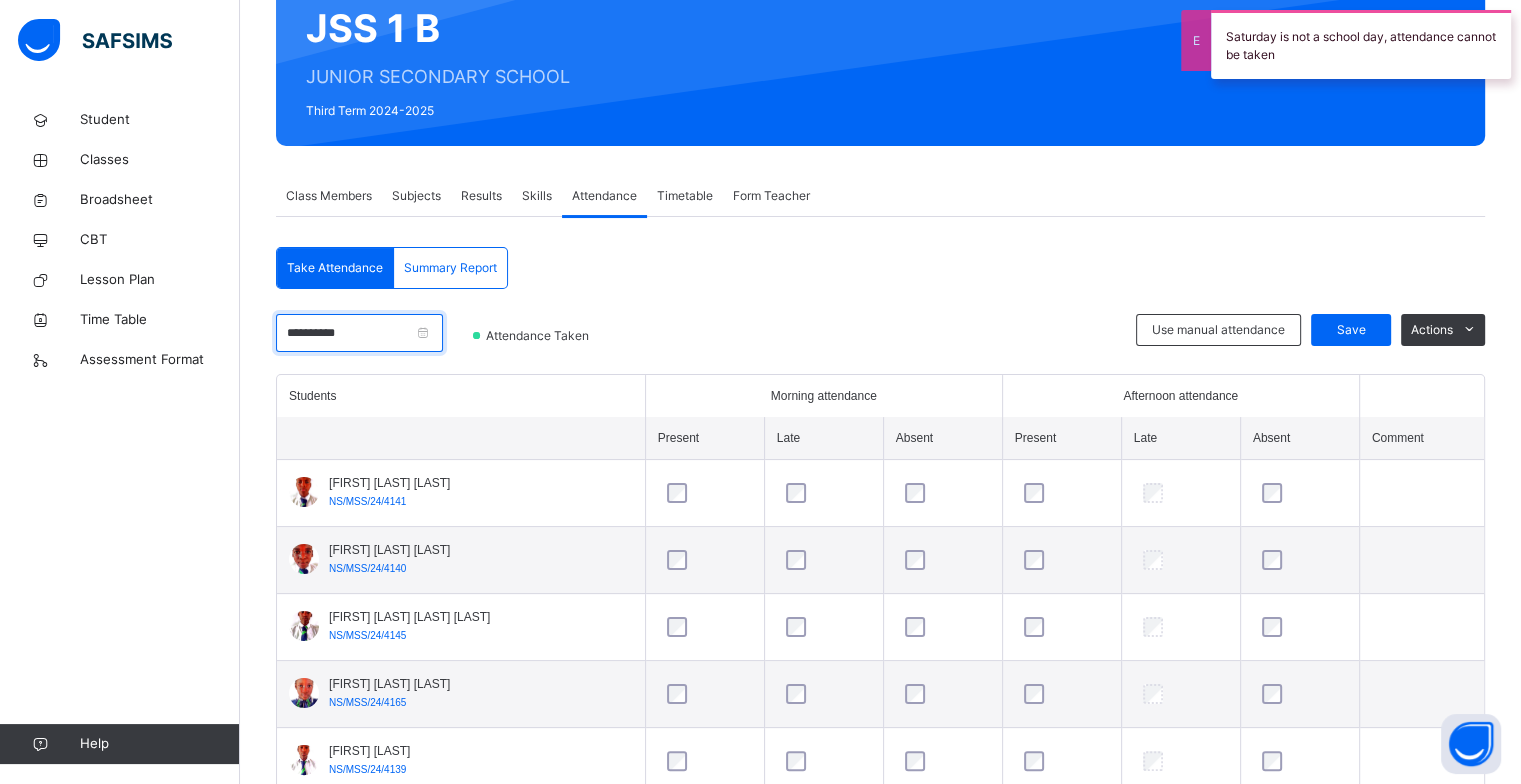 click on "**********" at bounding box center (359, 333) 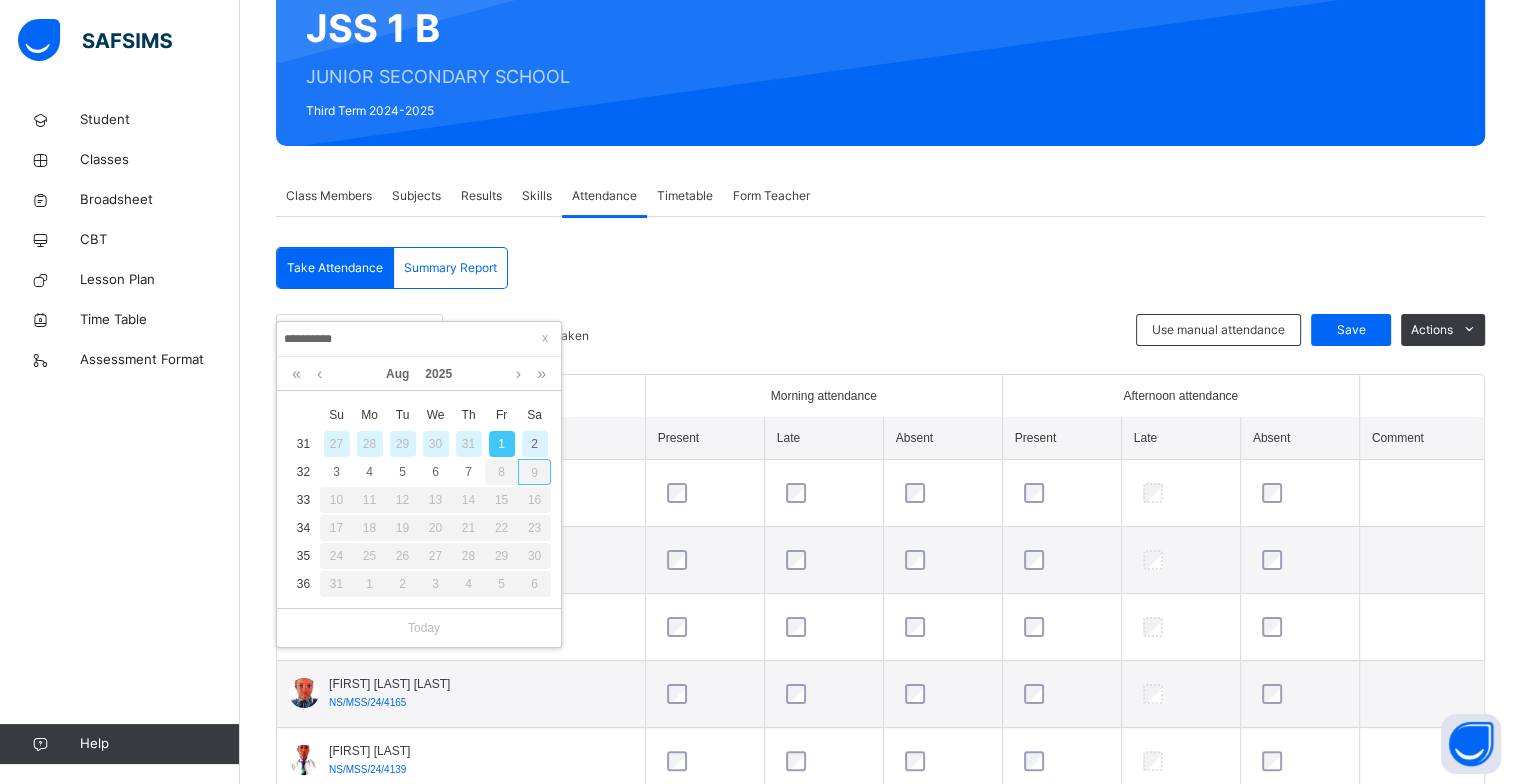 click on "2" at bounding box center (535, 444) 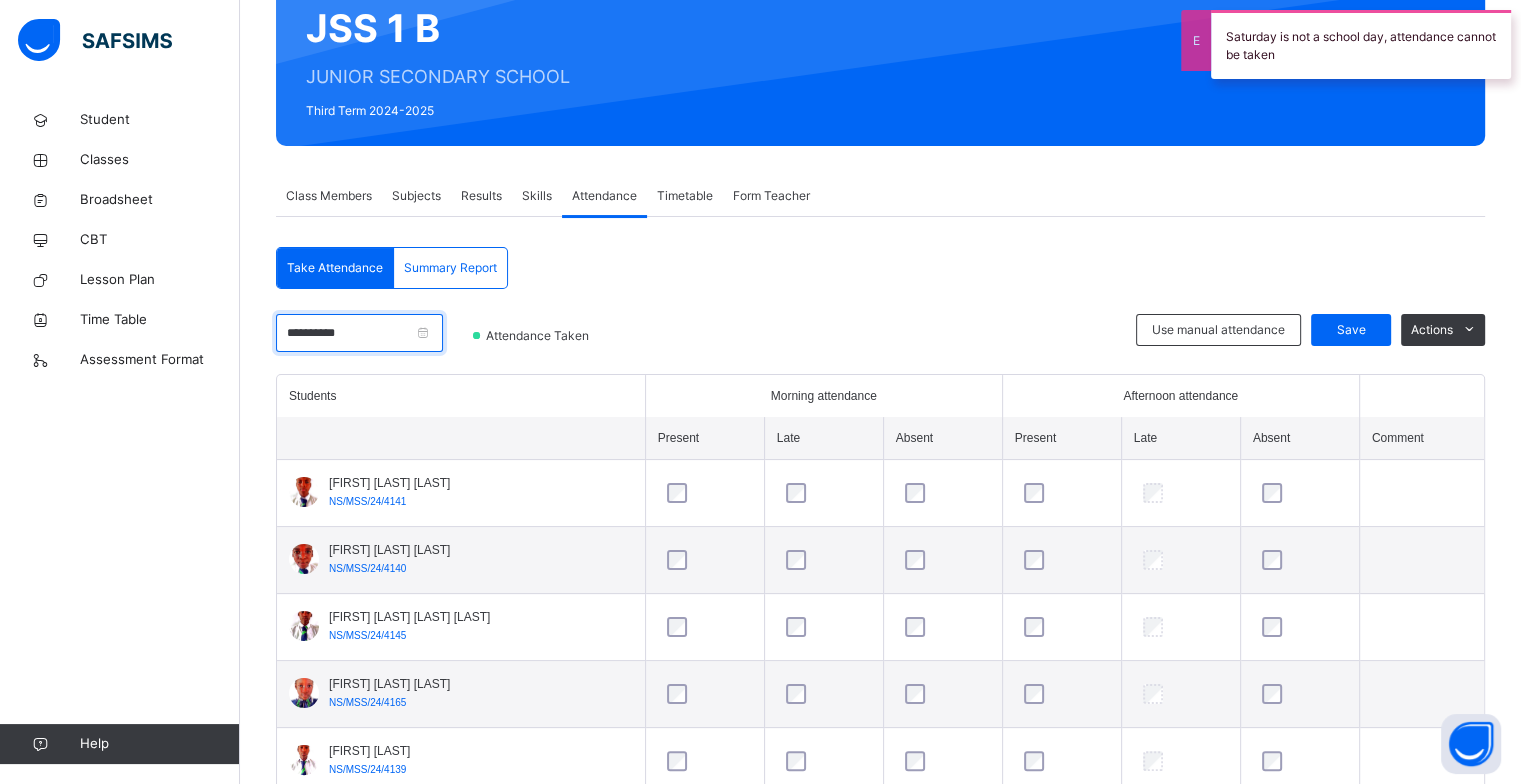 click on "**********" at bounding box center [359, 333] 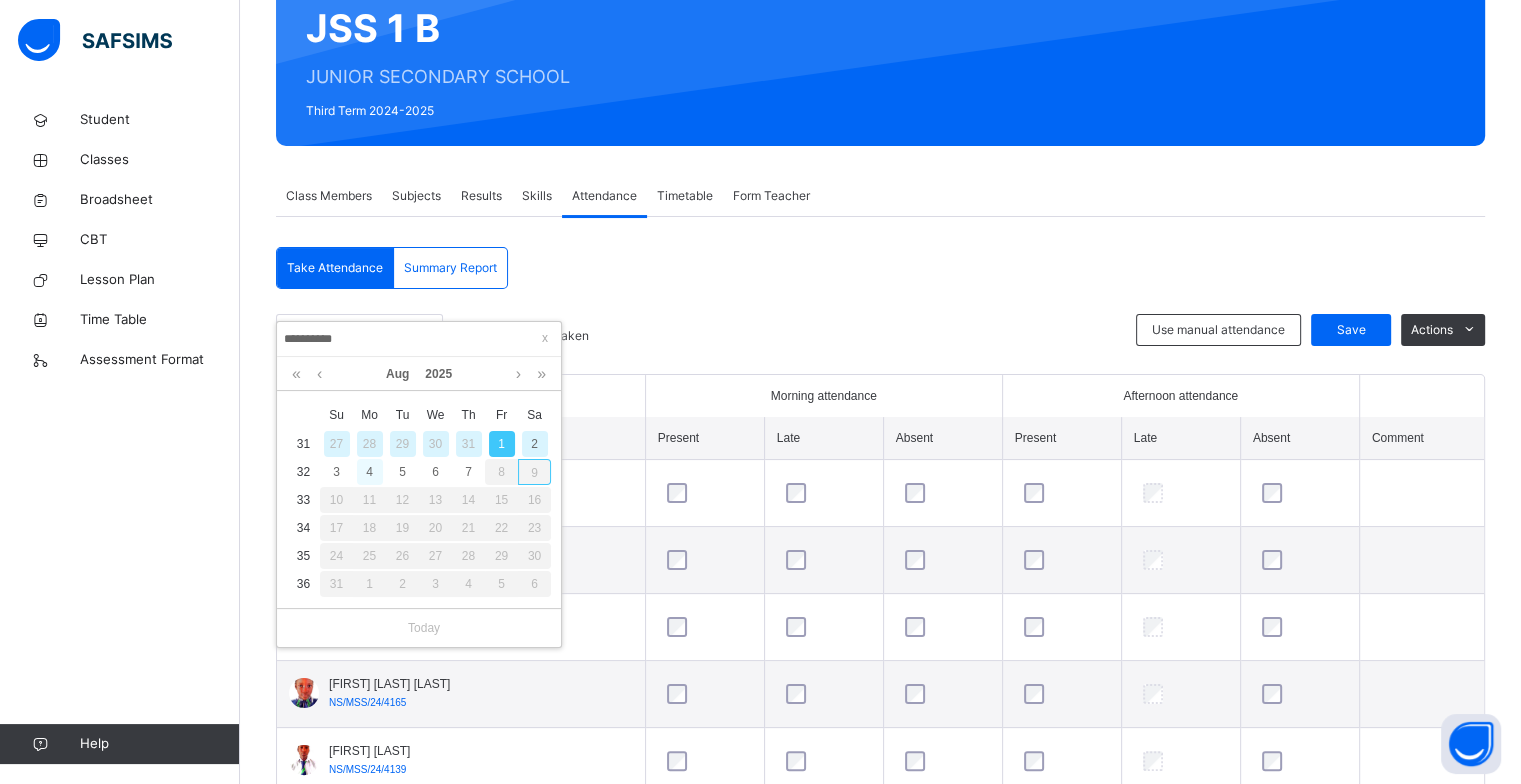 click on "4" at bounding box center (370, 472) 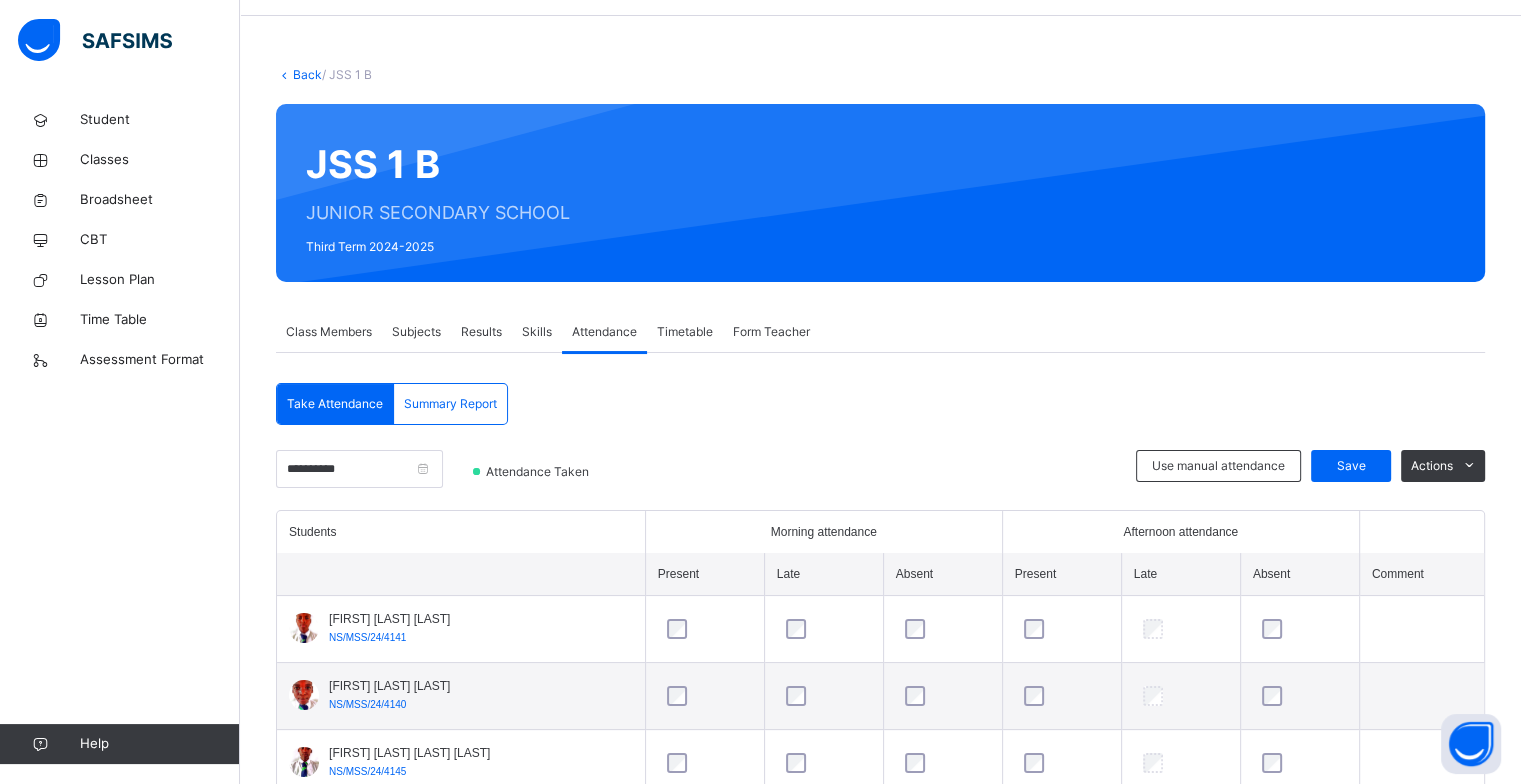 scroll, scrollTop: 200, scrollLeft: 0, axis: vertical 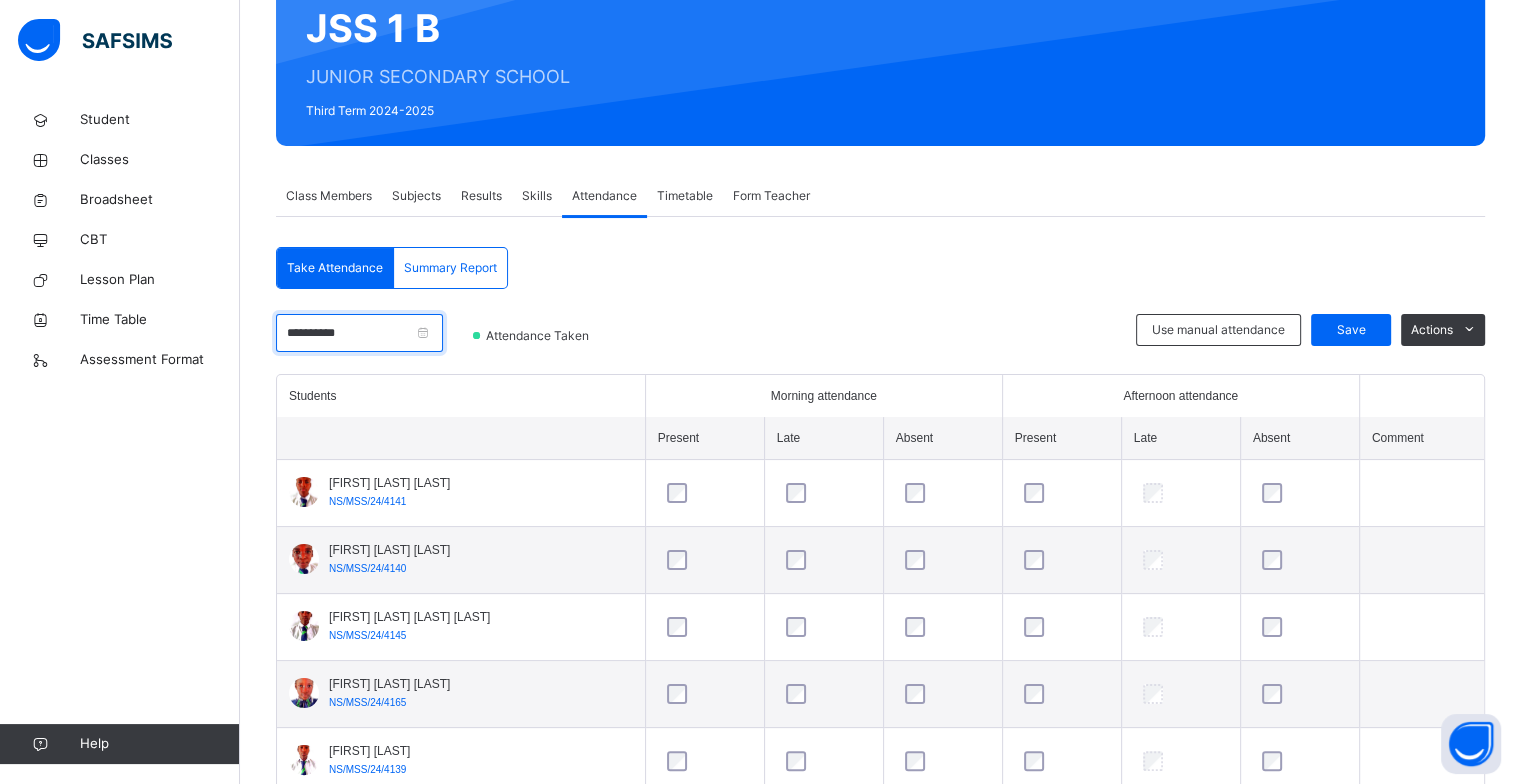 click on "**********" at bounding box center [359, 333] 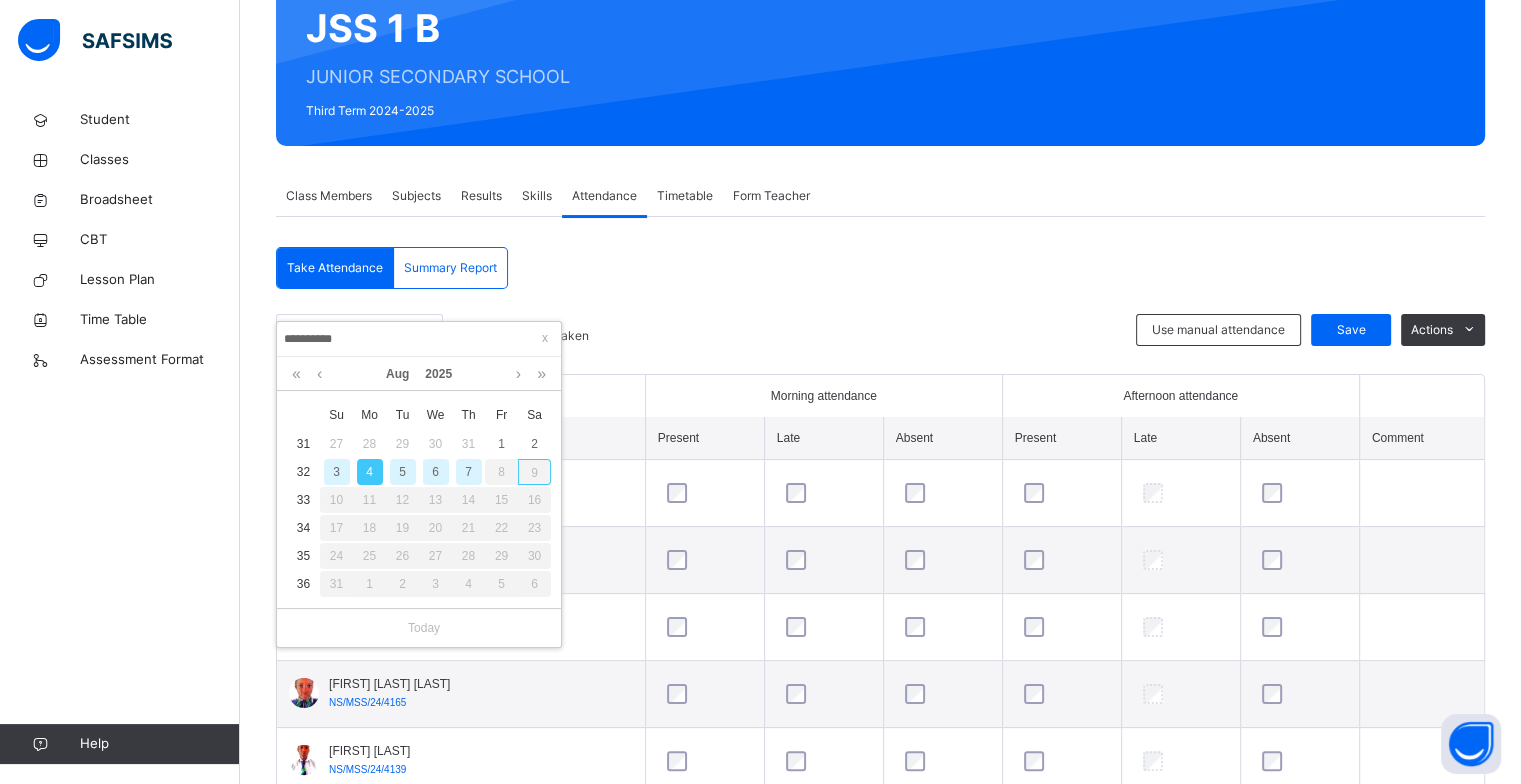 click on "5" at bounding box center (403, 472) 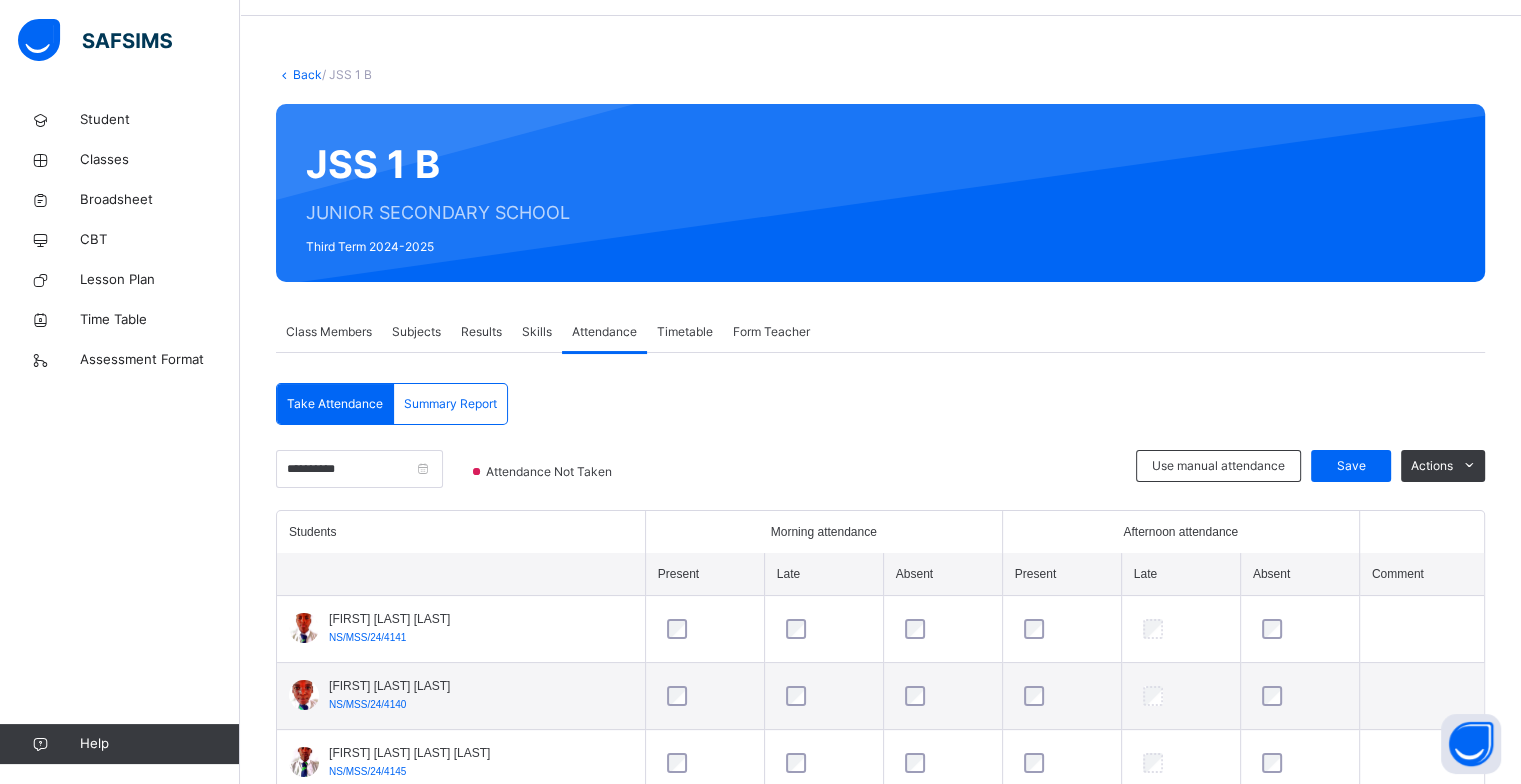 scroll, scrollTop: 200, scrollLeft: 0, axis: vertical 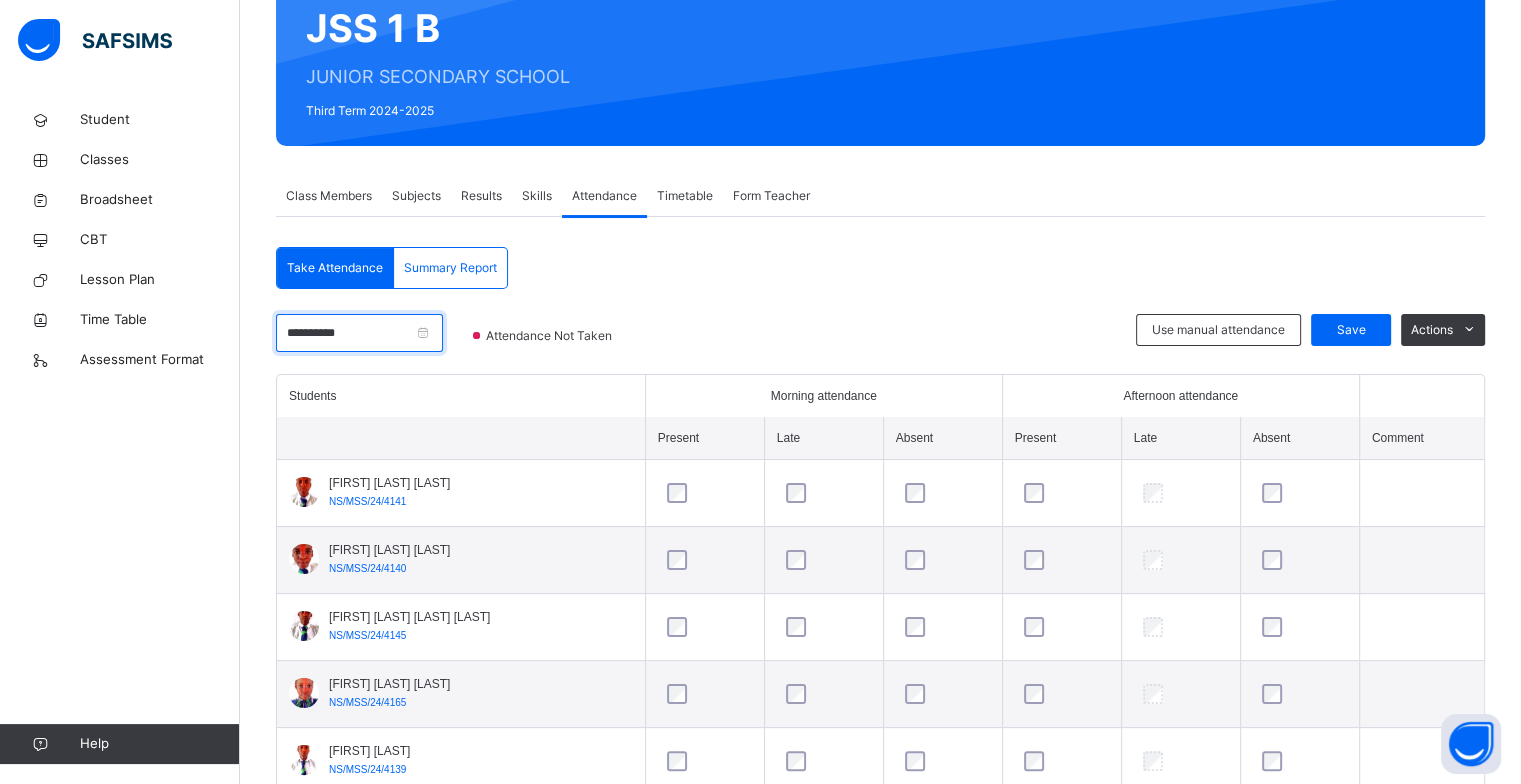 click on "**********" at bounding box center (359, 333) 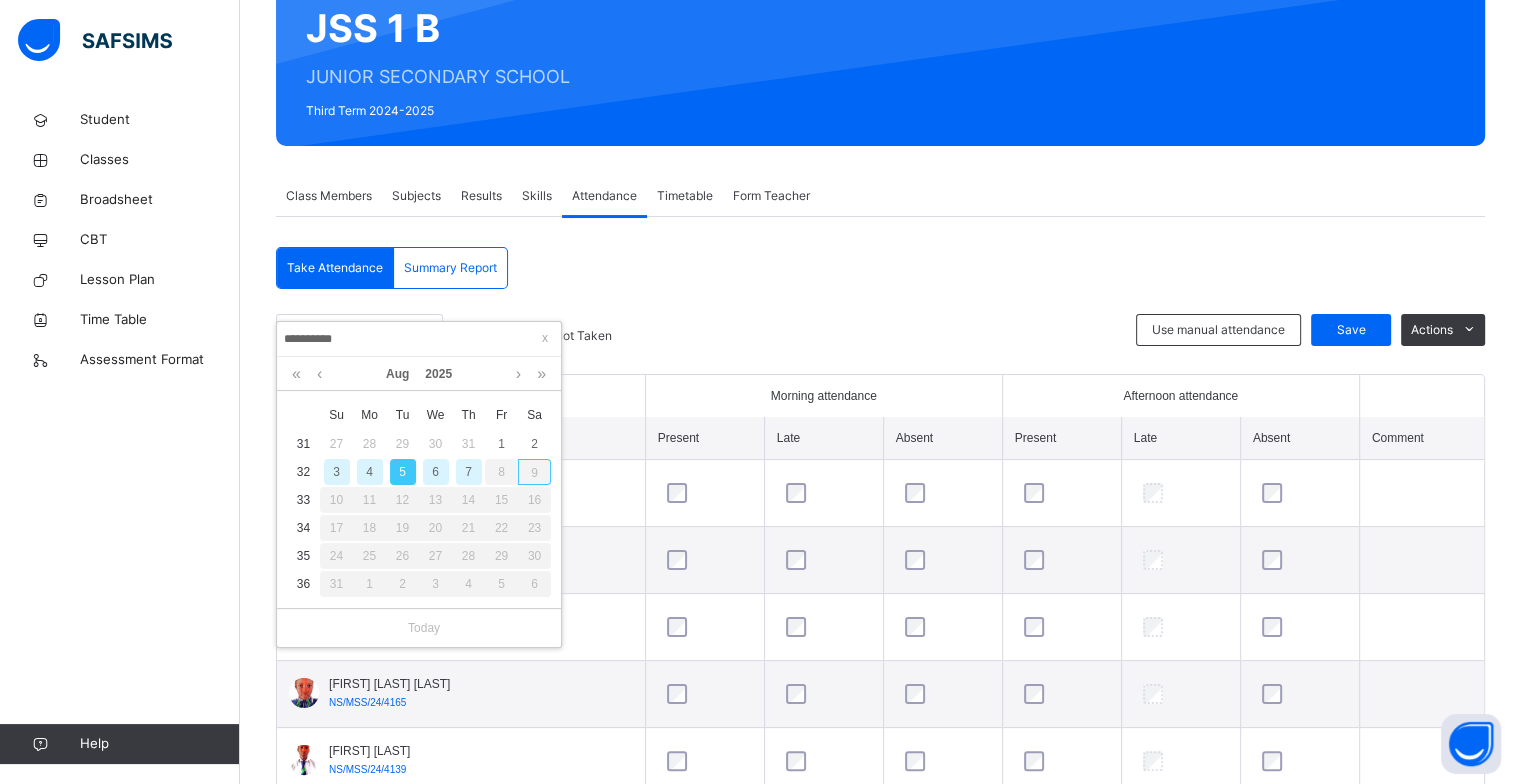 click on "6" at bounding box center [436, 472] 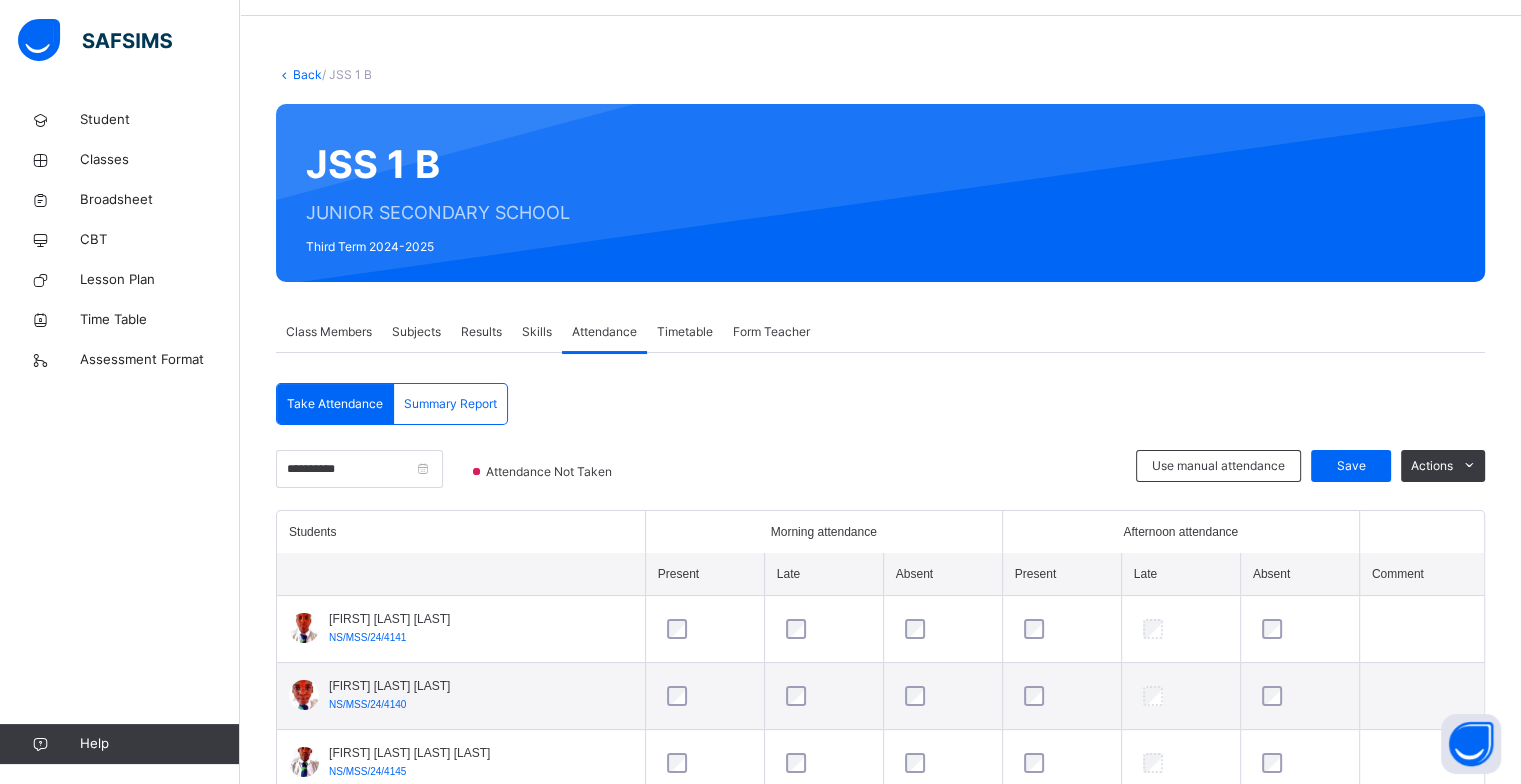 scroll, scrollTop: 200, scrollLeft: 0, axis: vertical 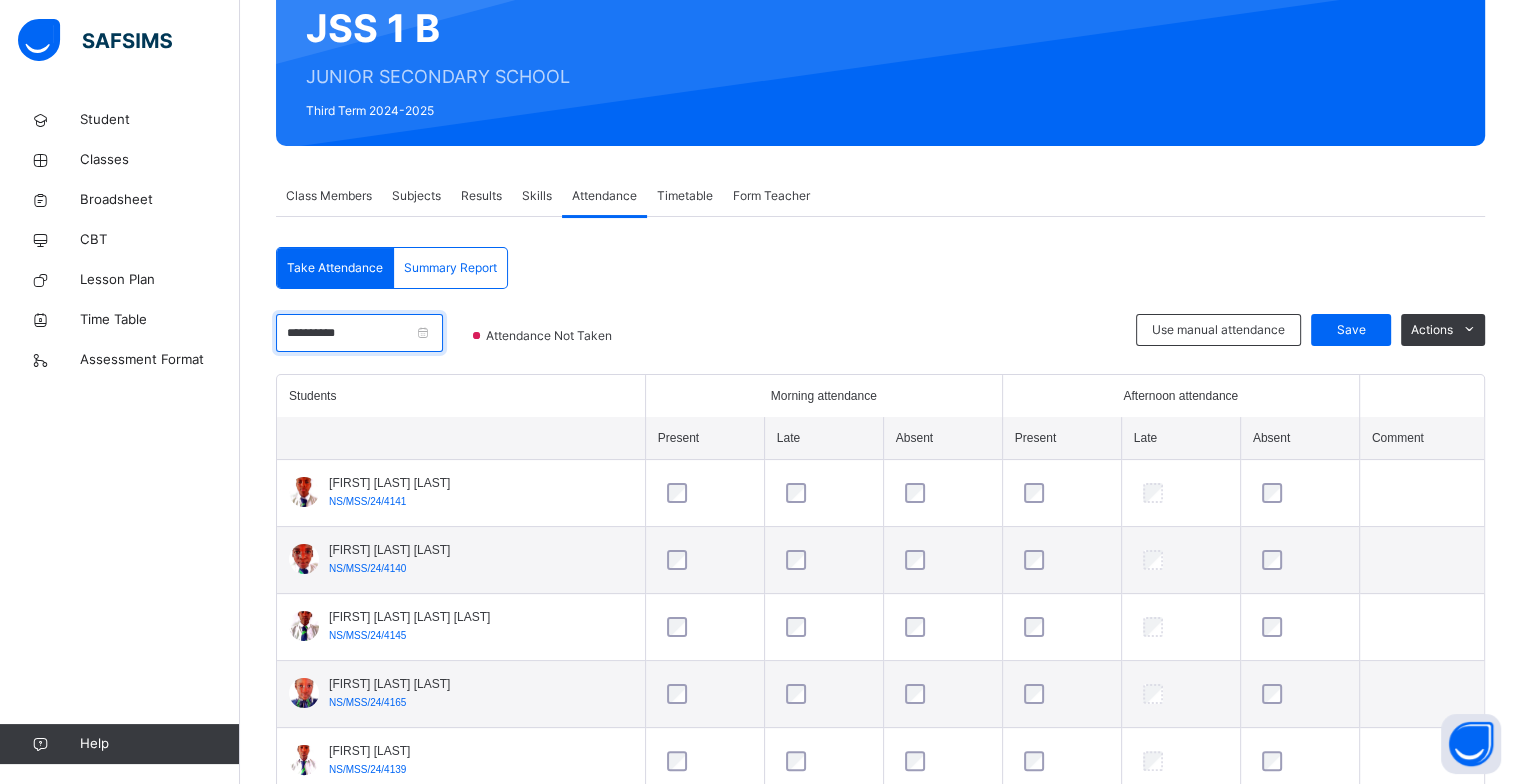 click on "**********" at bounding box center (359, 333) 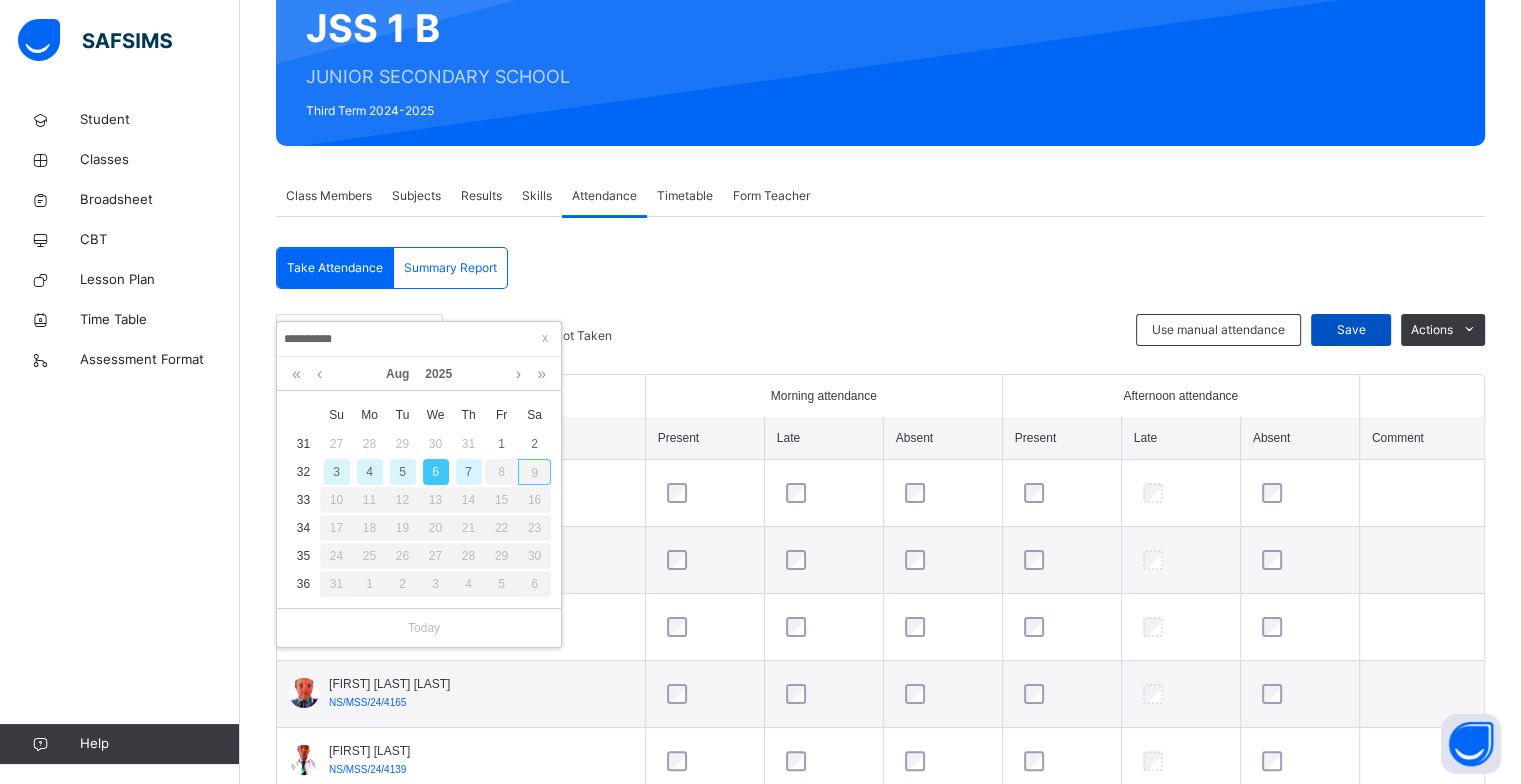click on "Save" at bounding box center (1351, 330) 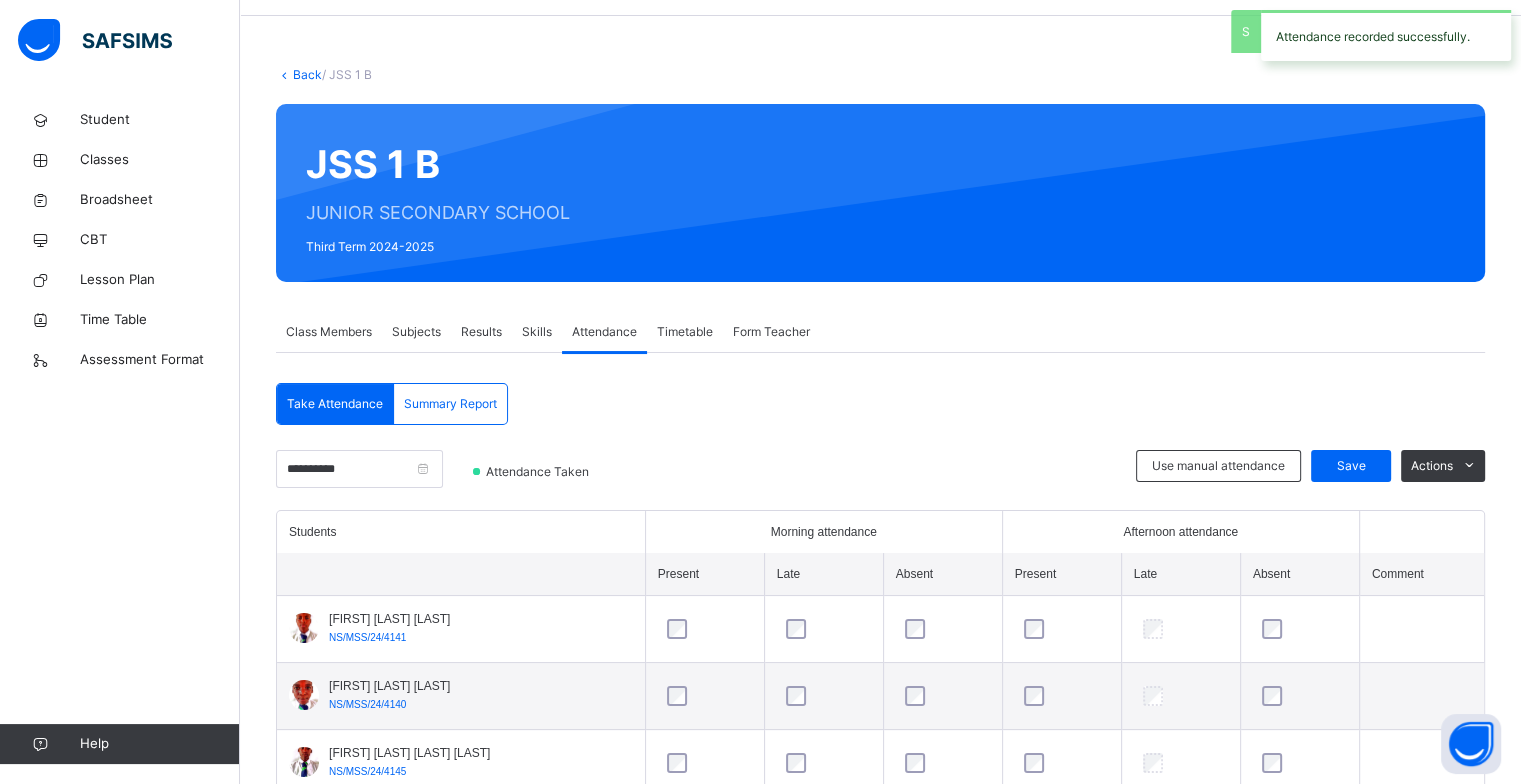 scroll, scrollTop: 200, scrollLeft: 0, axis: vertical 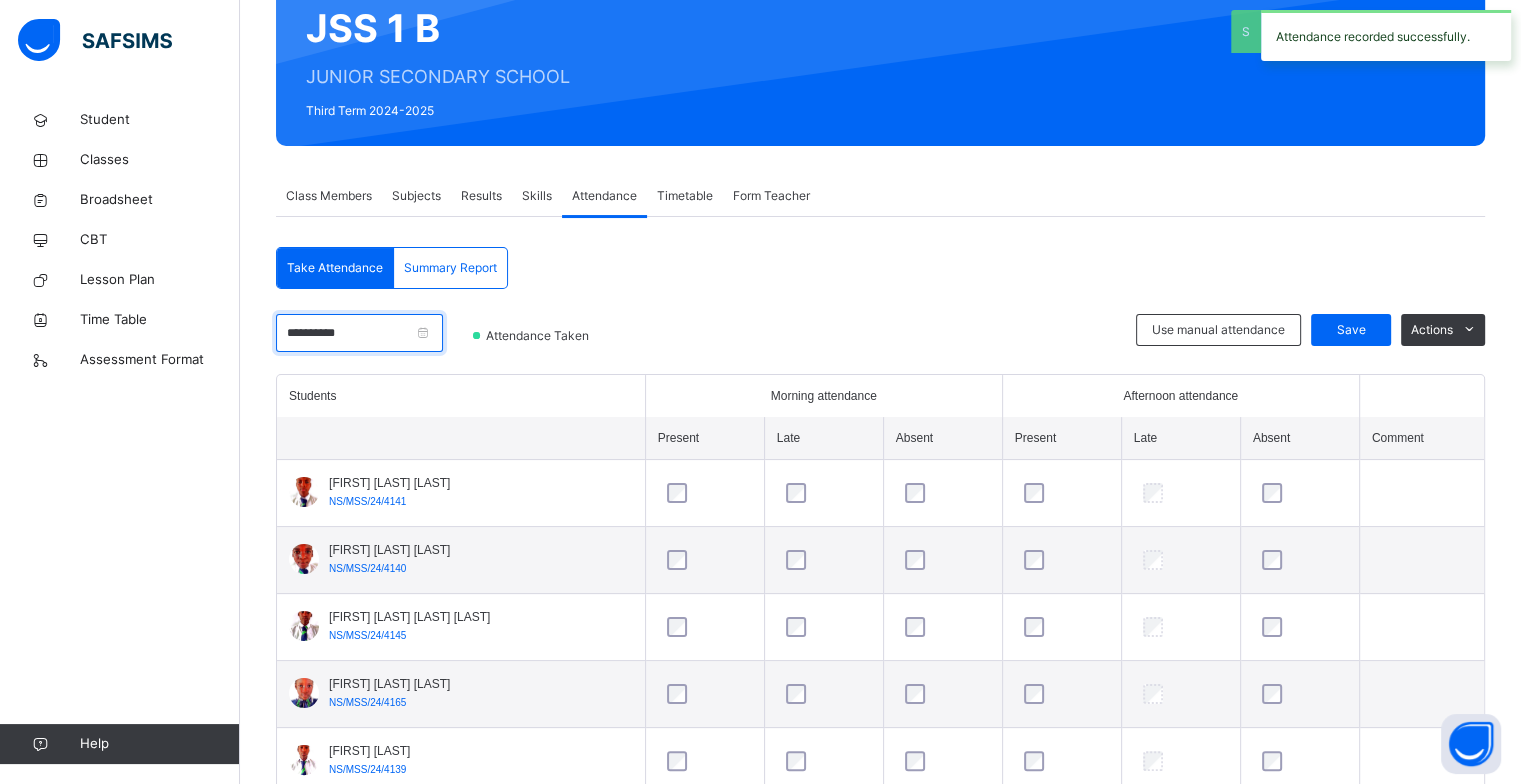 click on "**********" at bounding box center (359, 333) 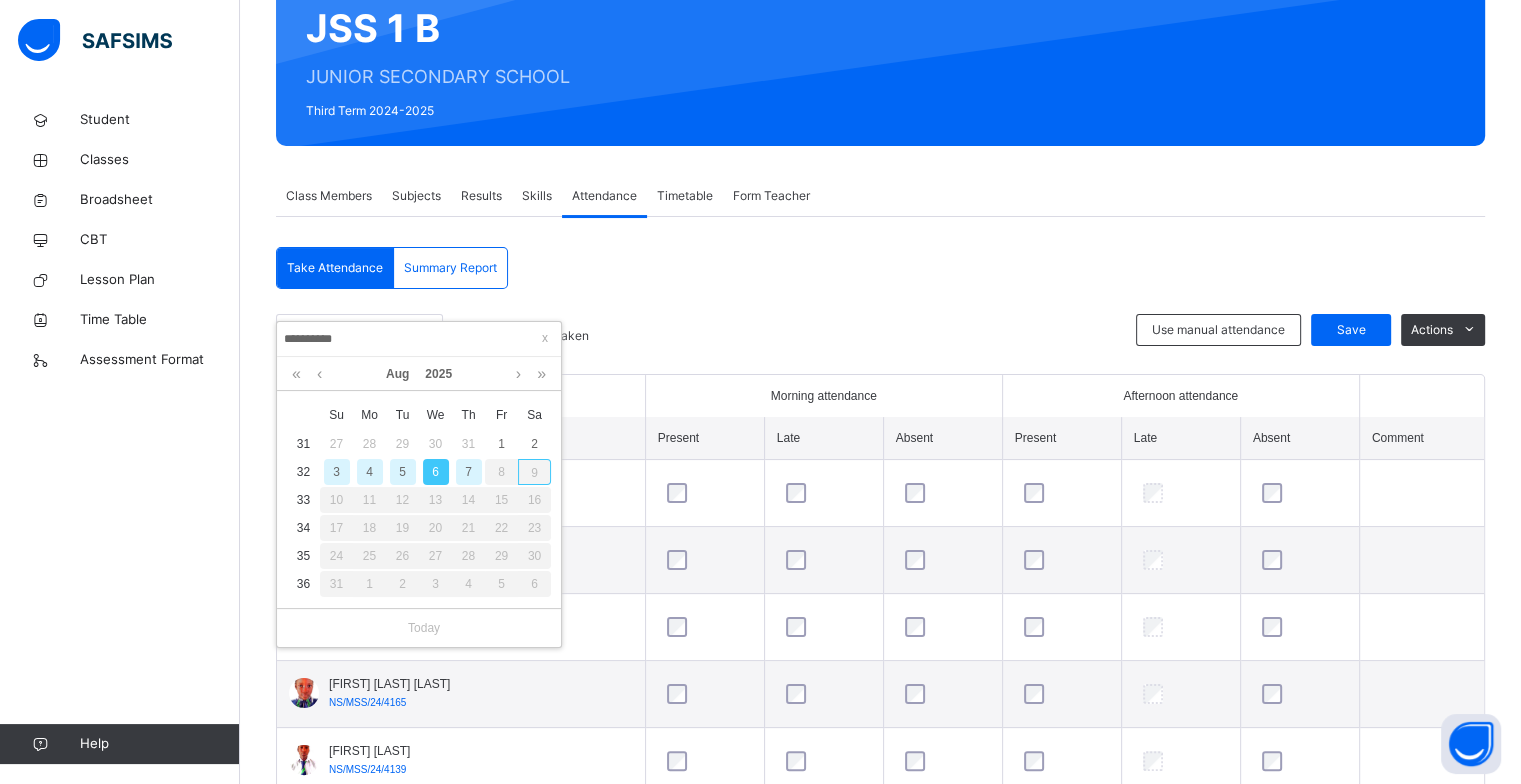 click on "7" at bounding box center (469, 472) 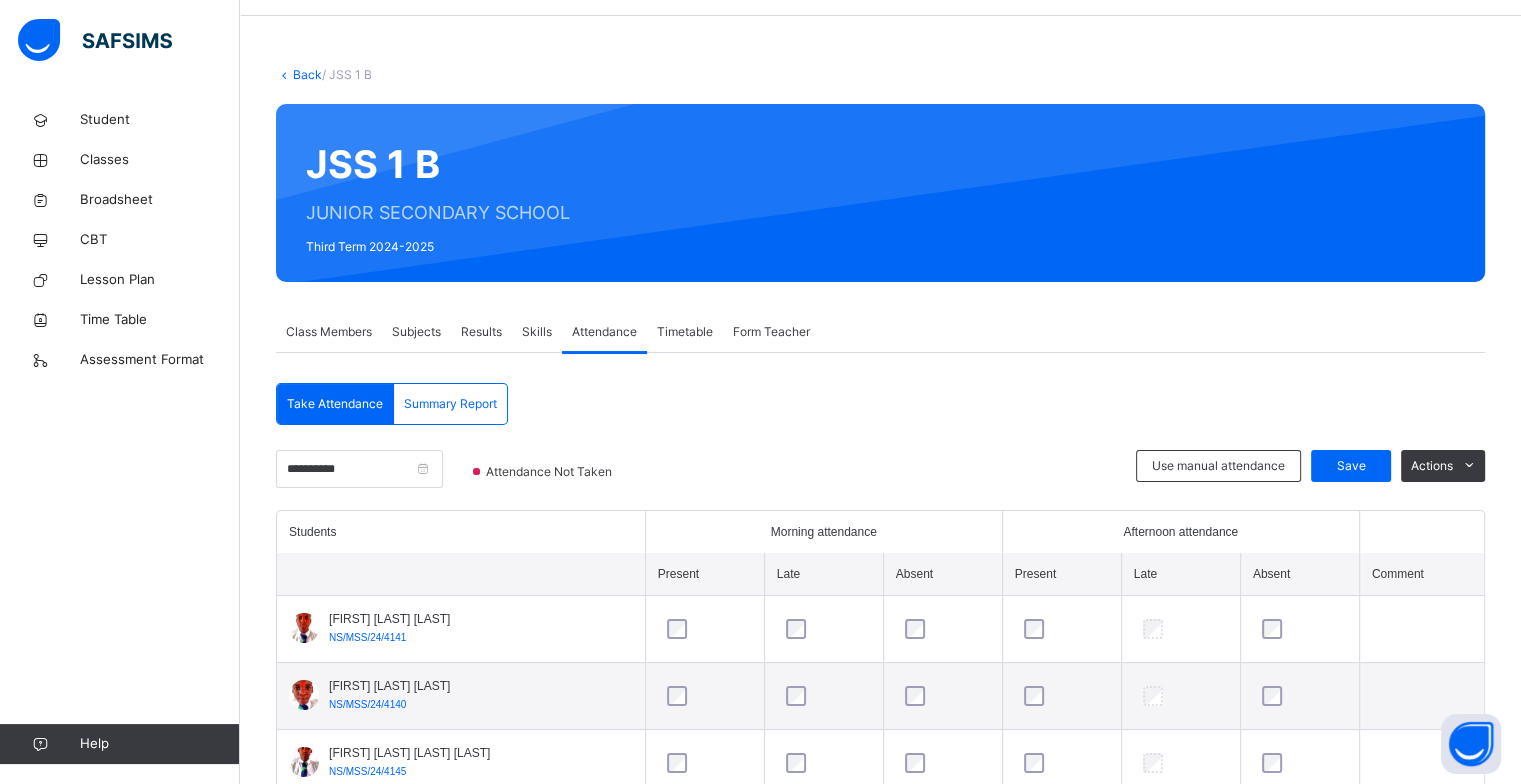 scroll, scrollTop: 200, scrollLeft: 0, axis: vertical 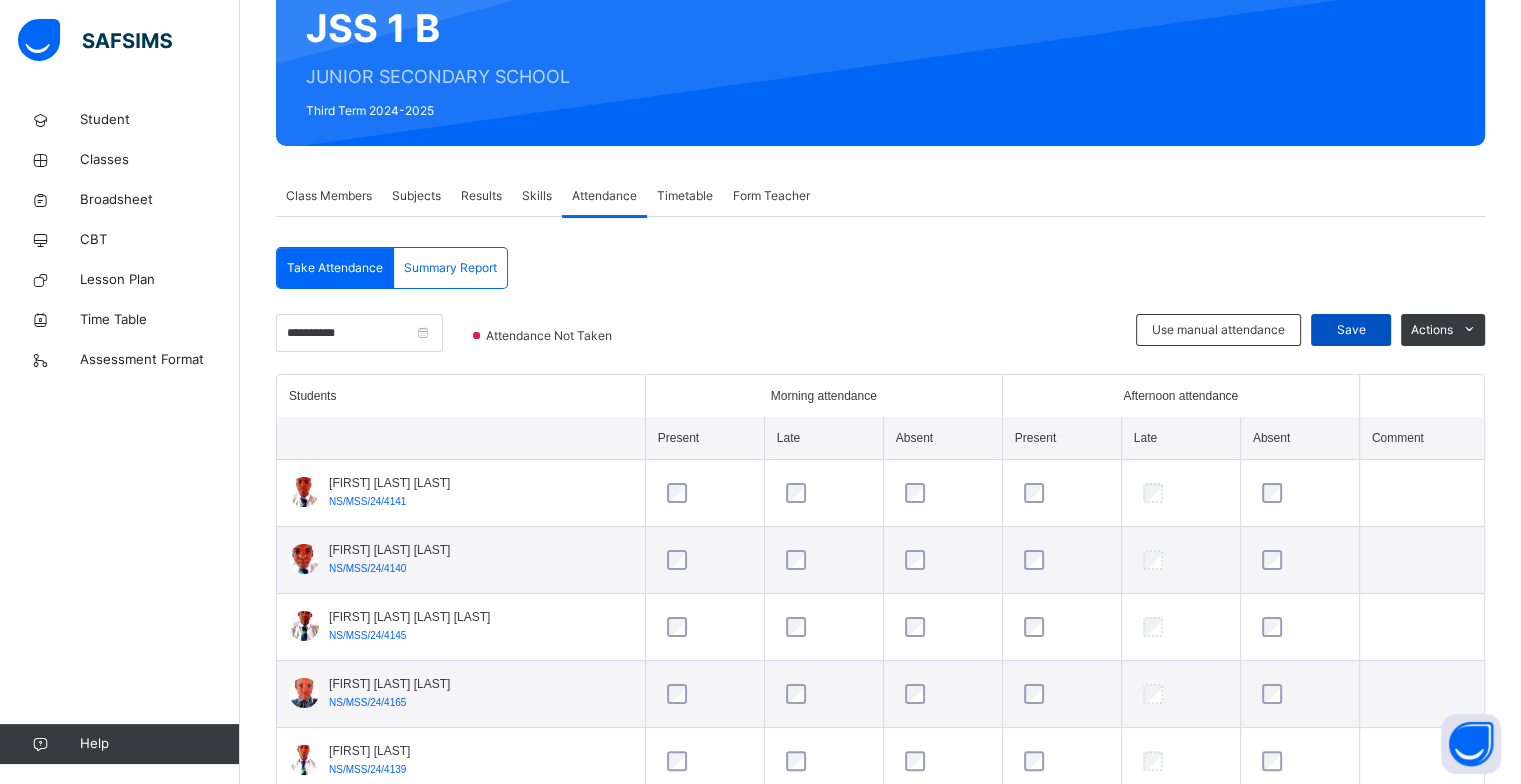 click on "Save" at bounding box center (1351, 330) 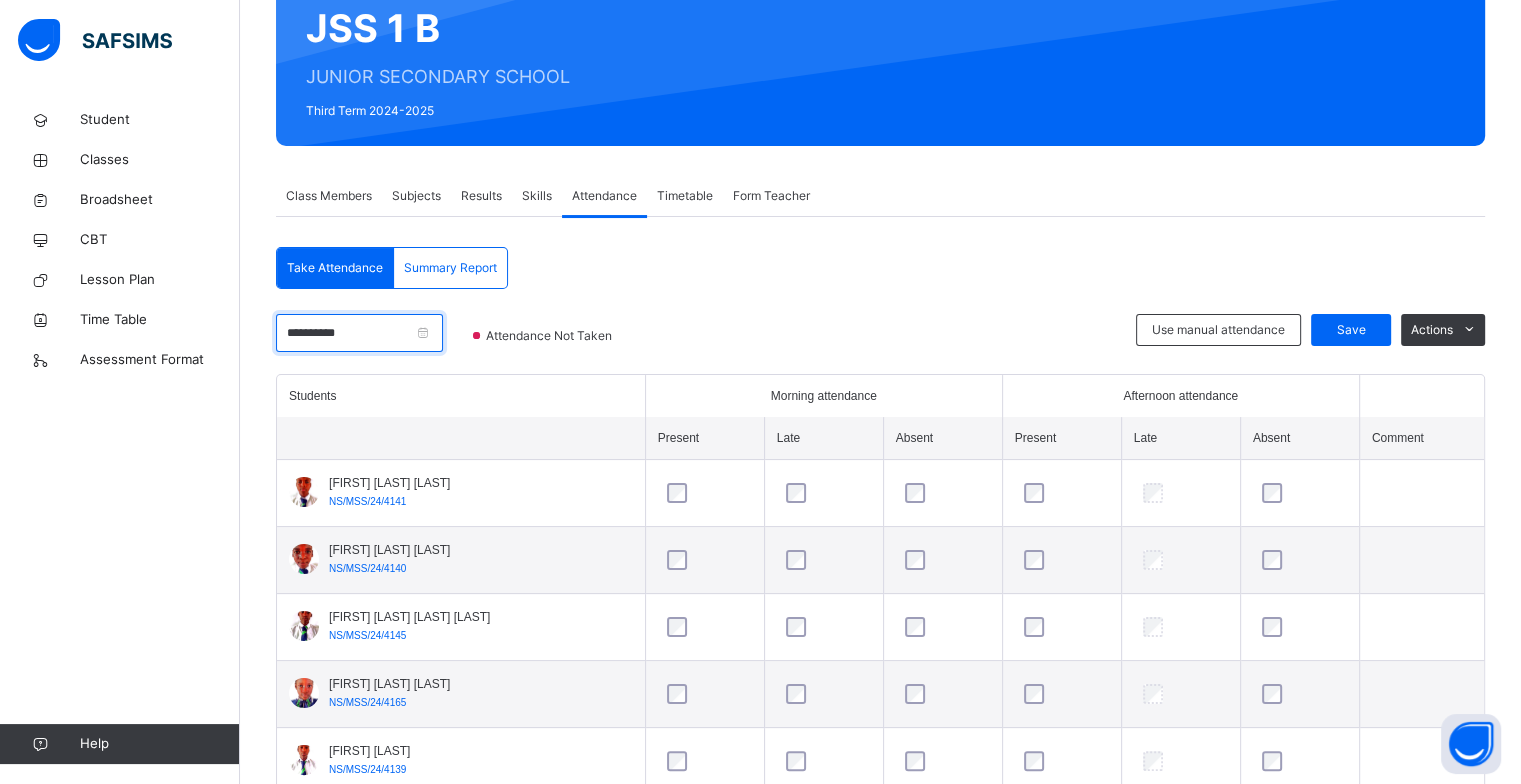 click on "**********" at bounding box center [359, 333] 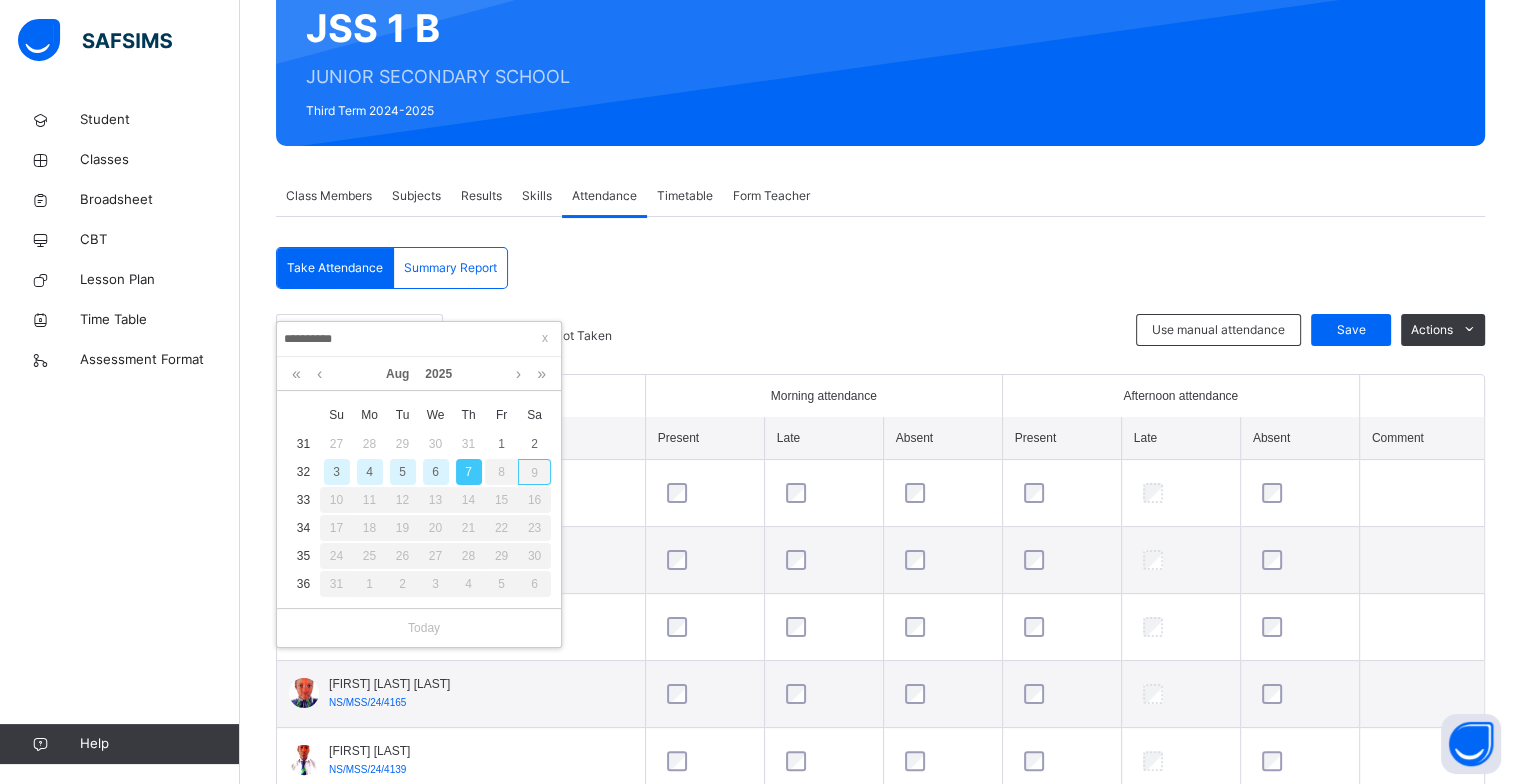 click on "8" at bounding box center (501, 472) 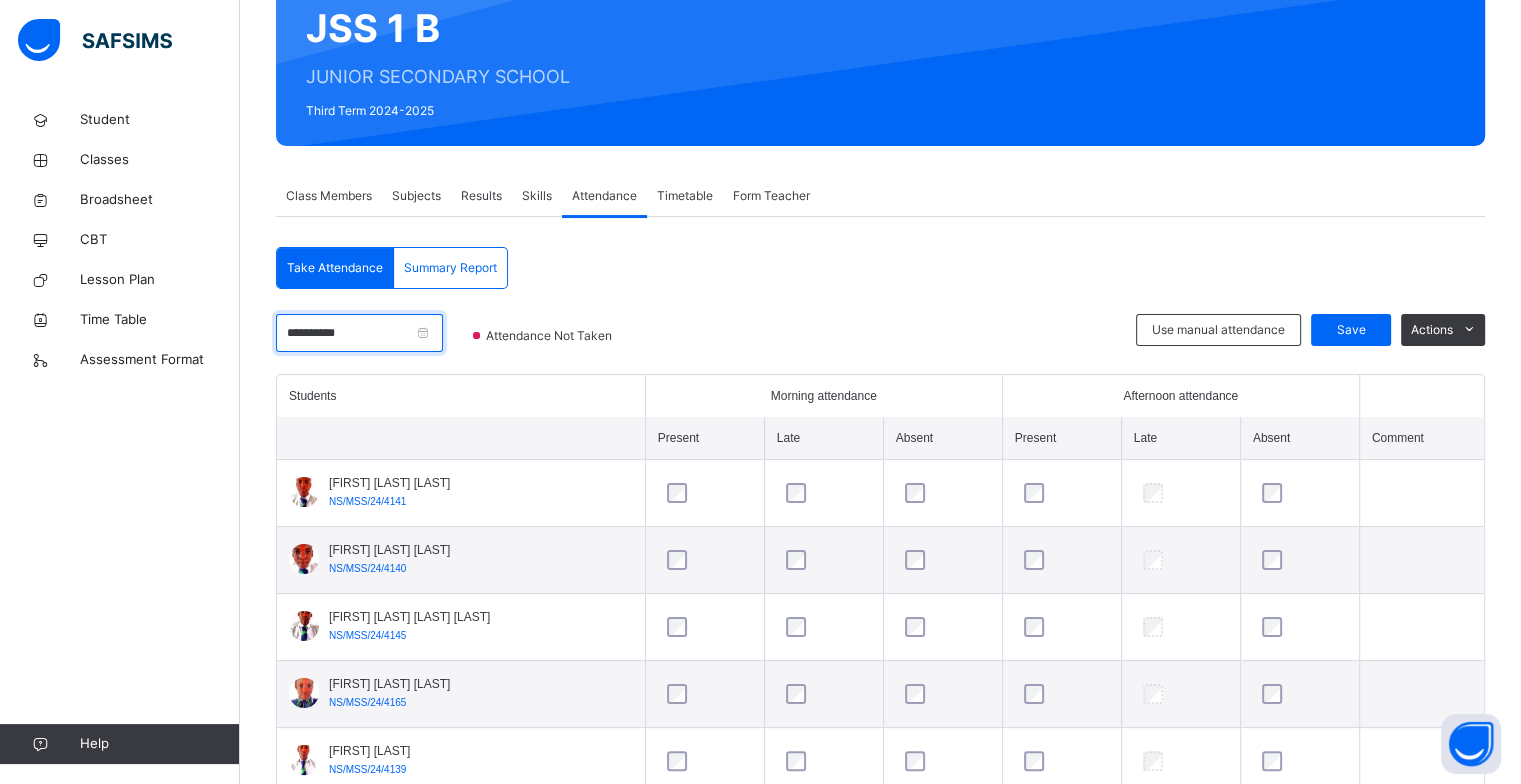 click on "**********" at bounding box center [359, 333] 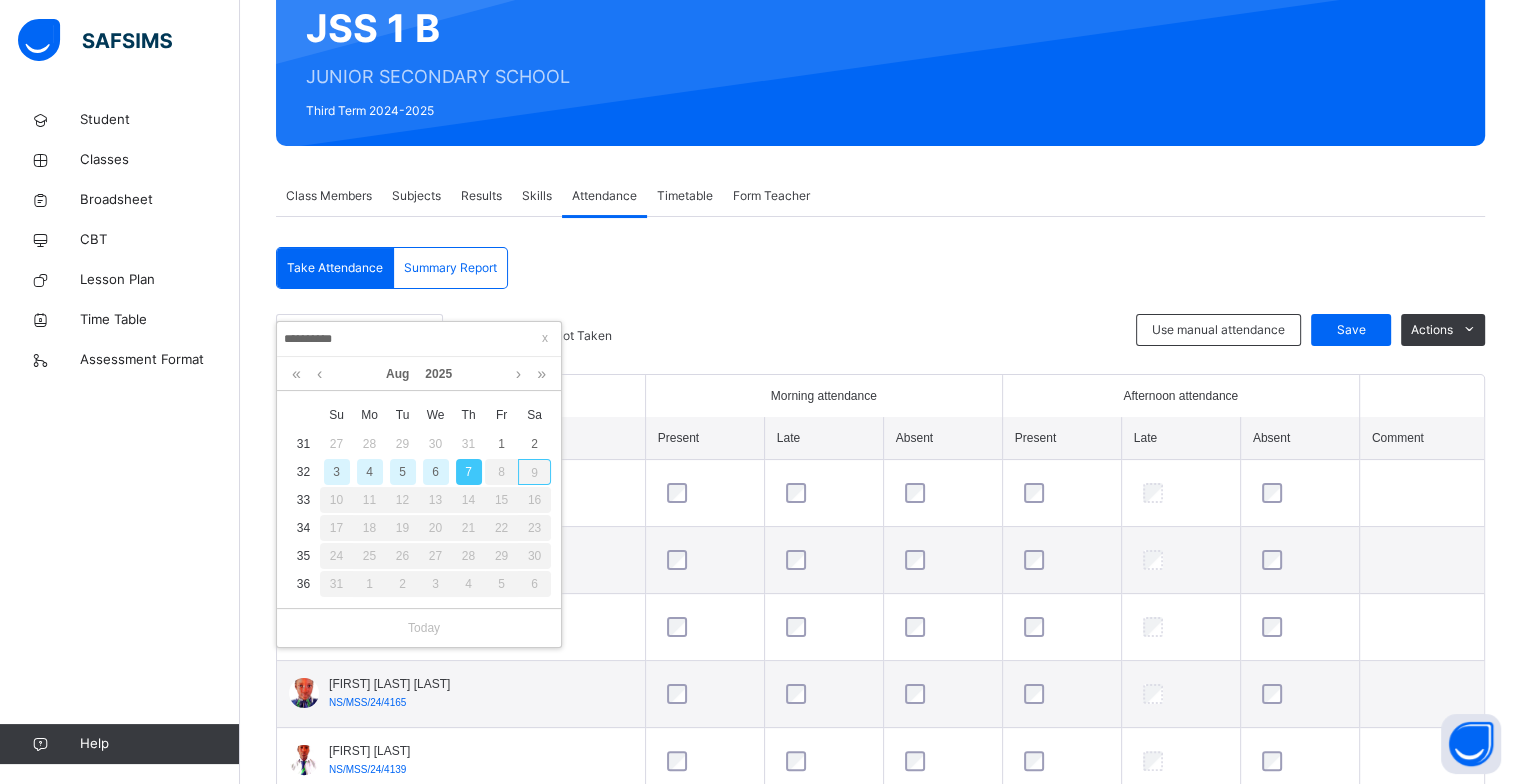 click on "6" at bounding box center (436, 472) 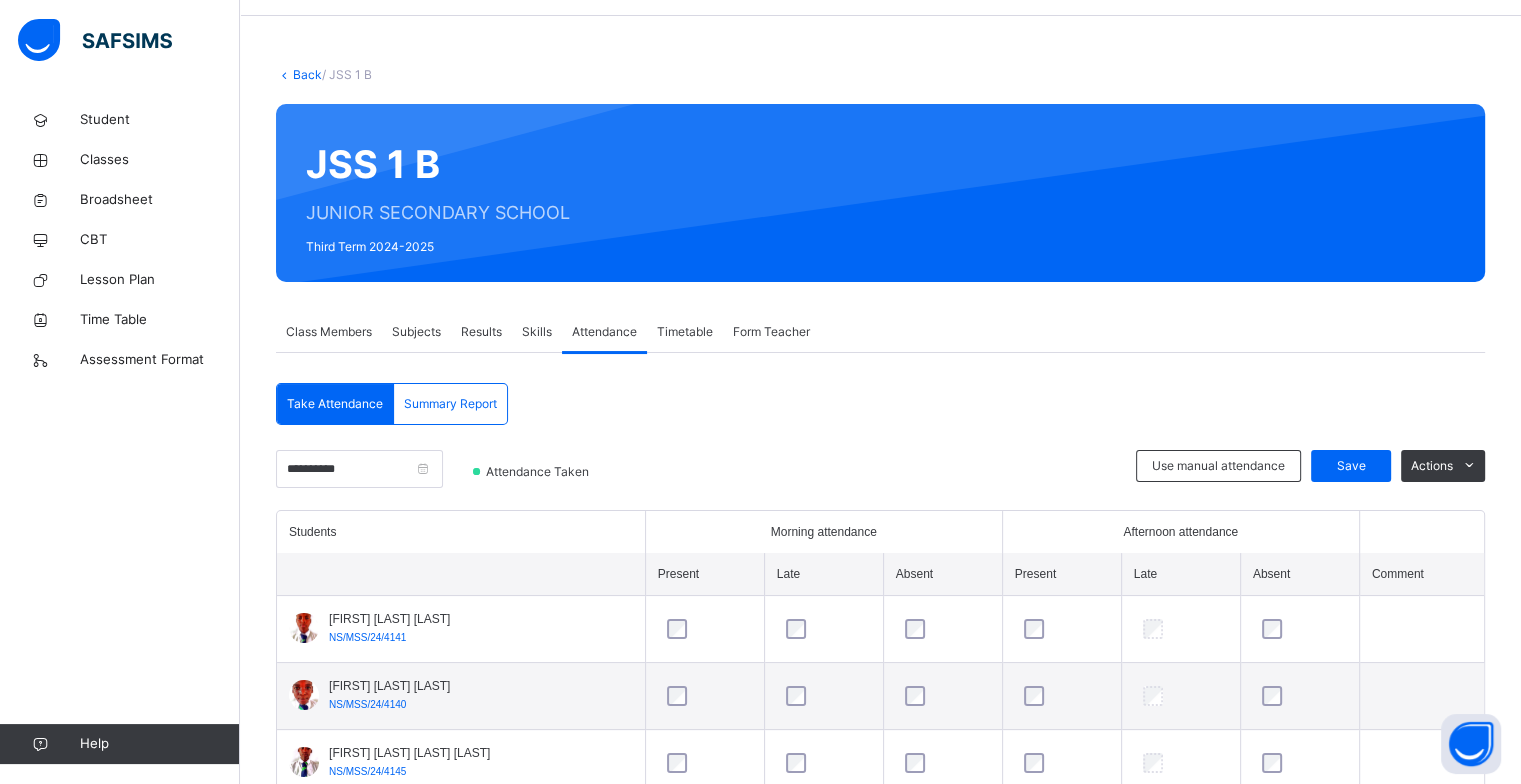 scroll, scrollTop: 200, scrollLeft: 0, axis: vertical 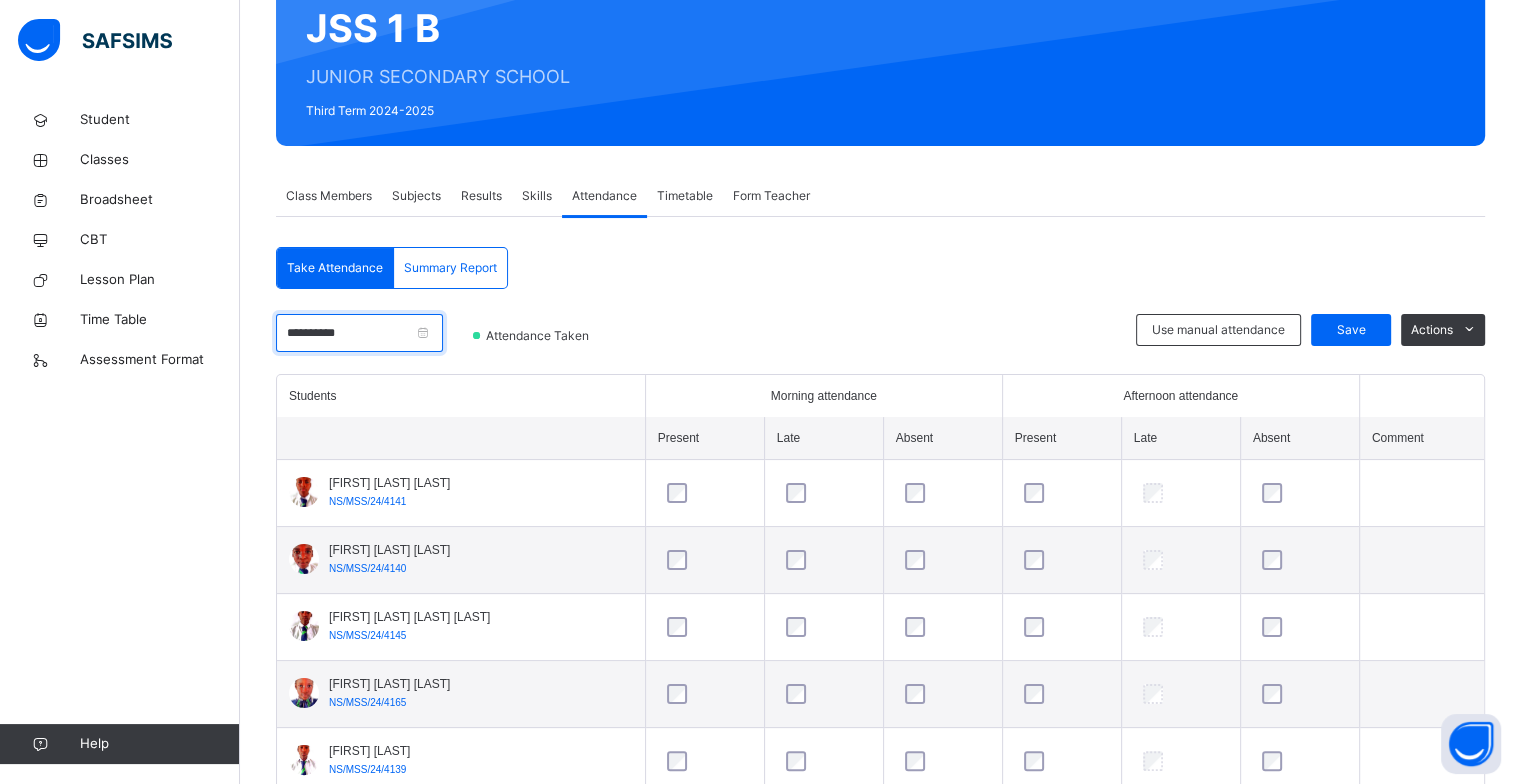 click on "**********" at bounding box center (359, 333) 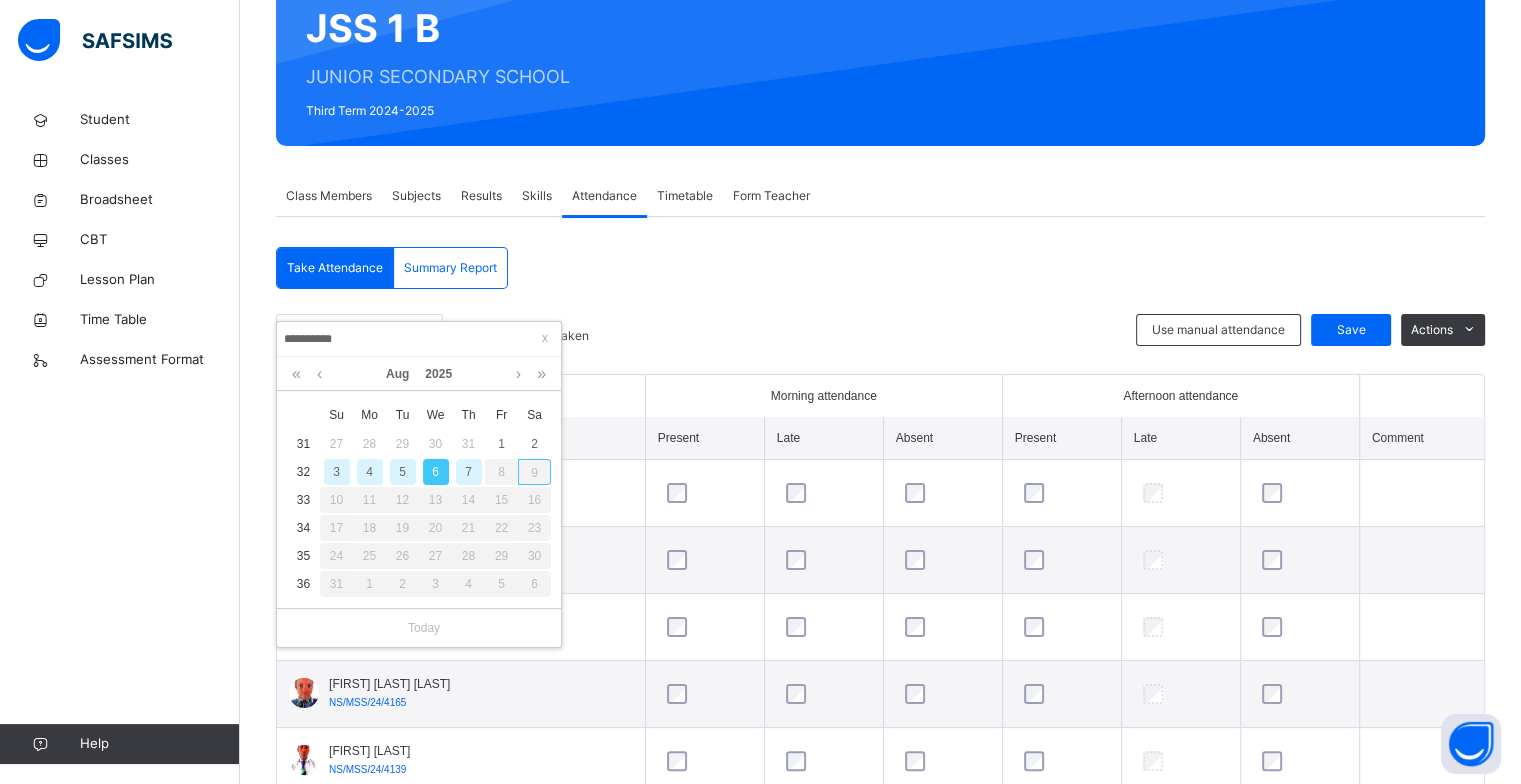 click on "7" at bounding box center (469, 472) 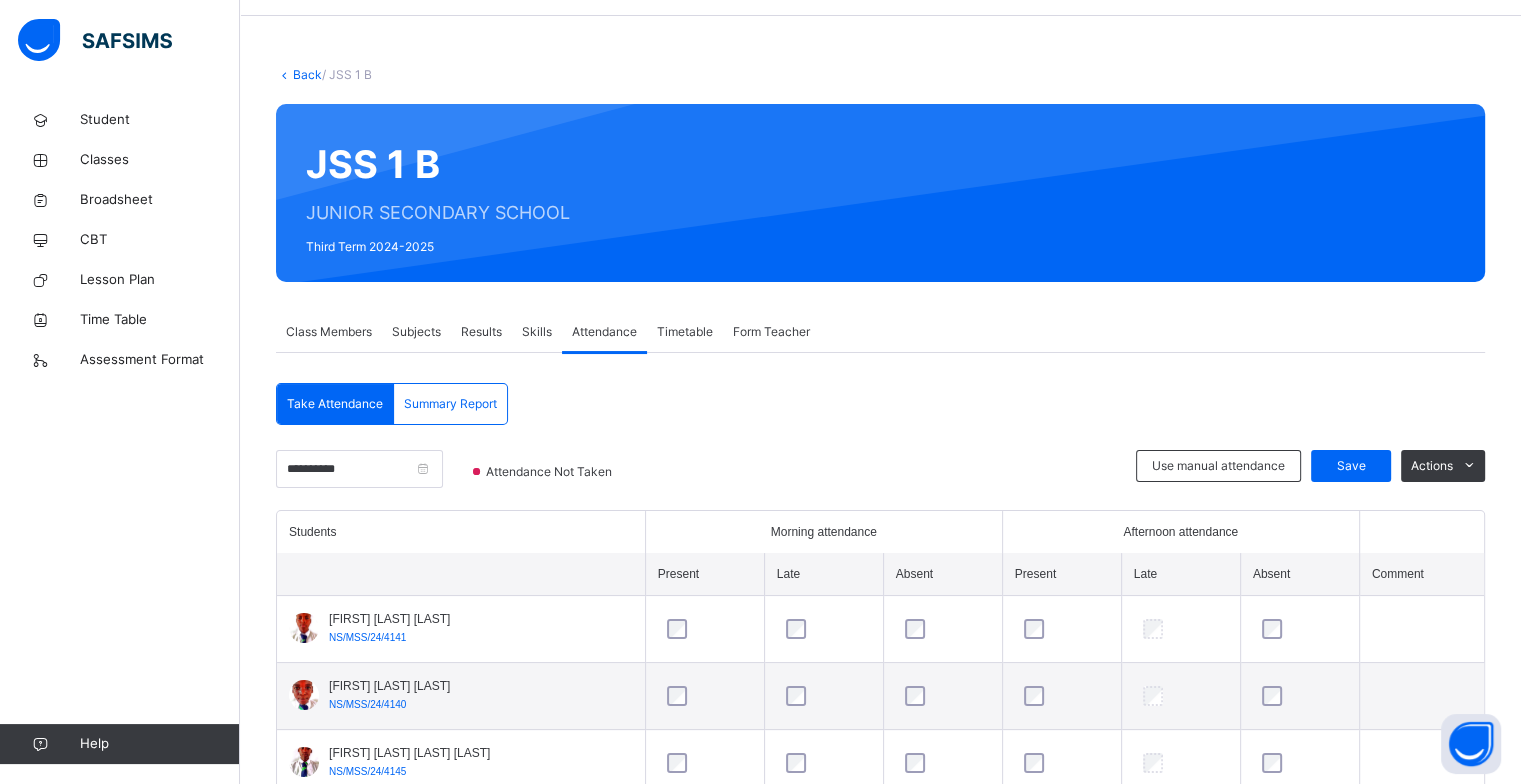 scroll, scrollTop: 200, scrollLeft: 0, axis: vertical 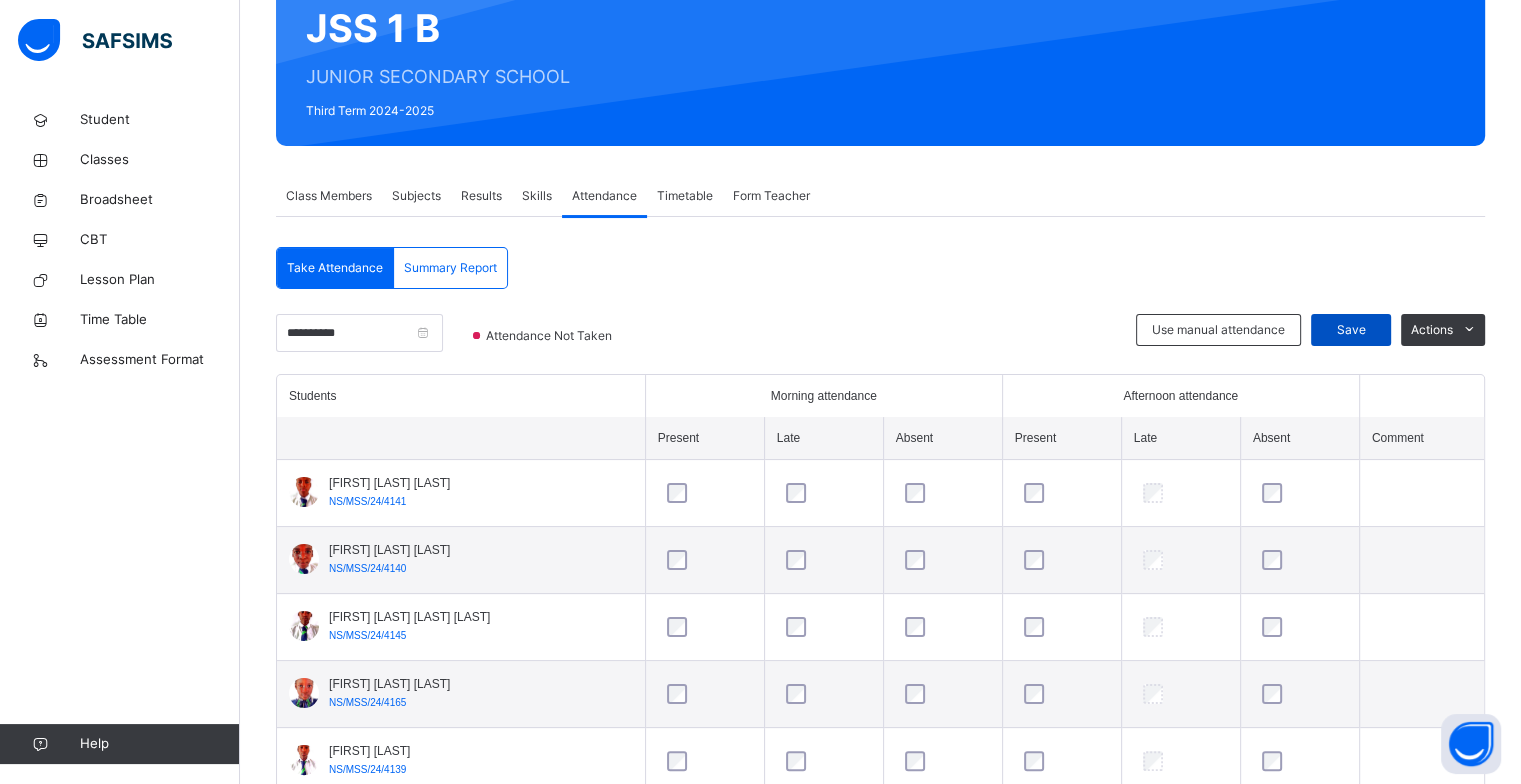 click on "Save" at bounding box center [1351, 330] 